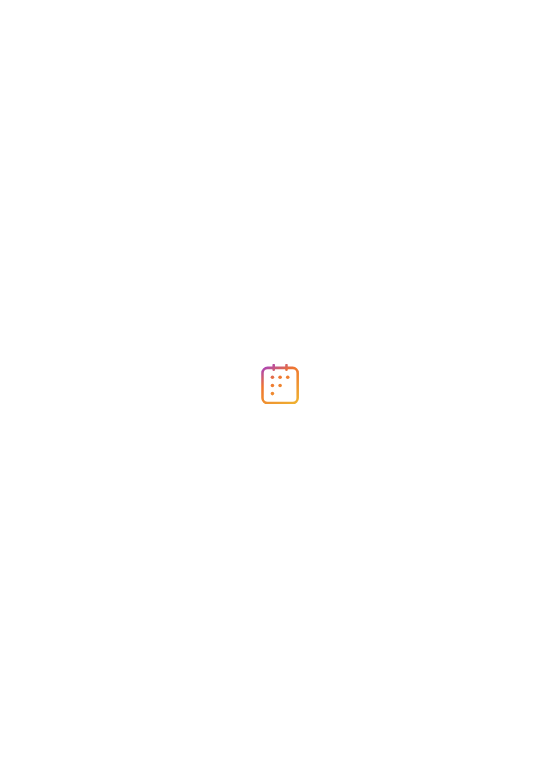scroll, scrollTop: 0, scrollLeft: 0, axis: both 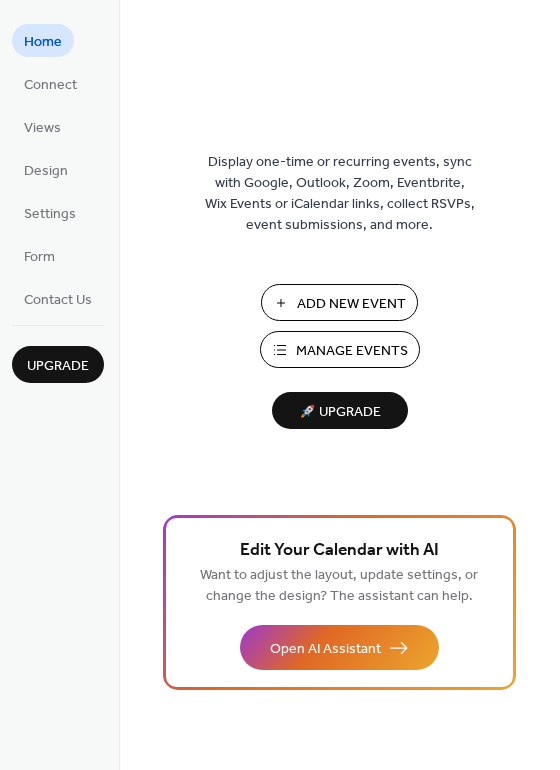 click on "Manage Events" at bounding box center [352, 351] 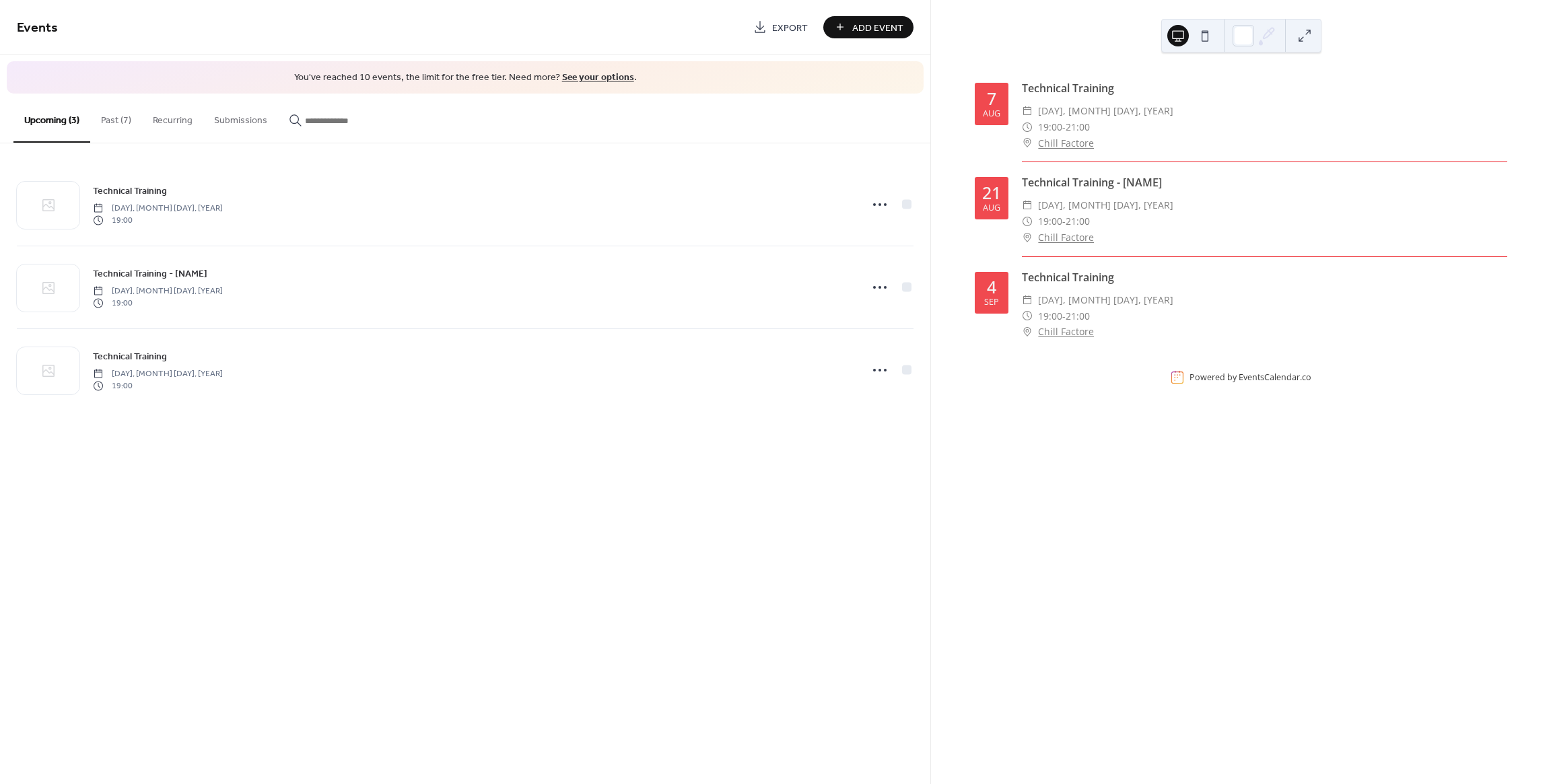 scroll, scrollTop: 0, scrollLeft: 0, axis: both 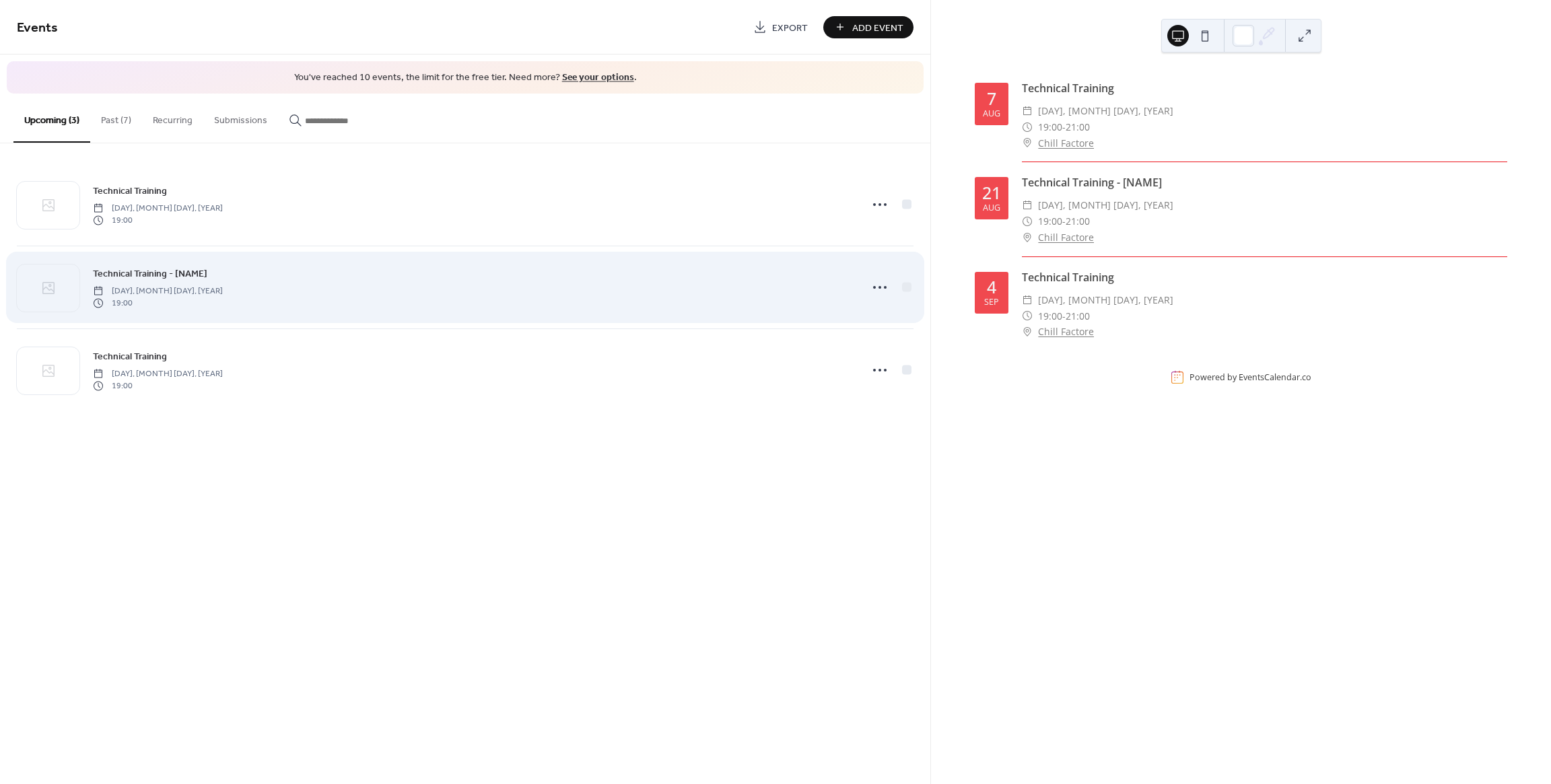 click on "Technical Training - [NAME] [DAY], [MONTH] [DAY], [YEAR] [TIME]" at bounding box center (473, 287) 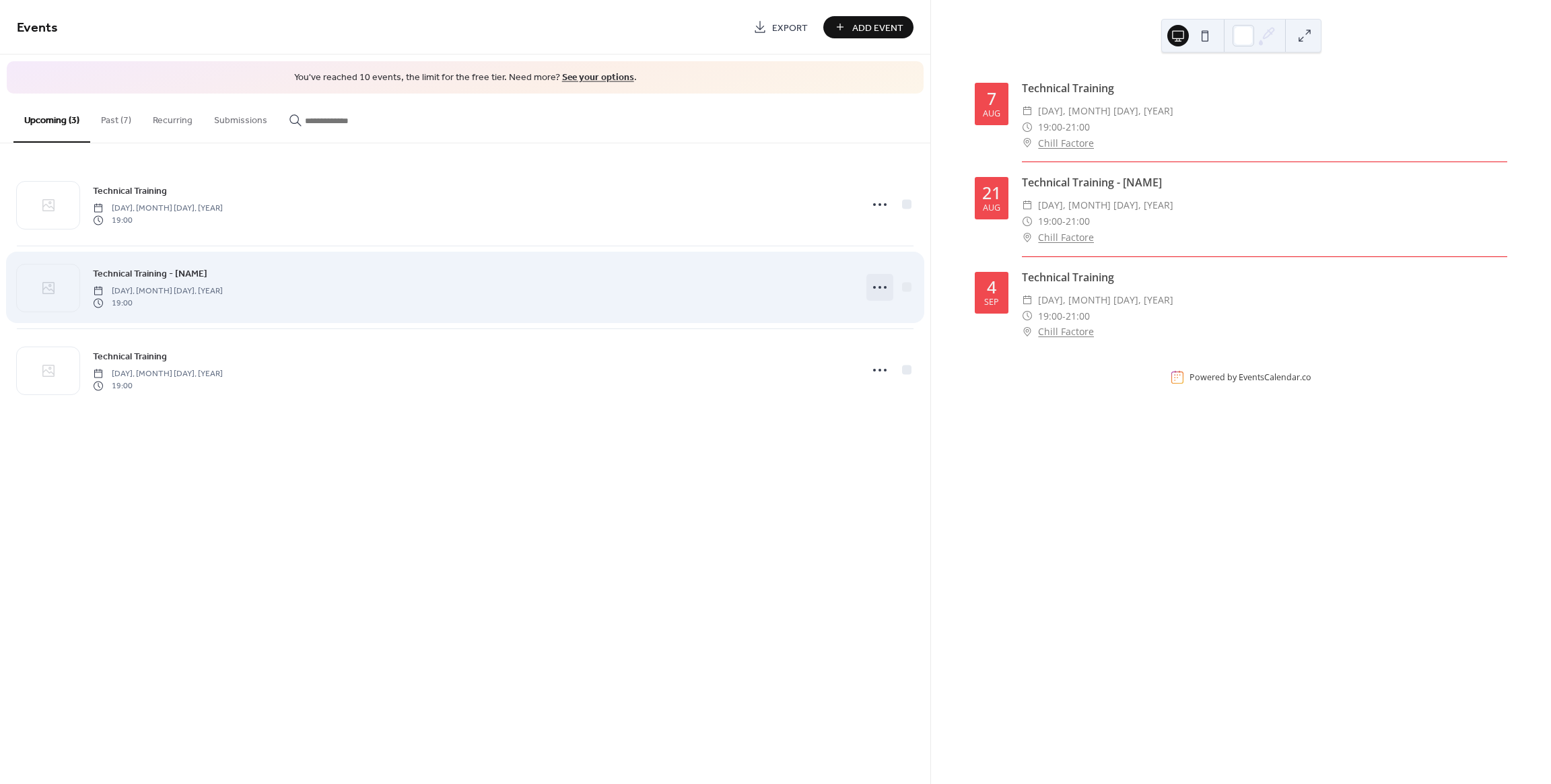 click at bounding box center (880, 287) 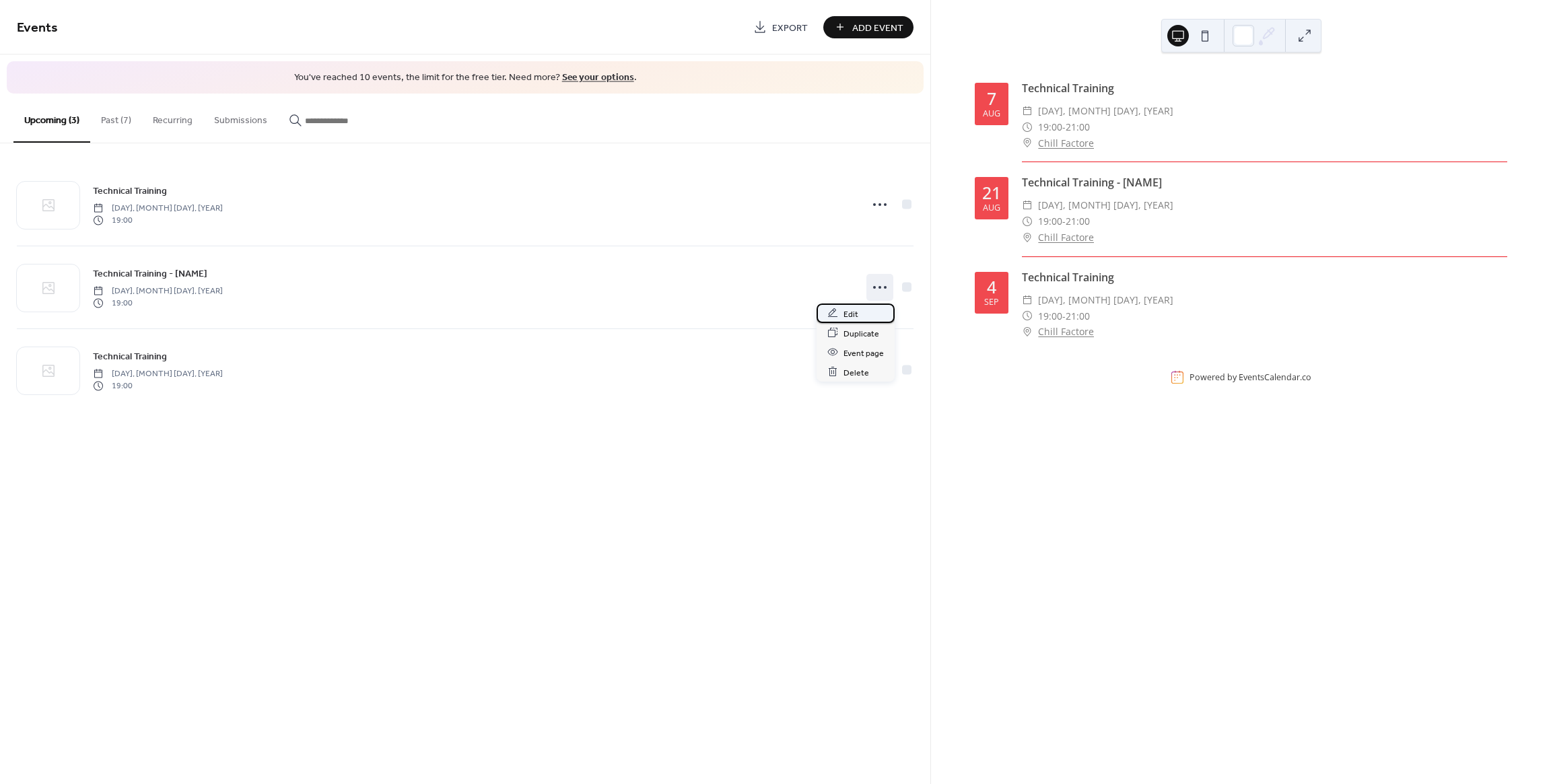click on "Edit" at bounding box center [851, 314] 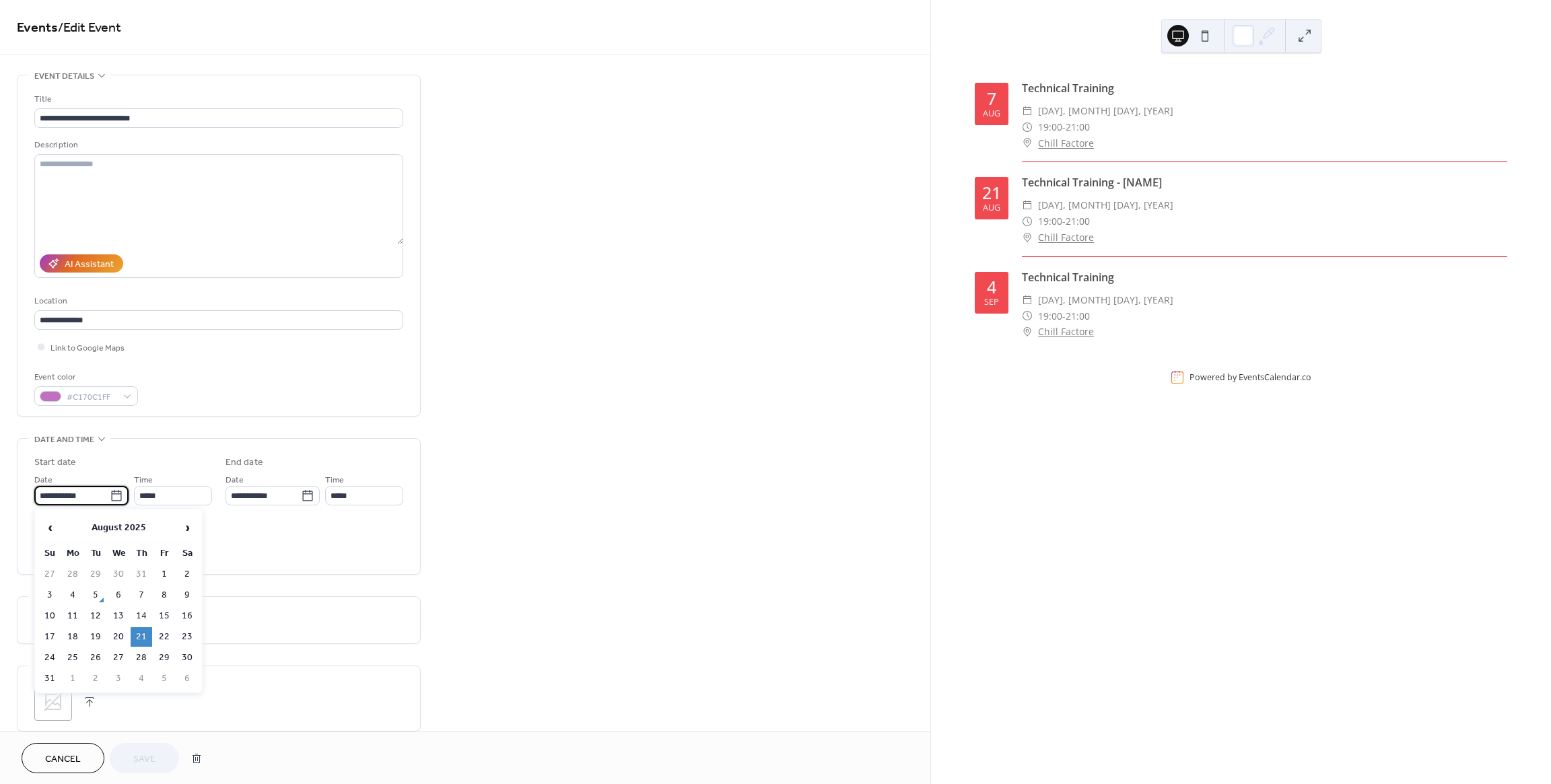 click on "**********" at bounding box center [72, 495] 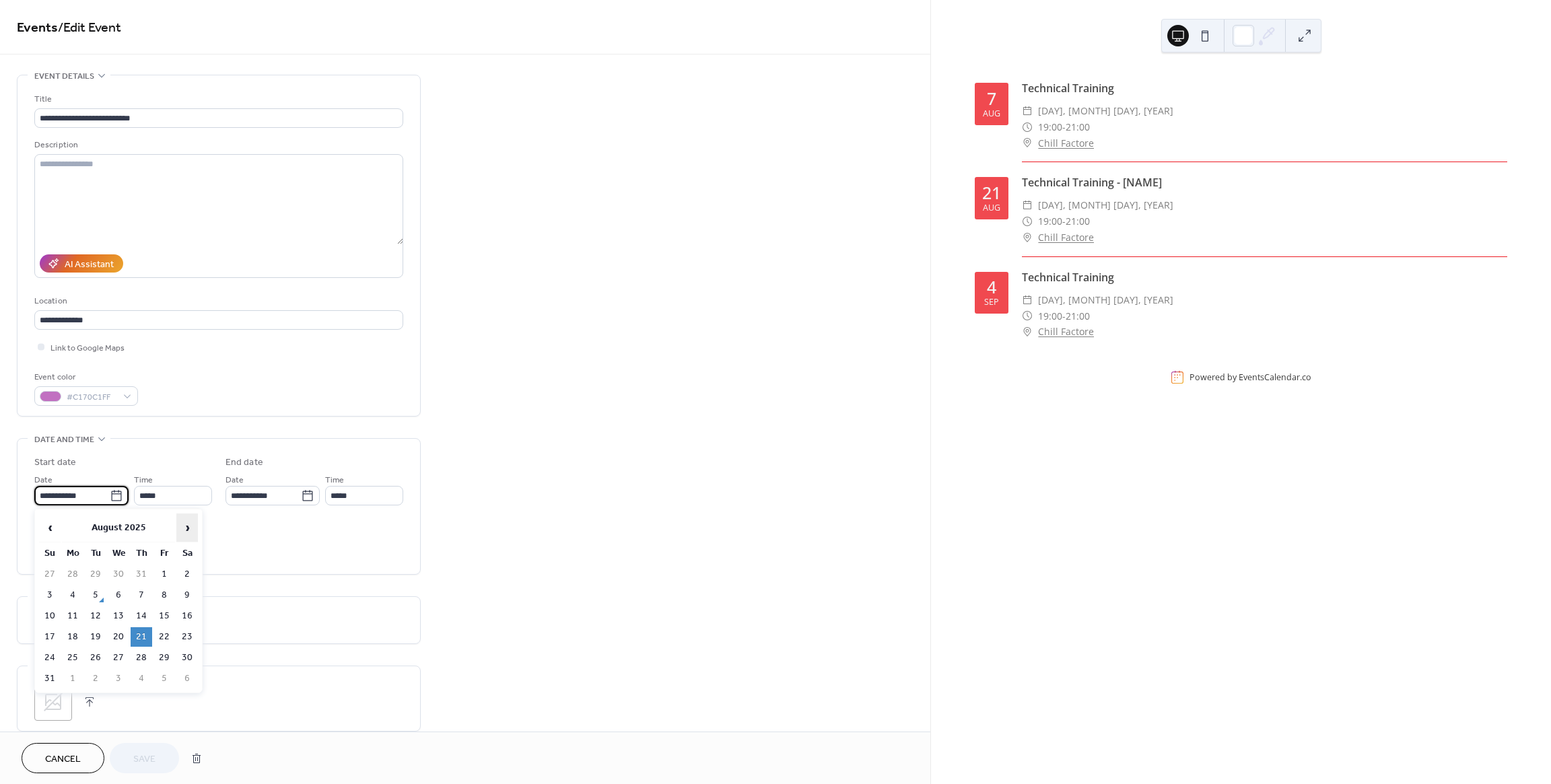 click on "›" at bounding box center [187, 528] 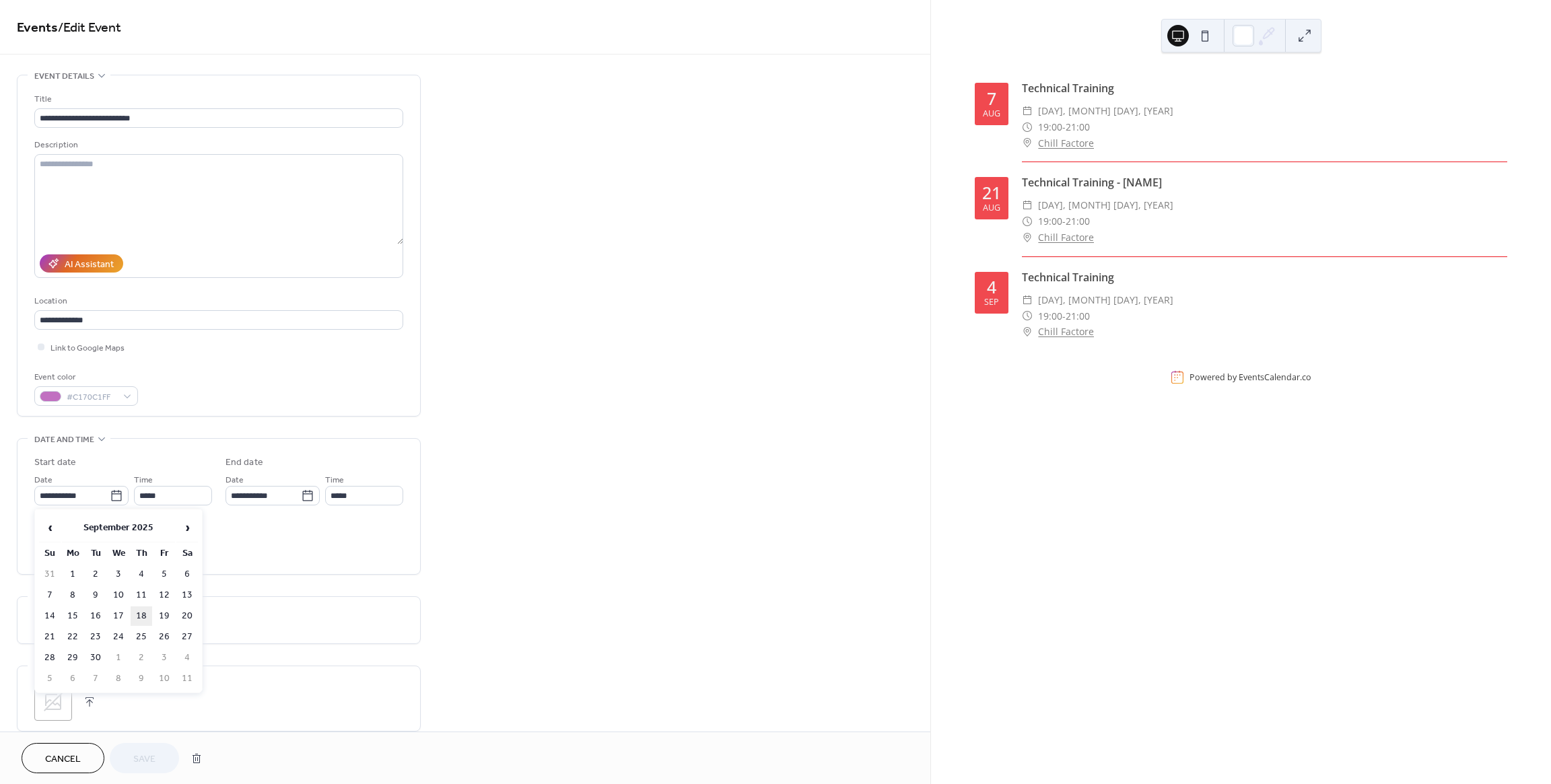 click on "18" at bounding box center (141, 616) 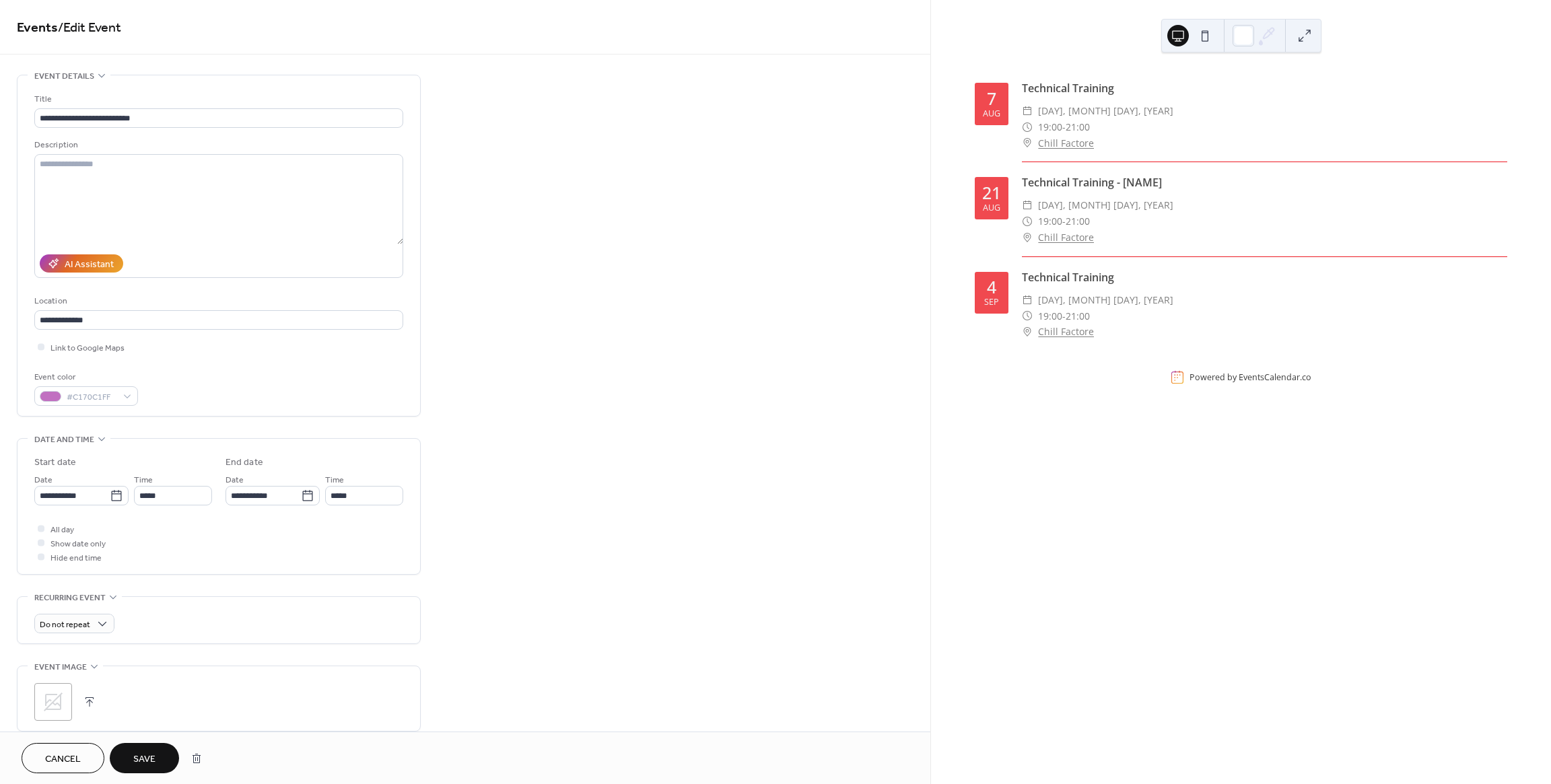 click on "Save" at bounding box center (144, 759) 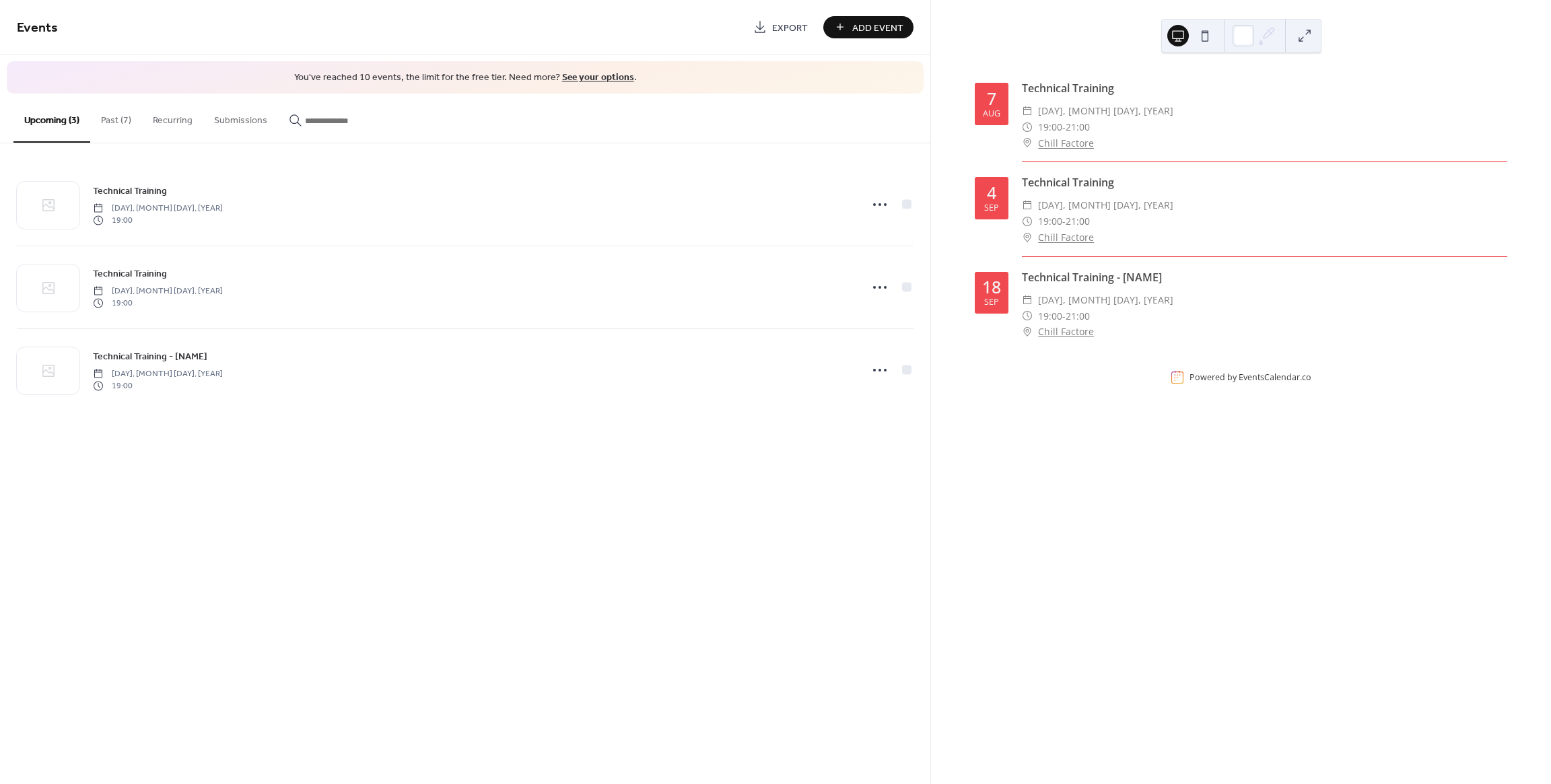 click on "Past (7)" at bounding box center [116, 117] 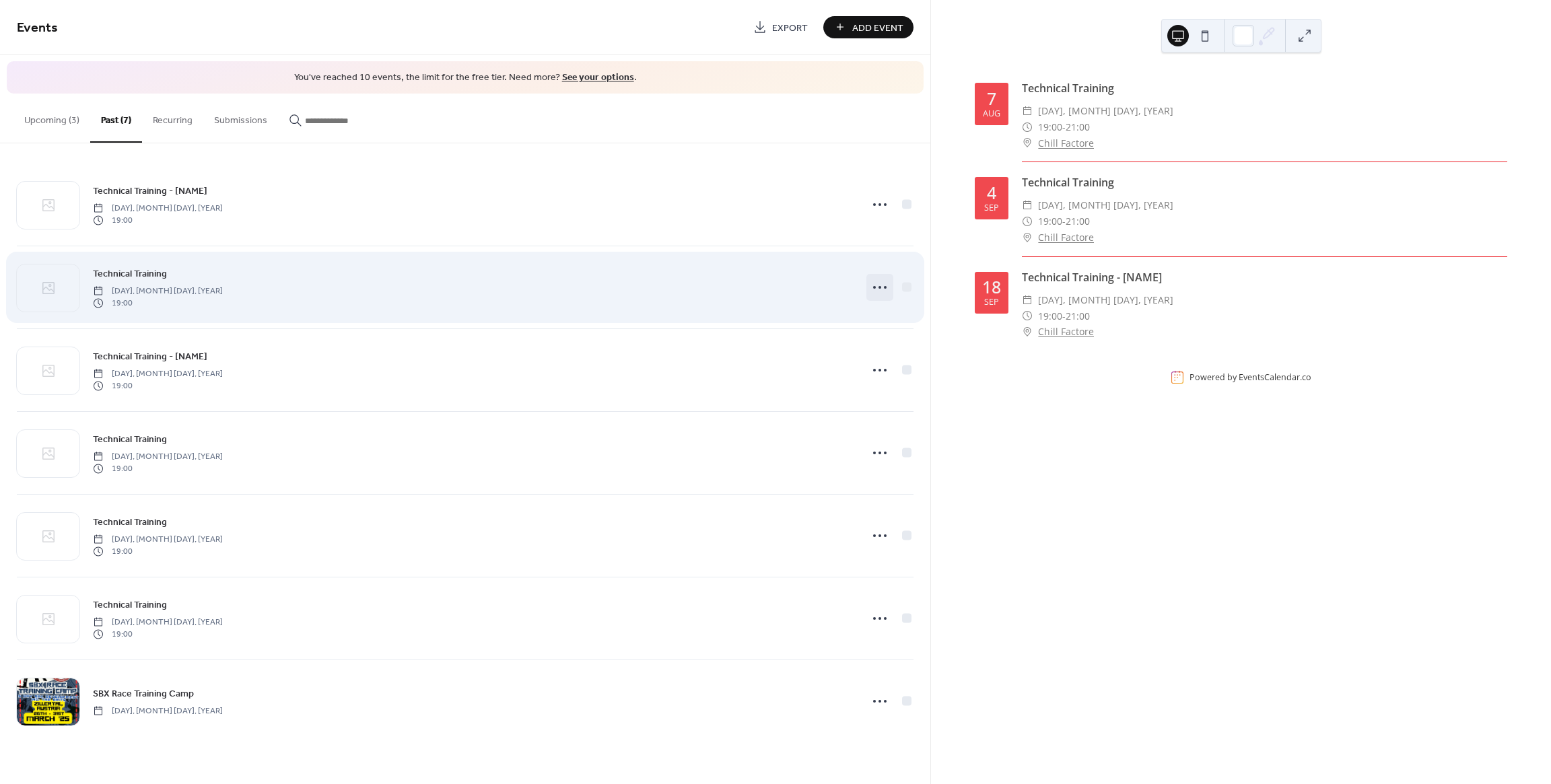 click 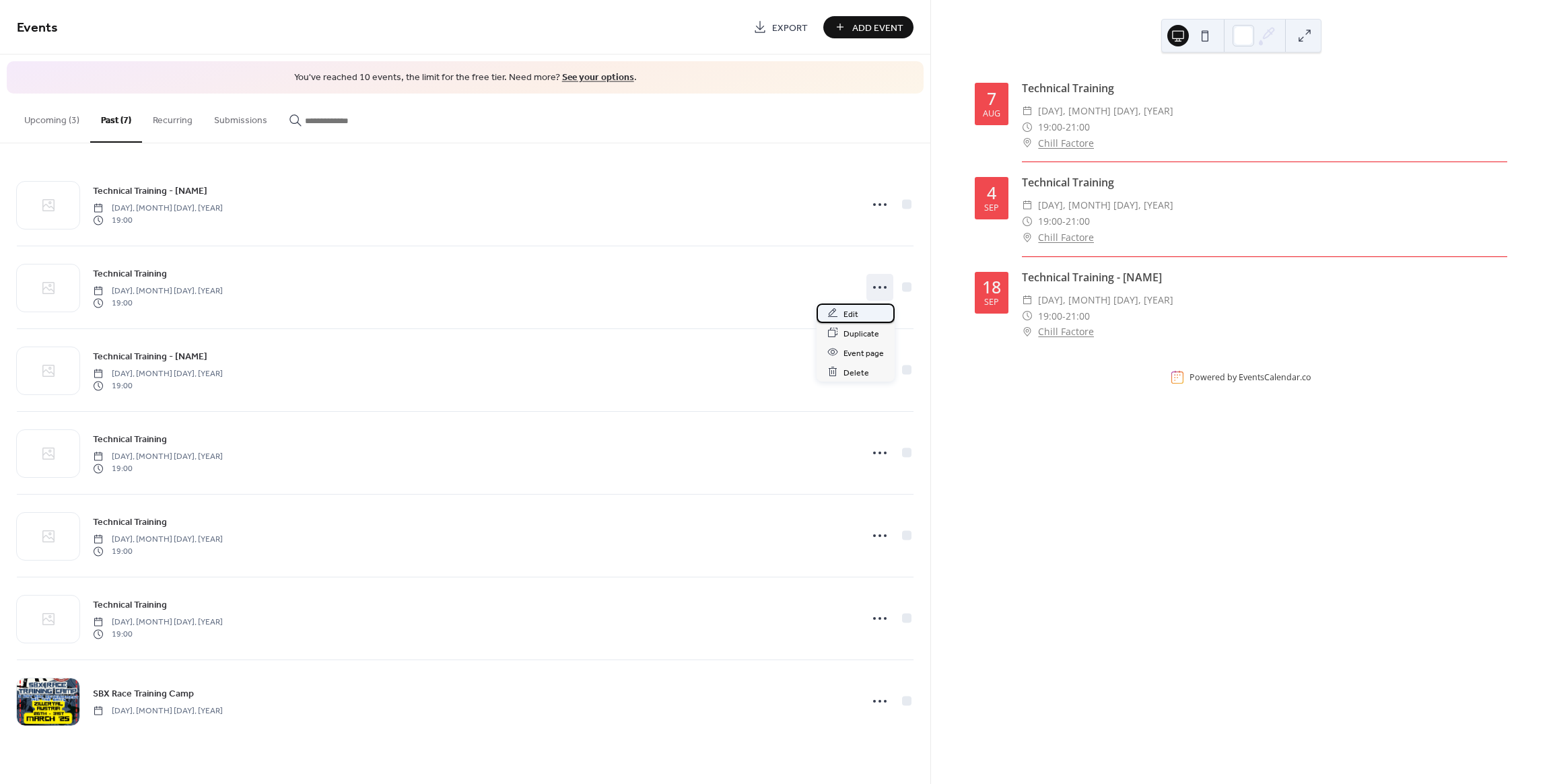 click on "Edit" at bounding box center (851, 314) 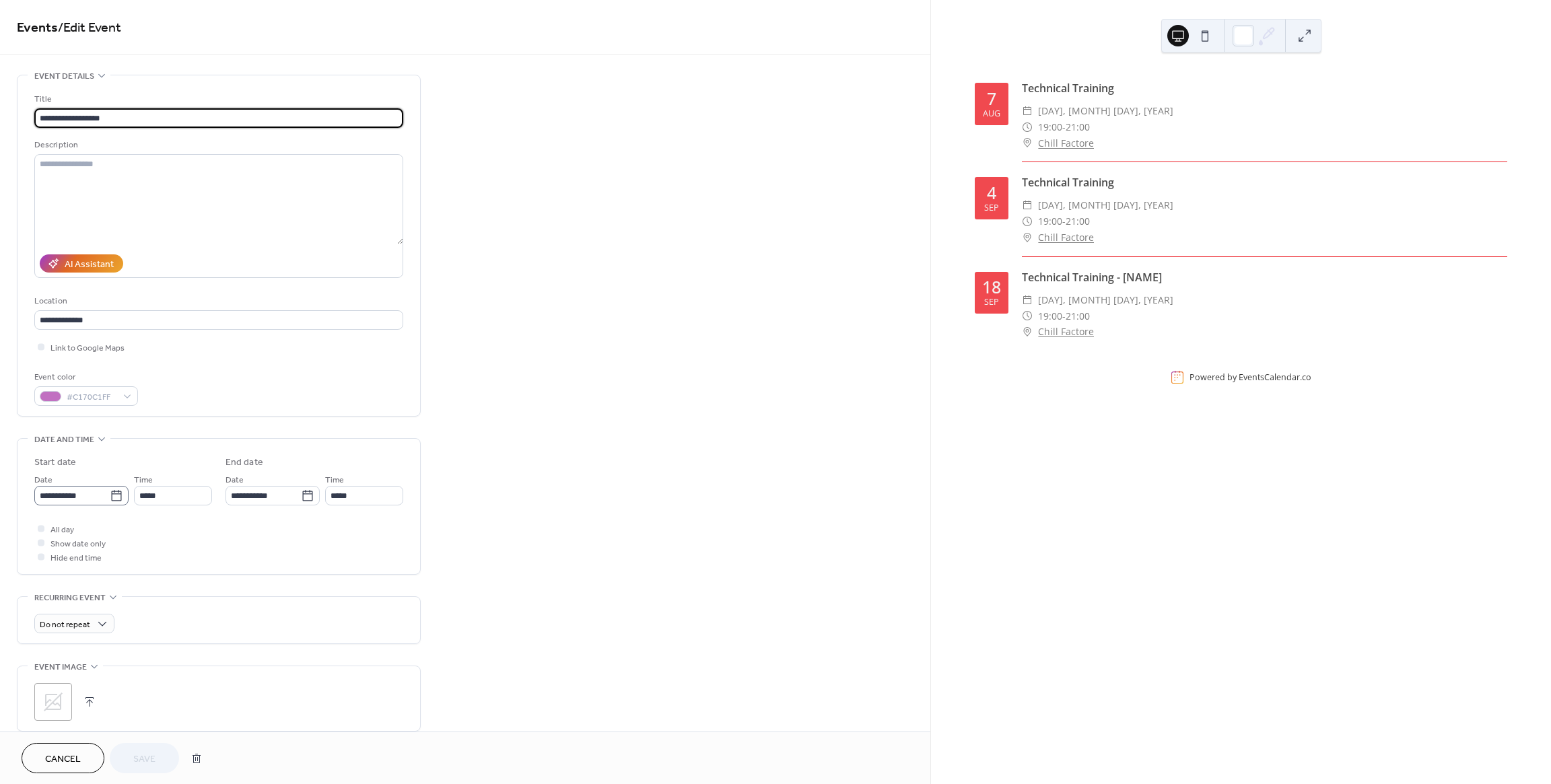 click 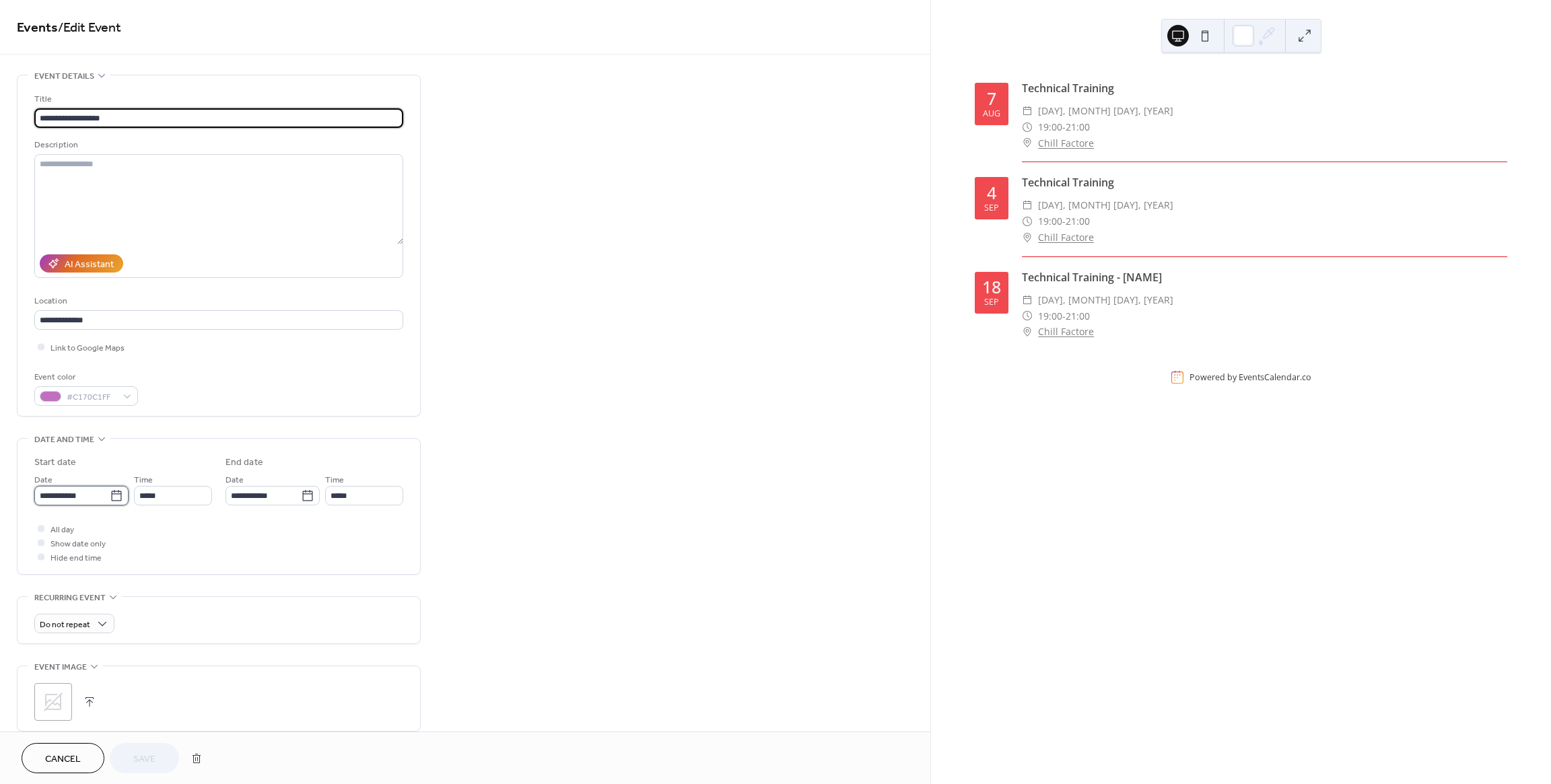 click on "**********" at bounding box center (72, 495) 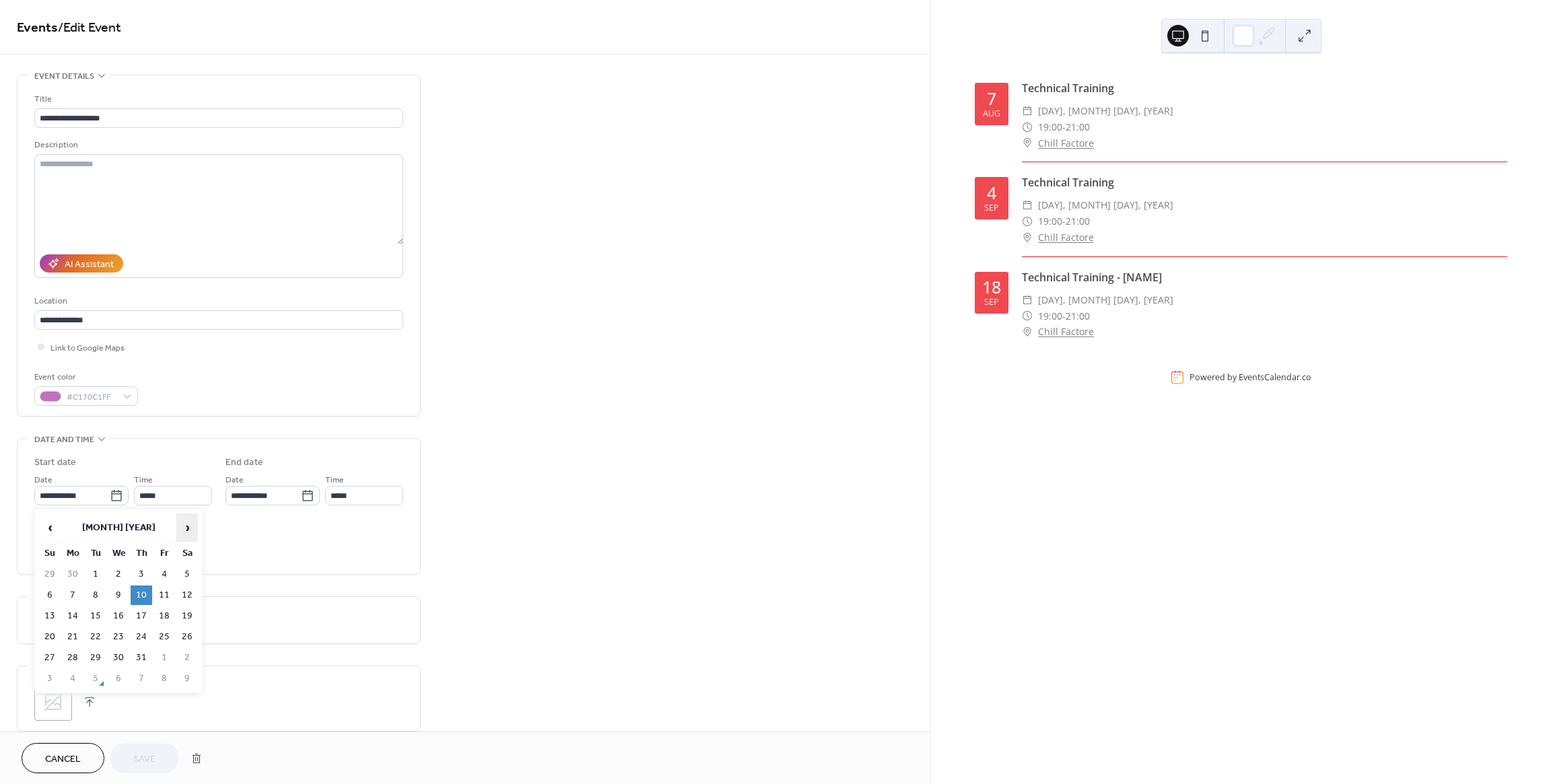 click on "›" at bounding box center (187, 528) 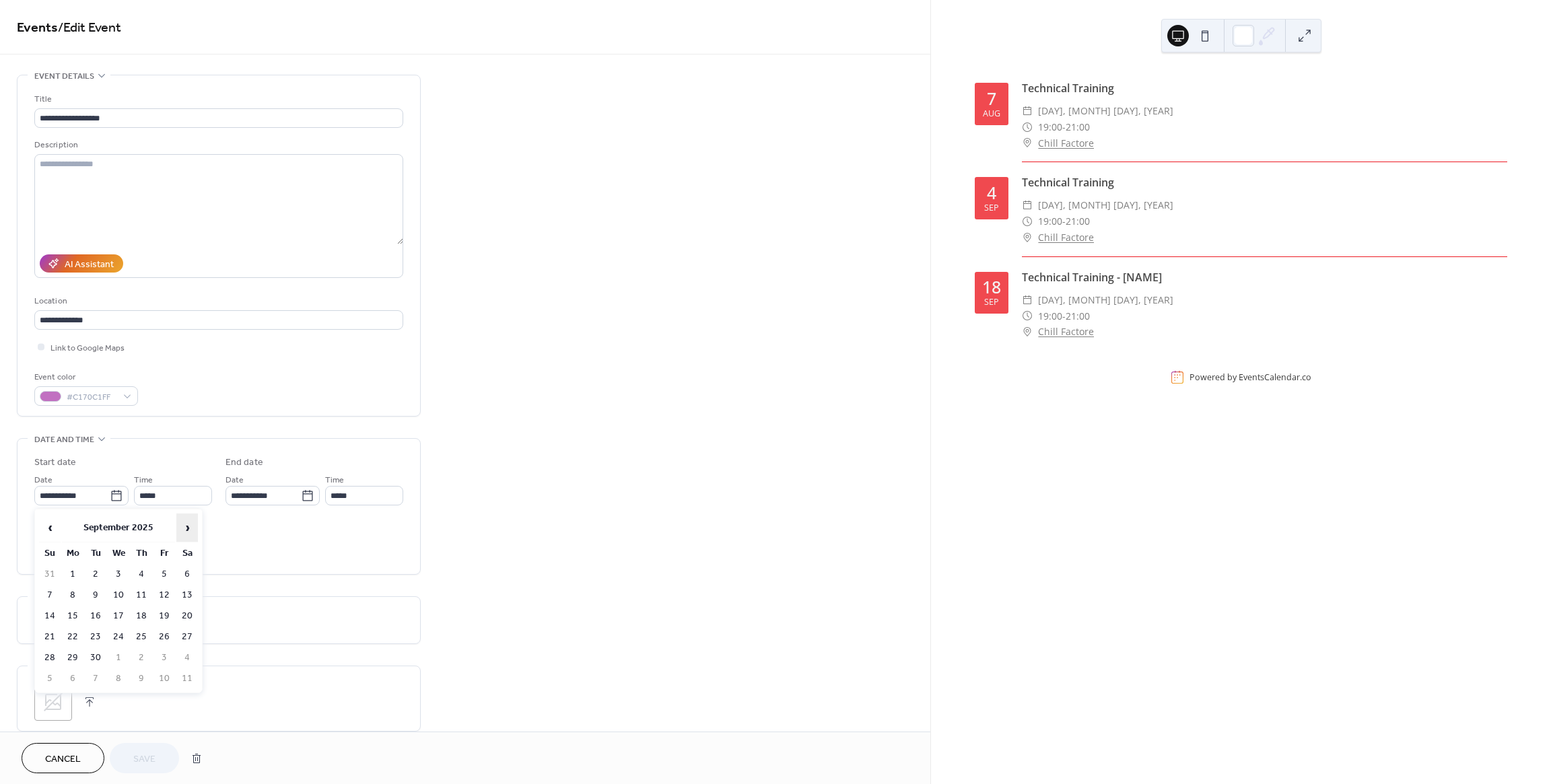 click on "›" at bounding box center (187, 528) 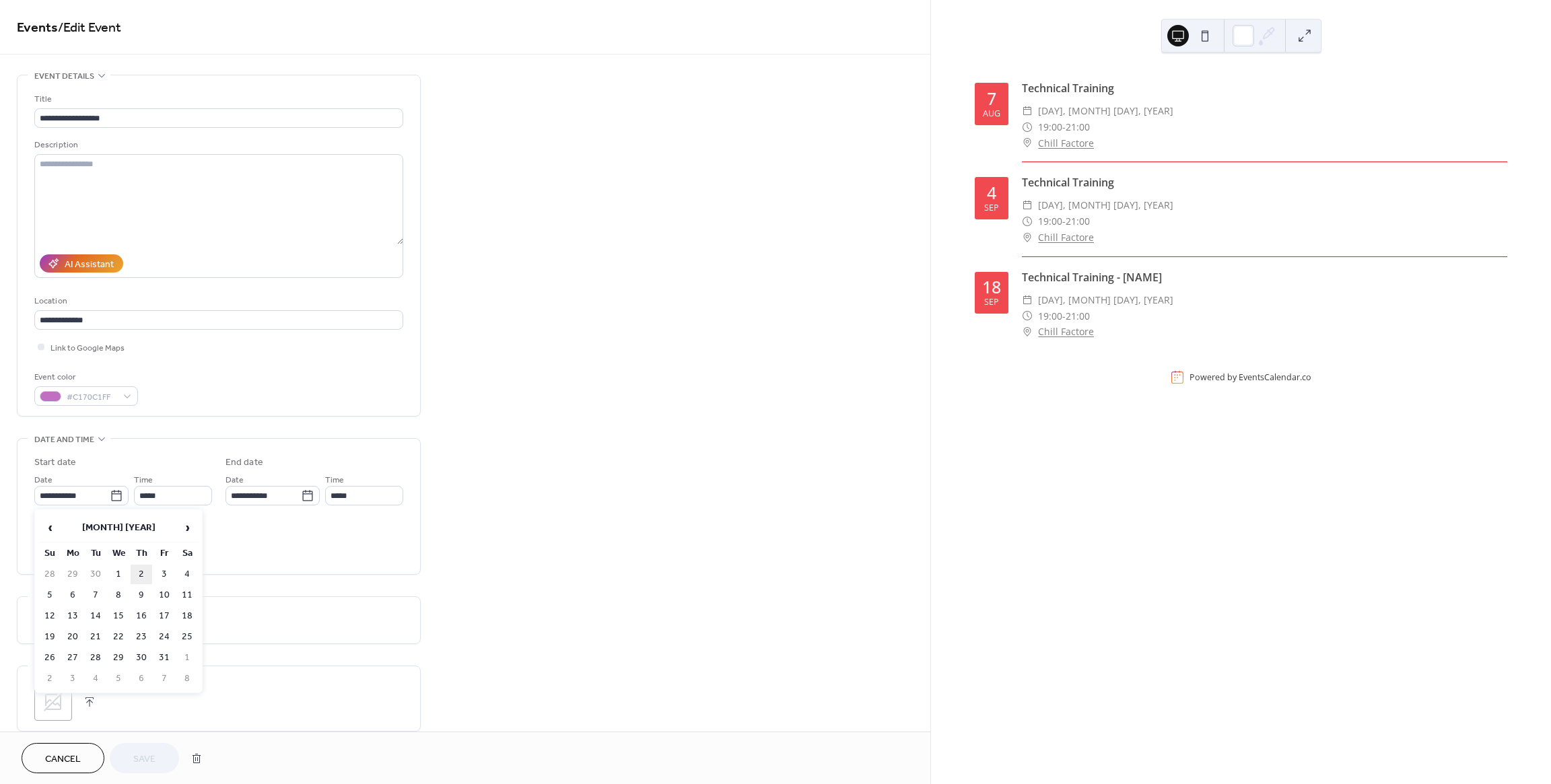 click on "2" at bounding box center [141, 574] 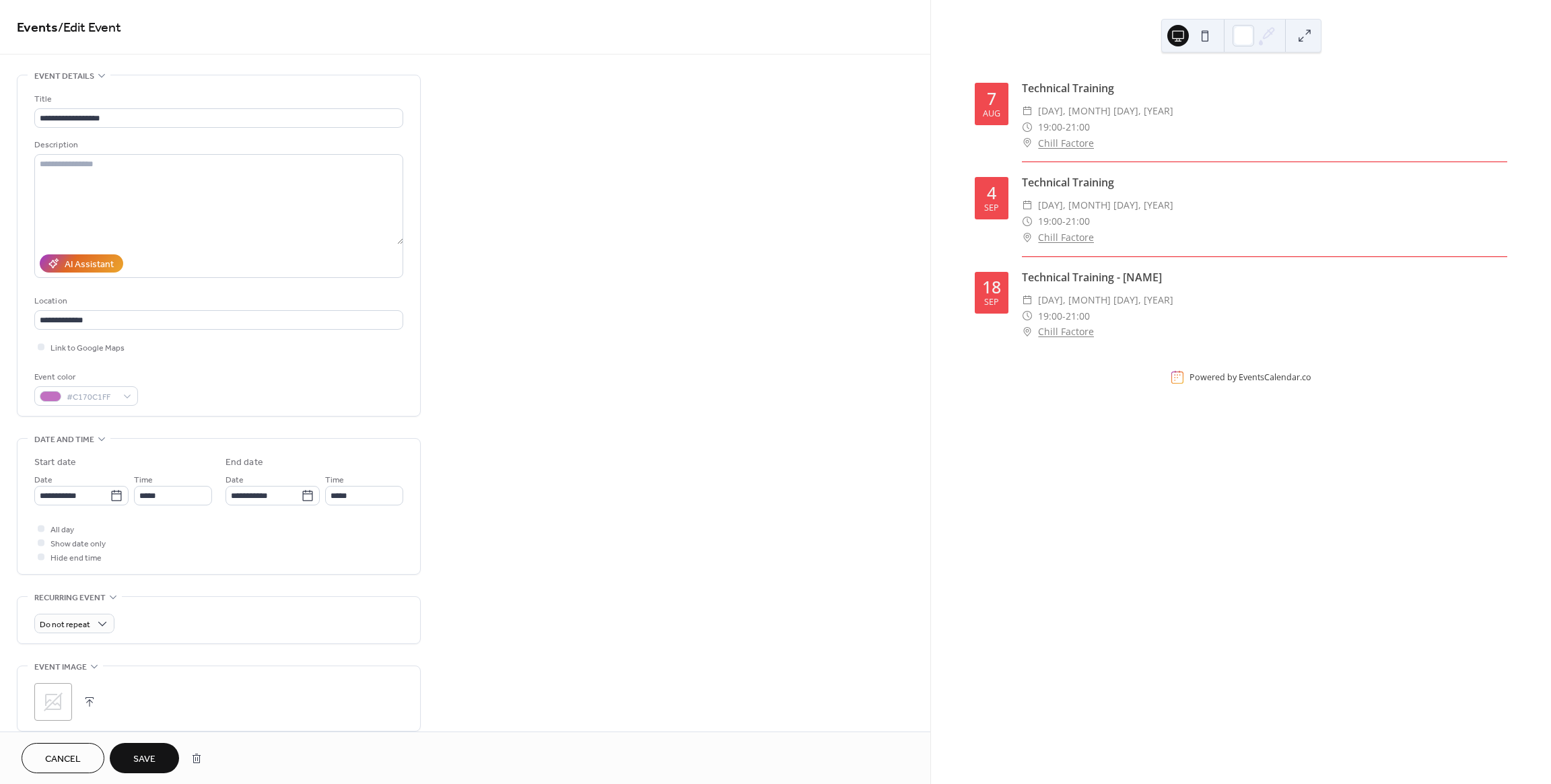 click on "Save" at bounding box center [144, 759] 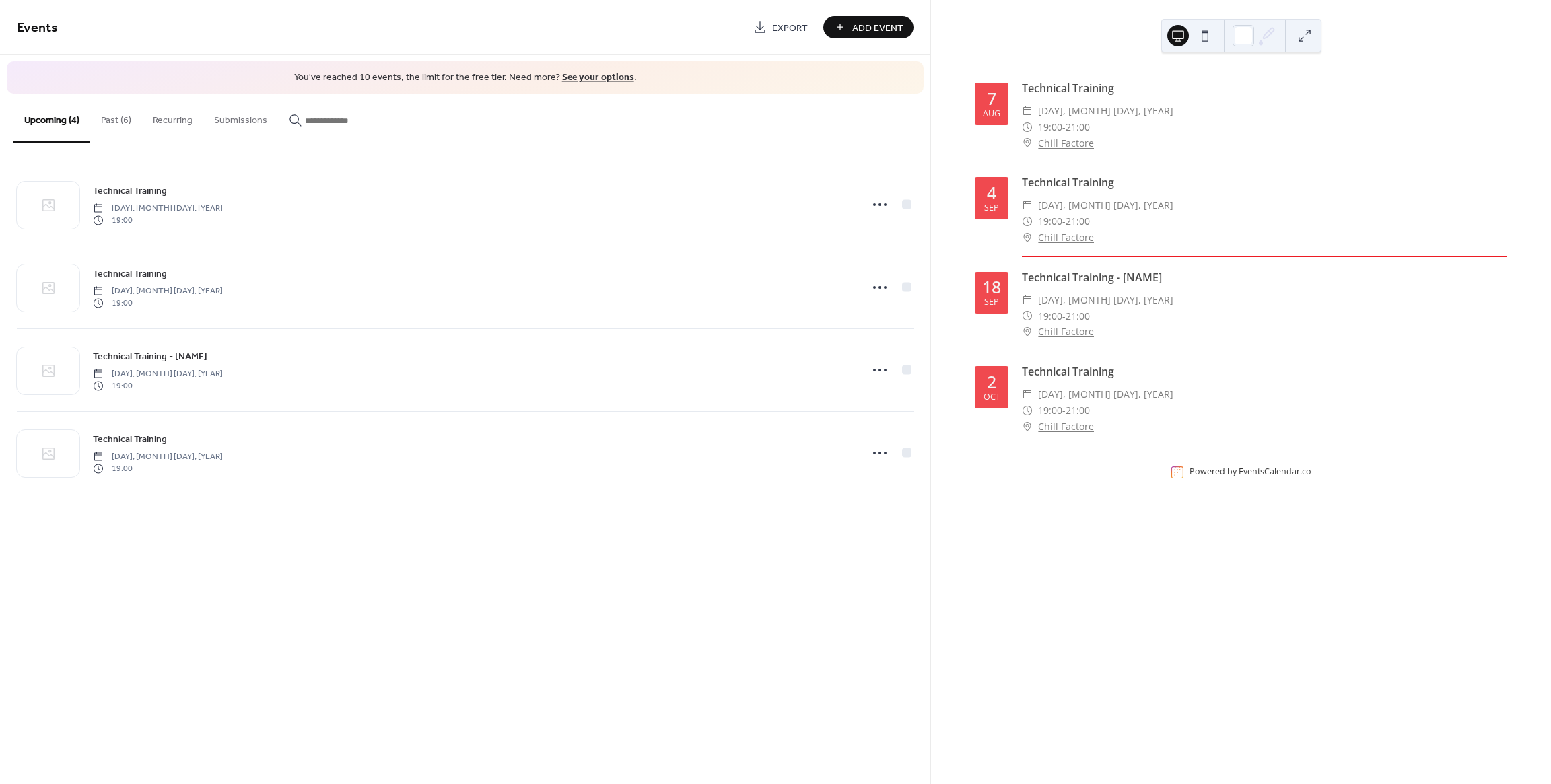 click on "Past (6)" at bounding box center [116, 117] 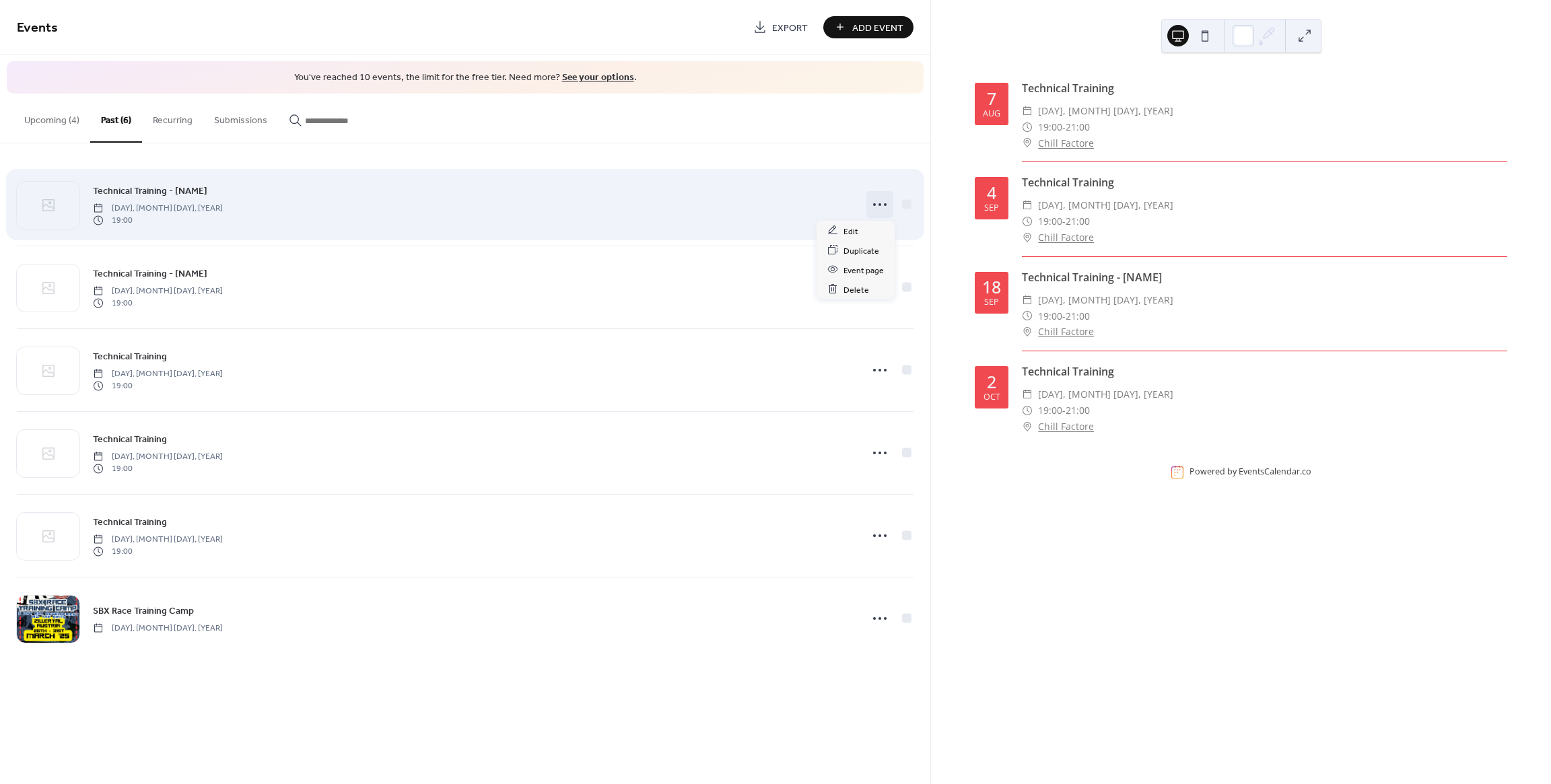 click 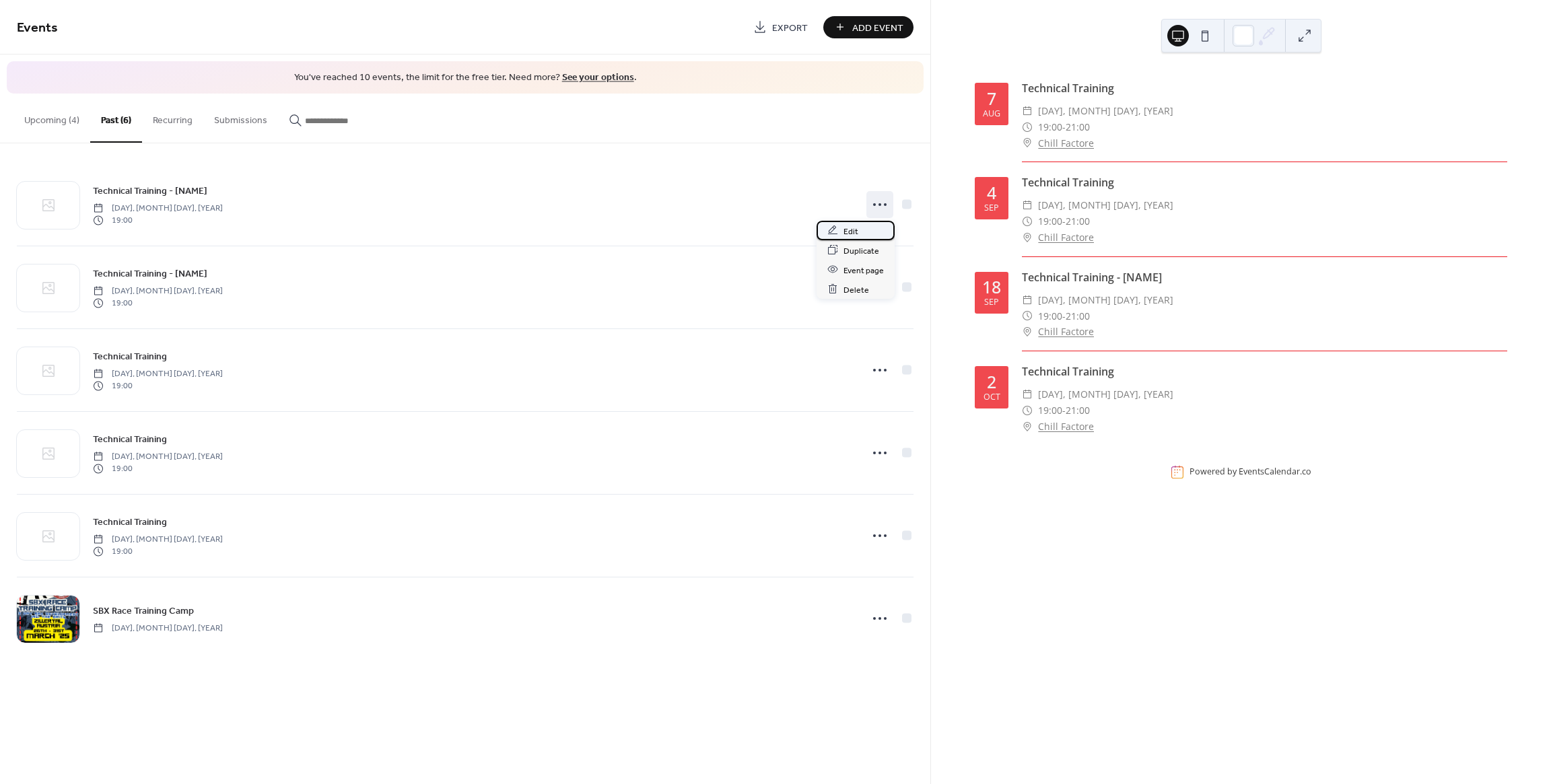 click on "Edit" at bounding box center (851, 231) 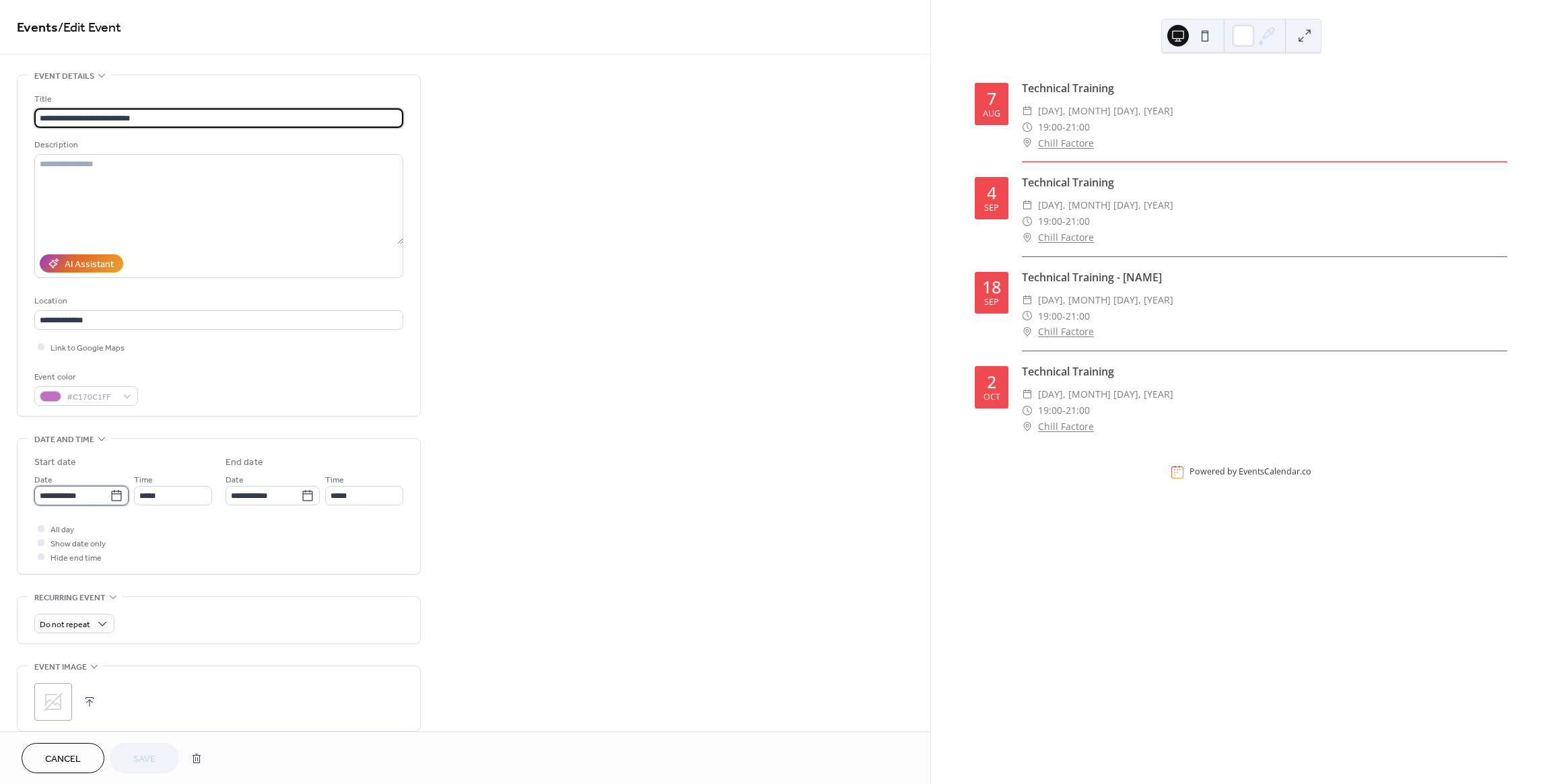 click on "**********" at bounding box center [72, 495] 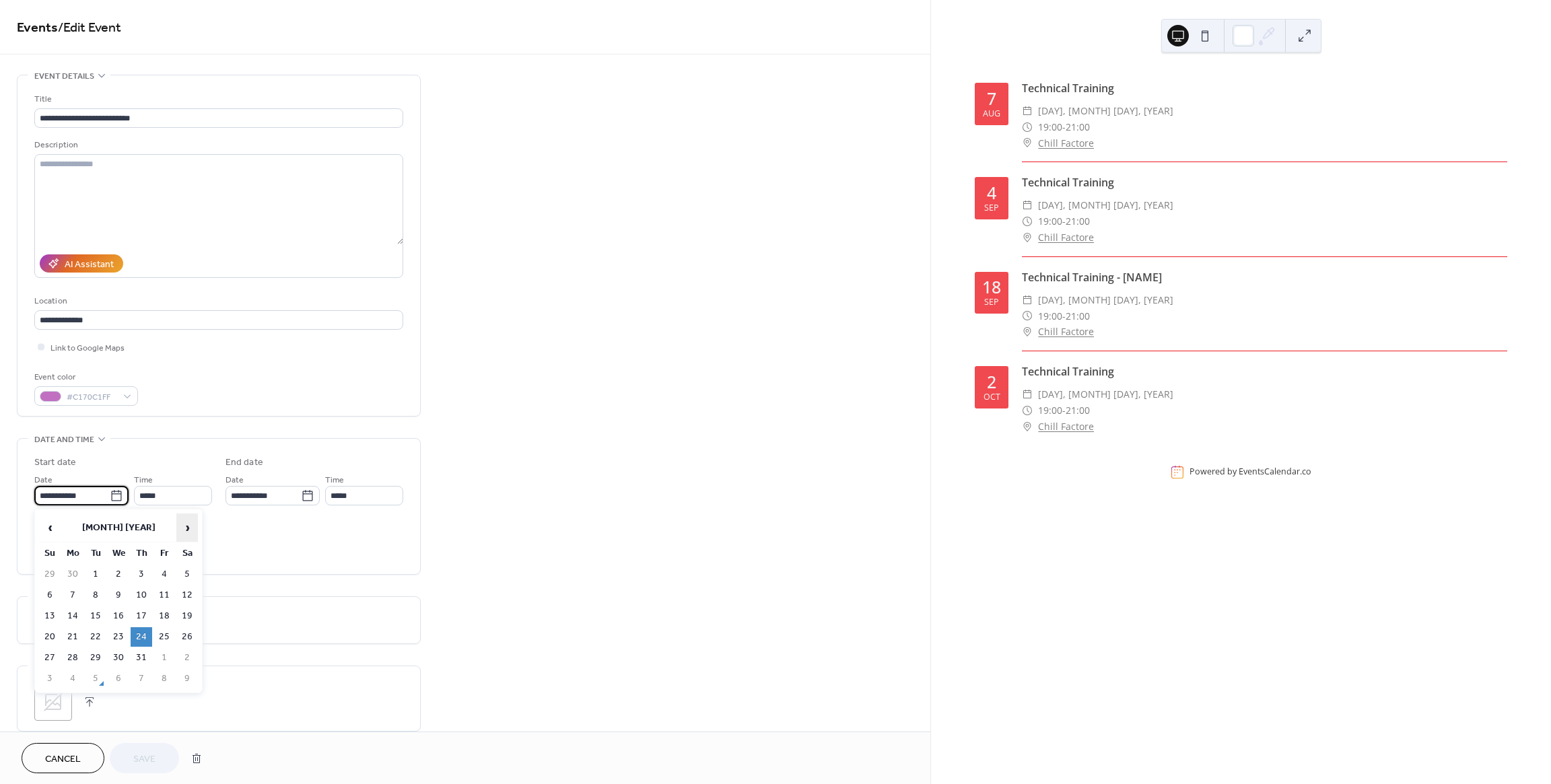 click on "›" at bounding box center (187, 528) 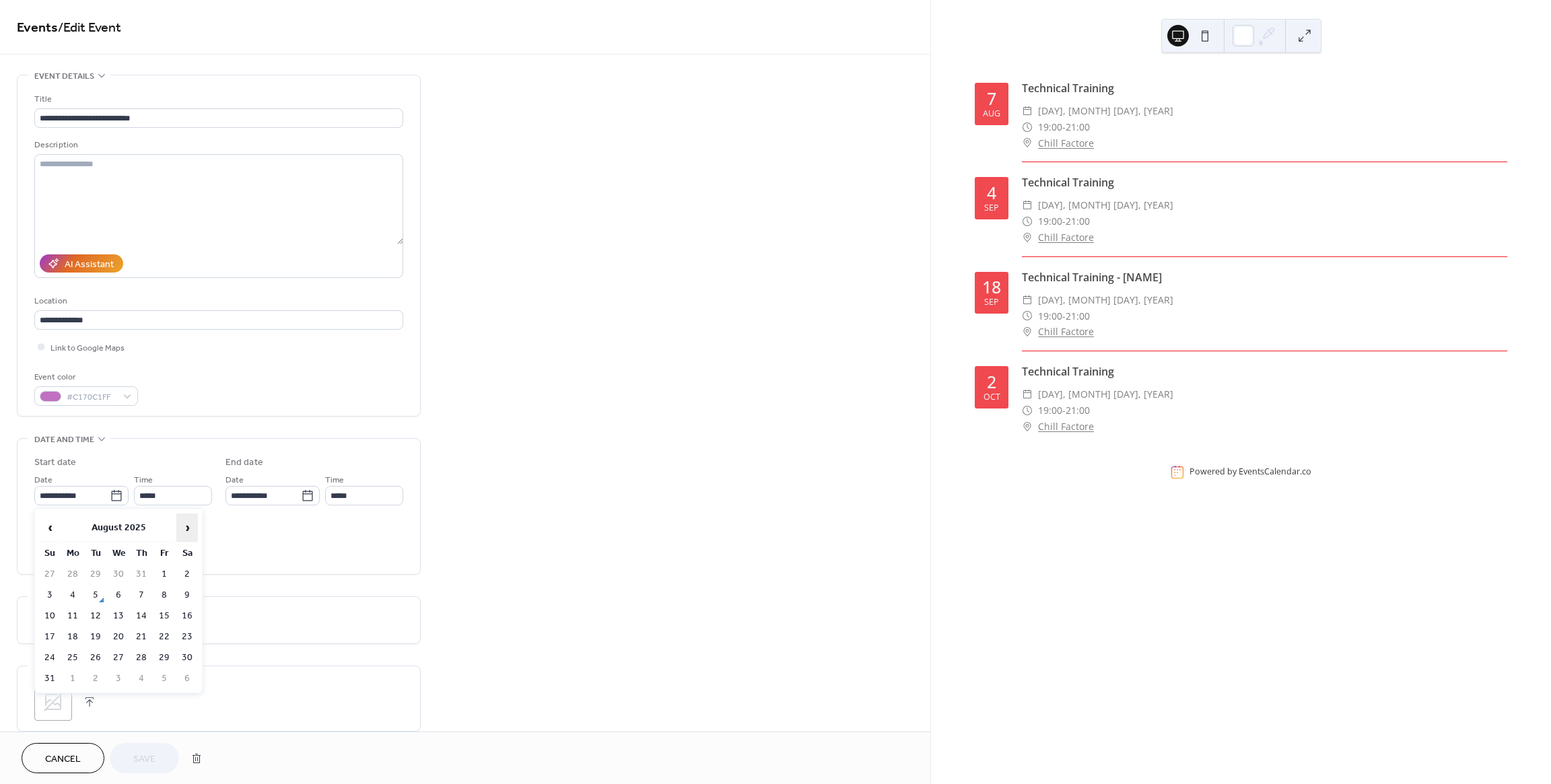 click on "›" at bounding box center [187, 528] 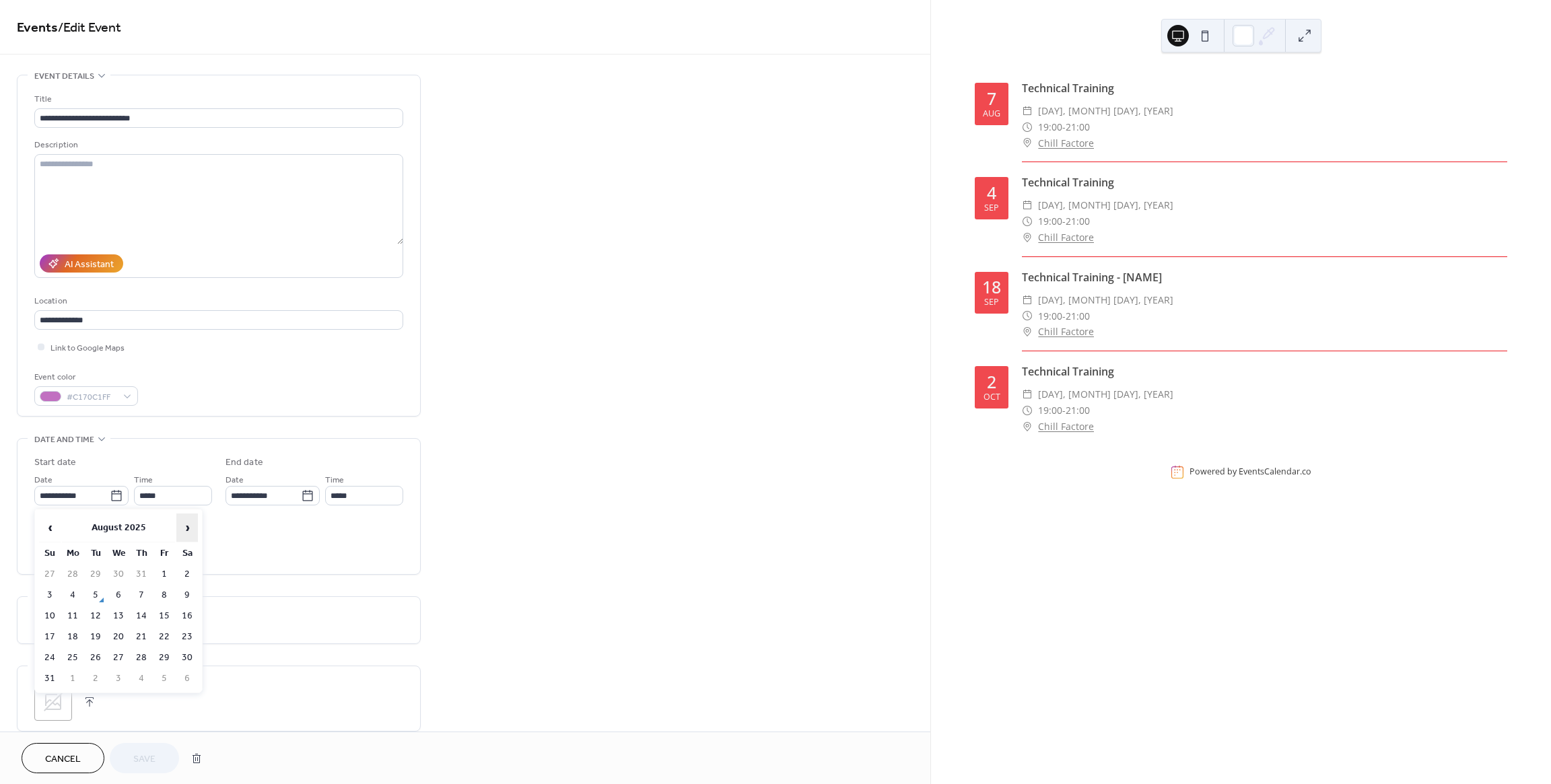 click on "›" at bounding box center (187, 528) 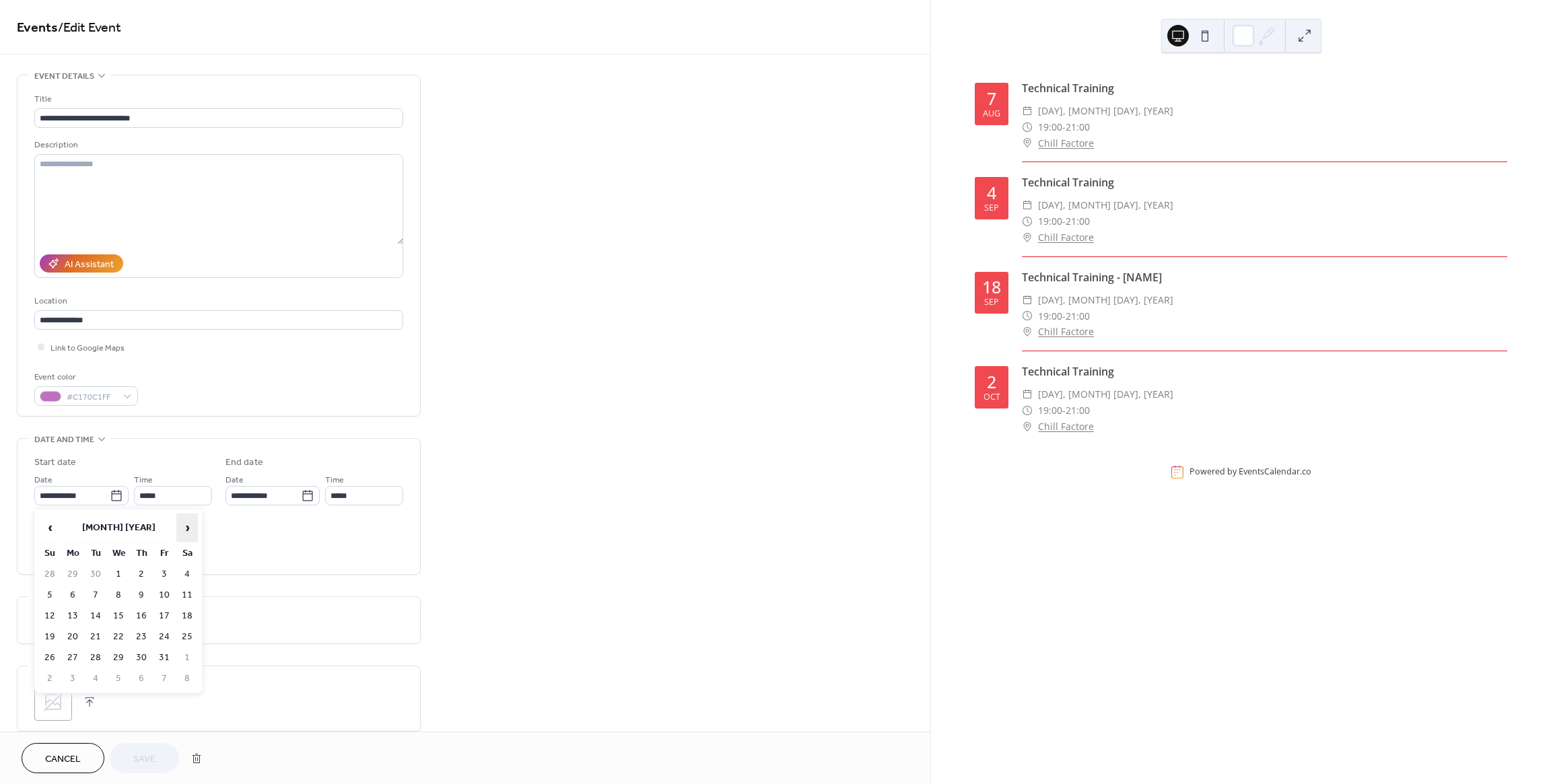 click on "›" at bounding box center [187, 528] 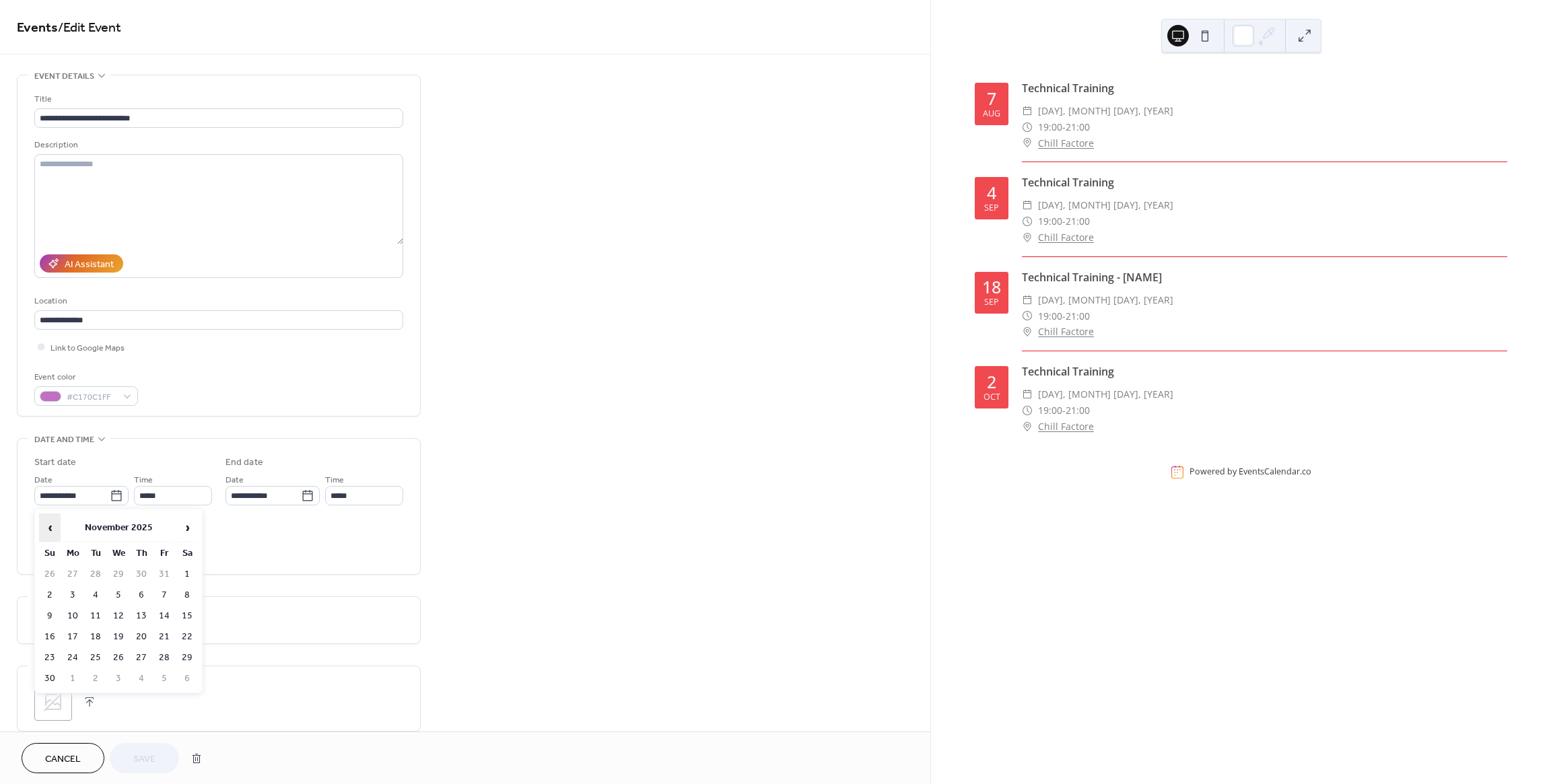 click on "‹" at bounding box center (50, 528) 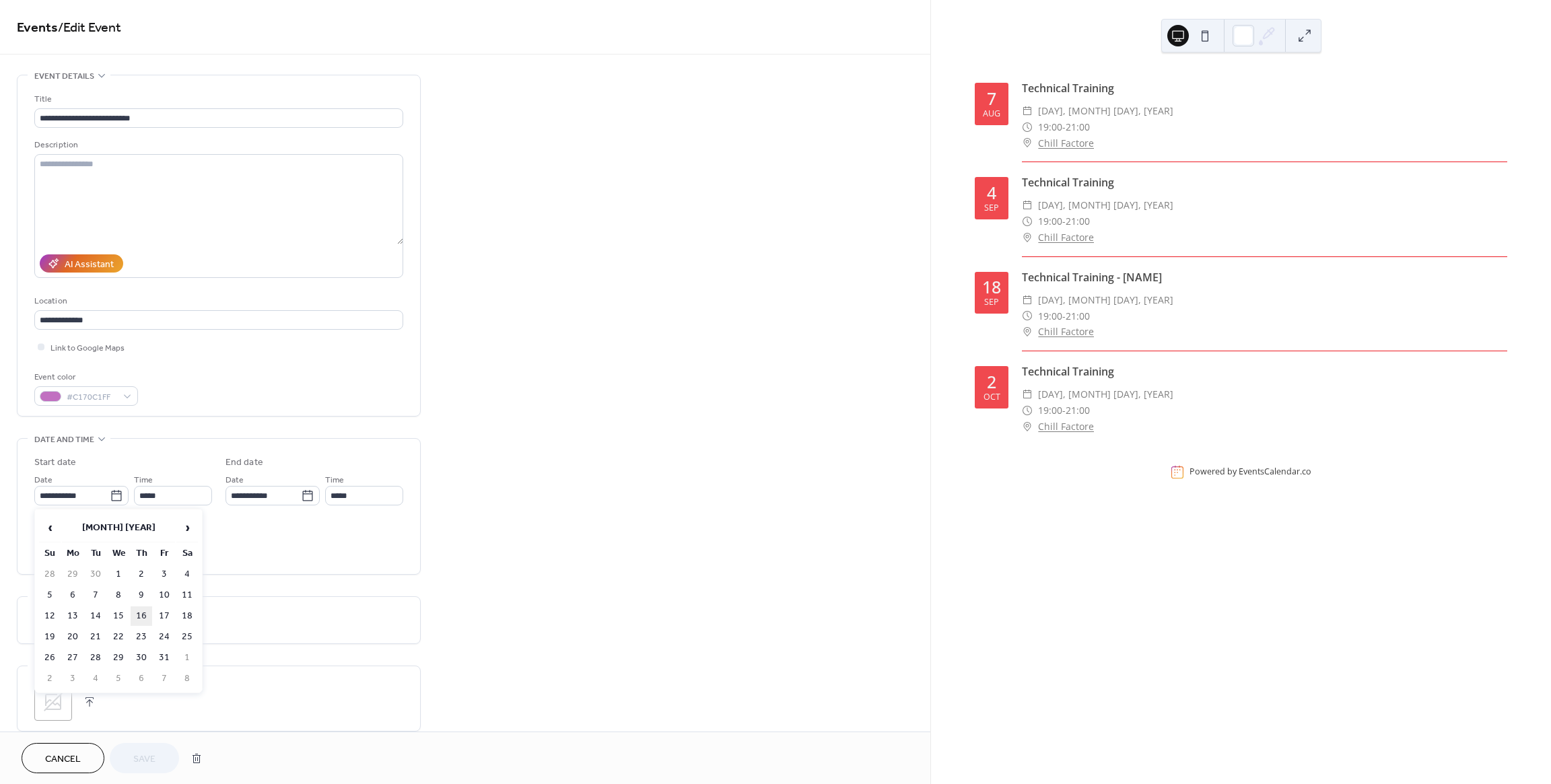 click on "16" at bounding box center [141, 616] 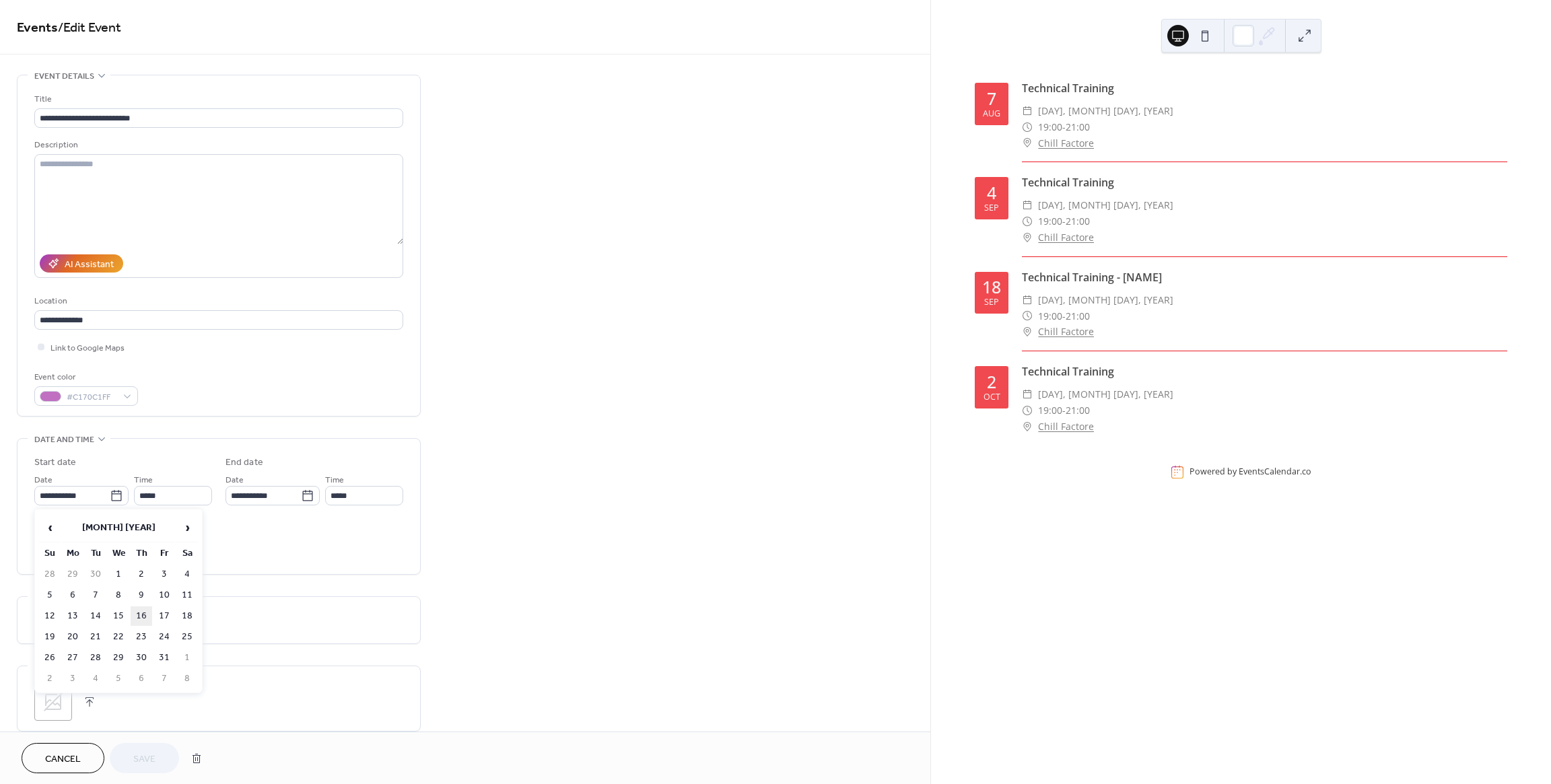 type on "**********" 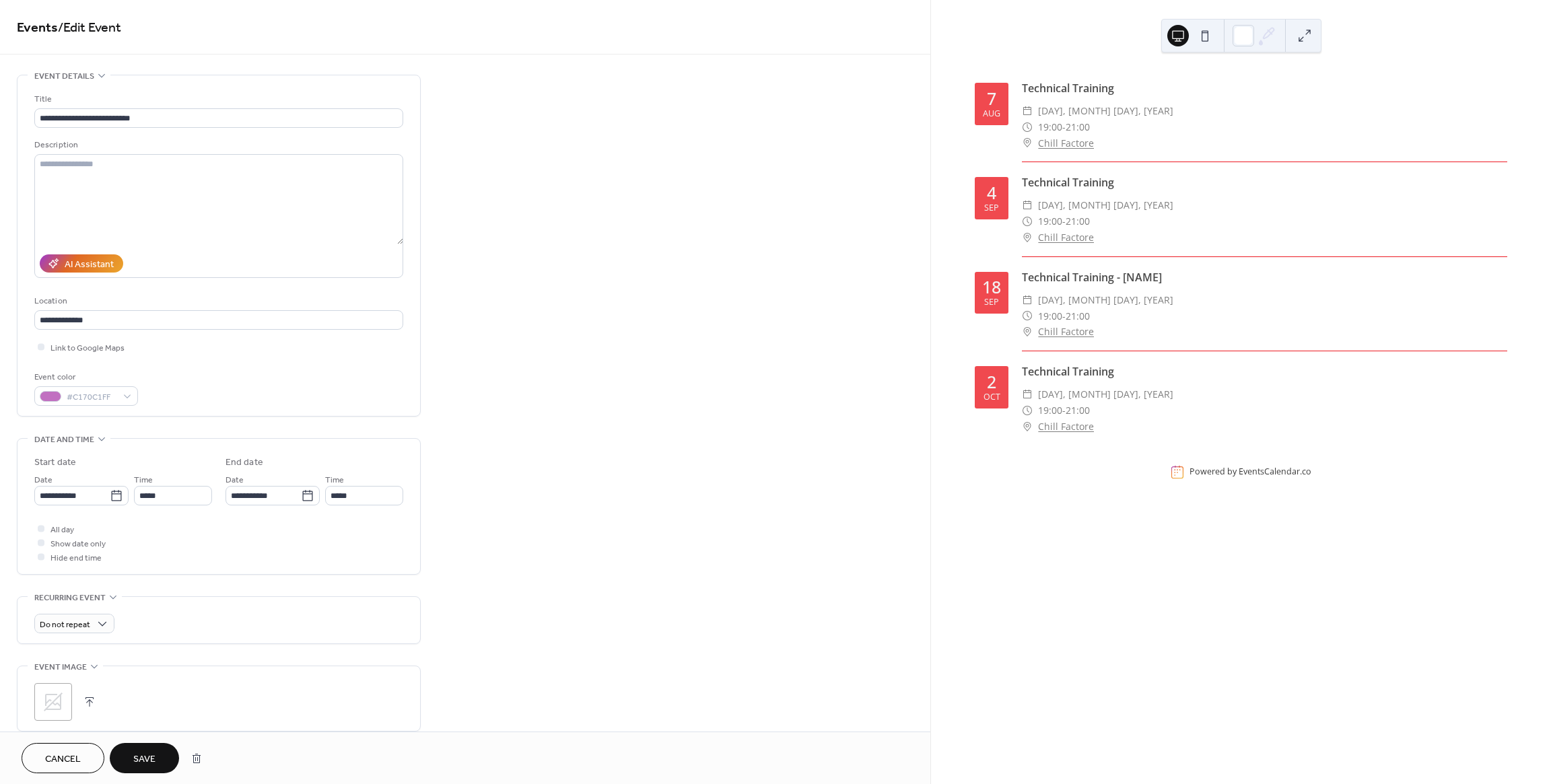 click on "Save" at bounding box center [144, 759] 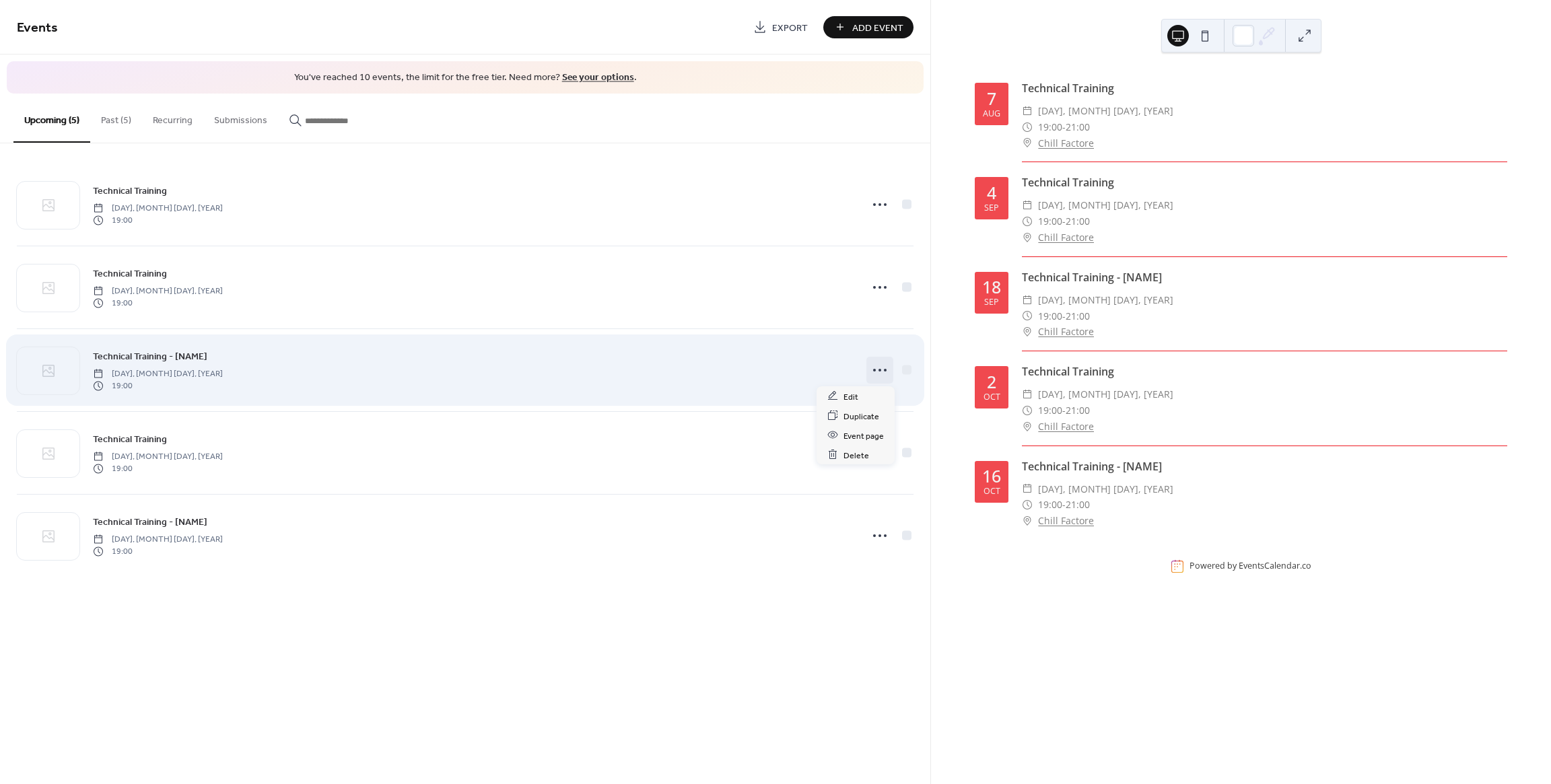 click 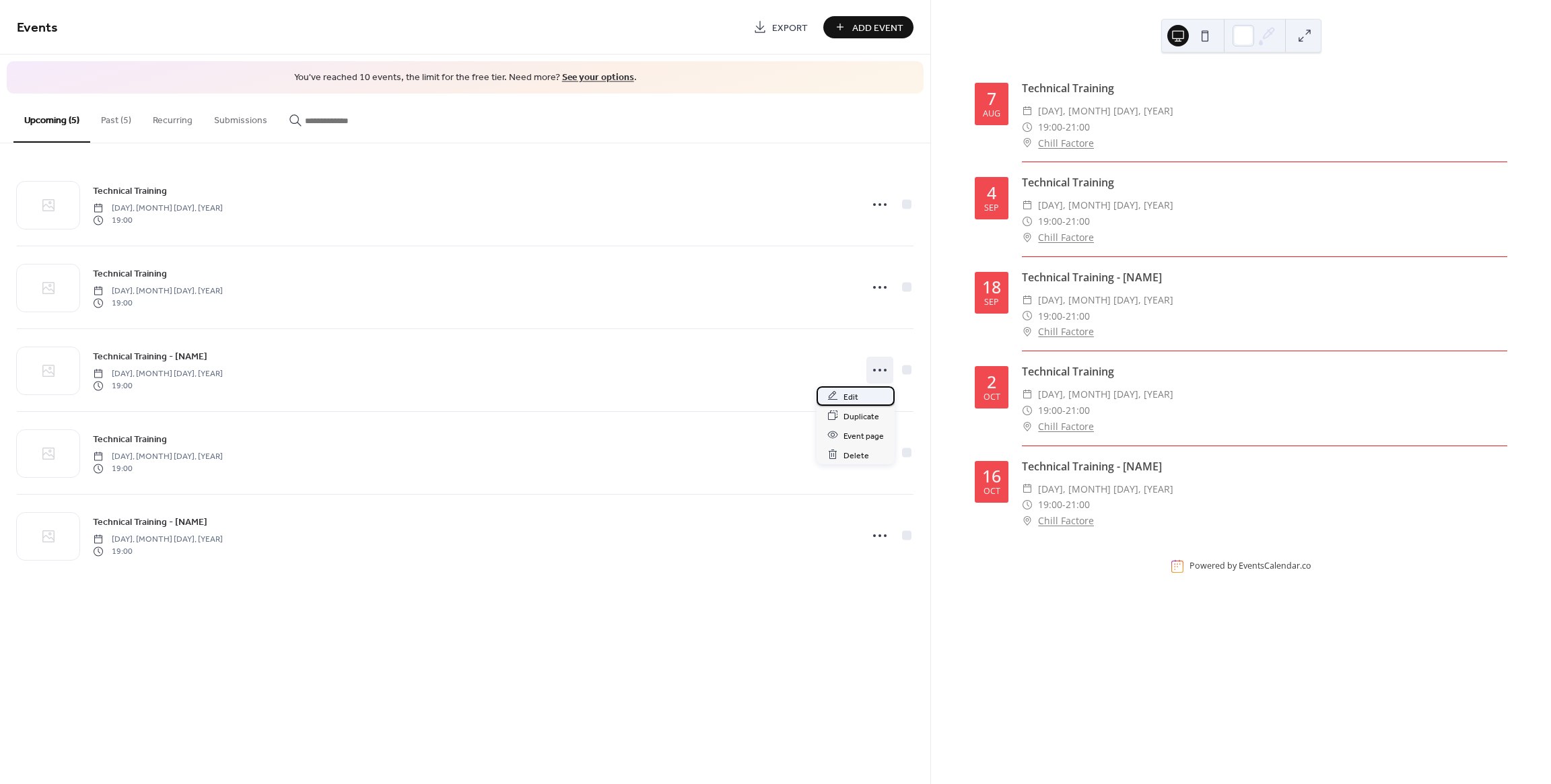 click on "Edit" at bounding box center [856, 396] 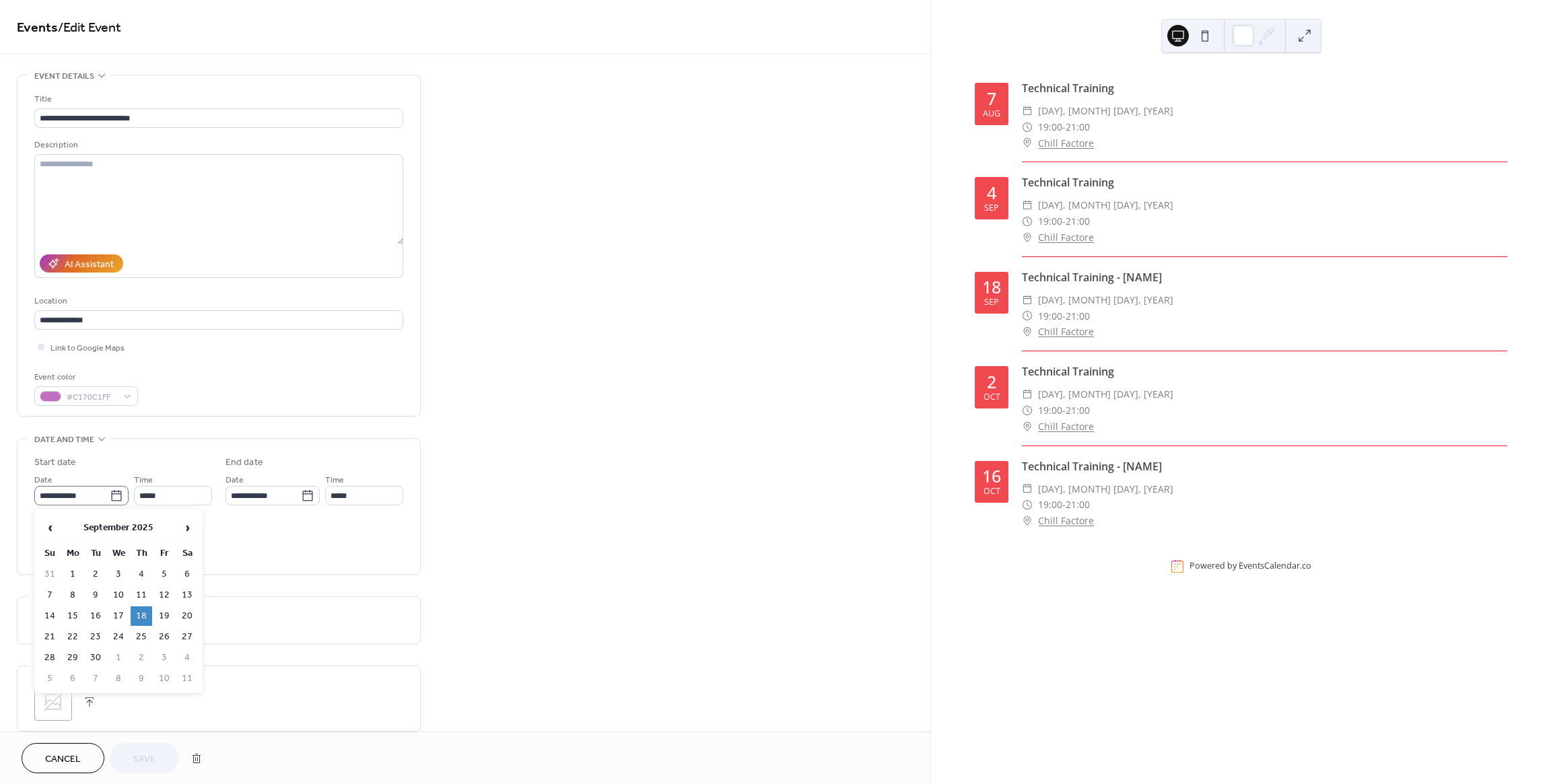 click 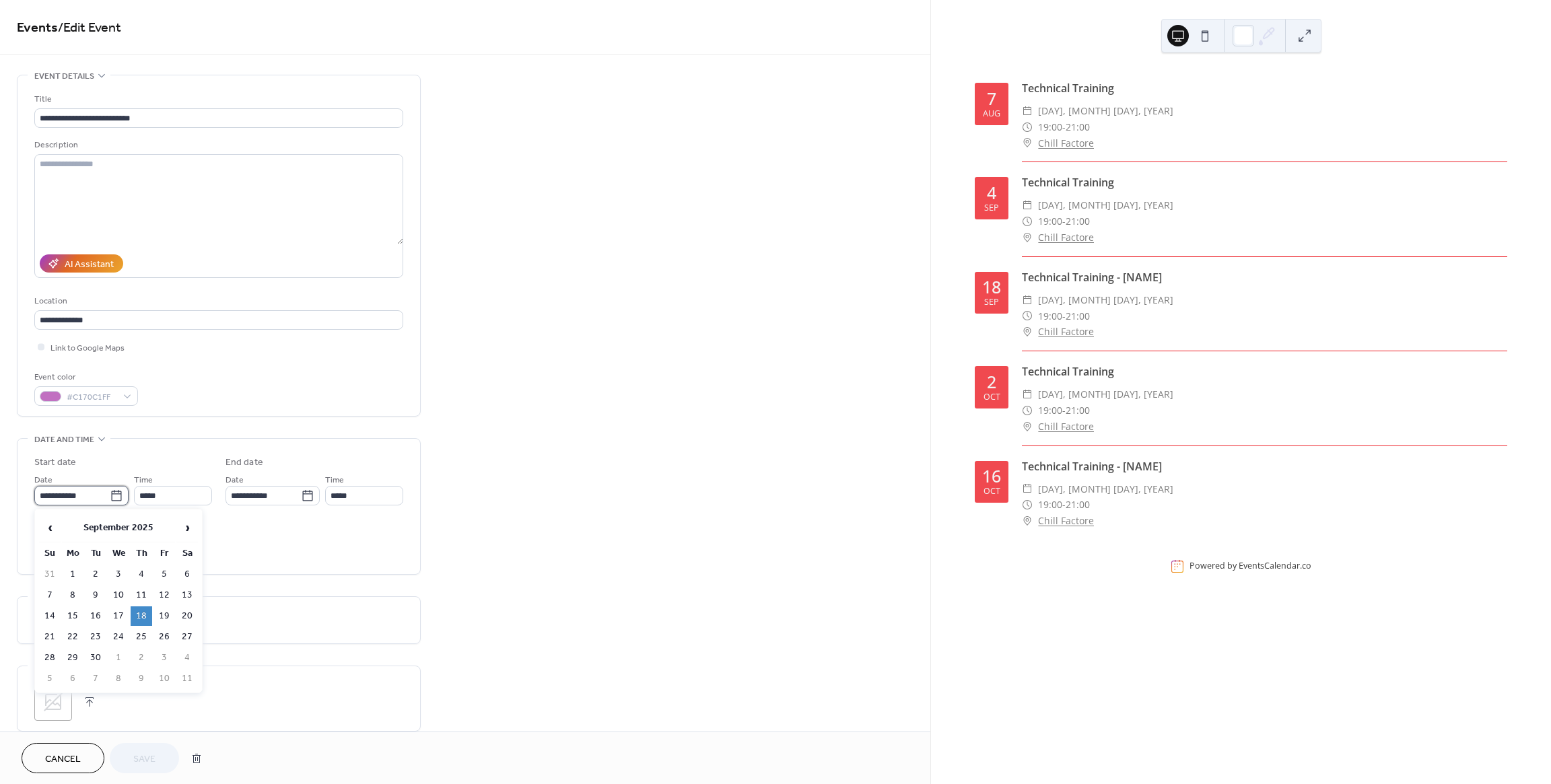 click on "**********" at bounding box center [72, 495] 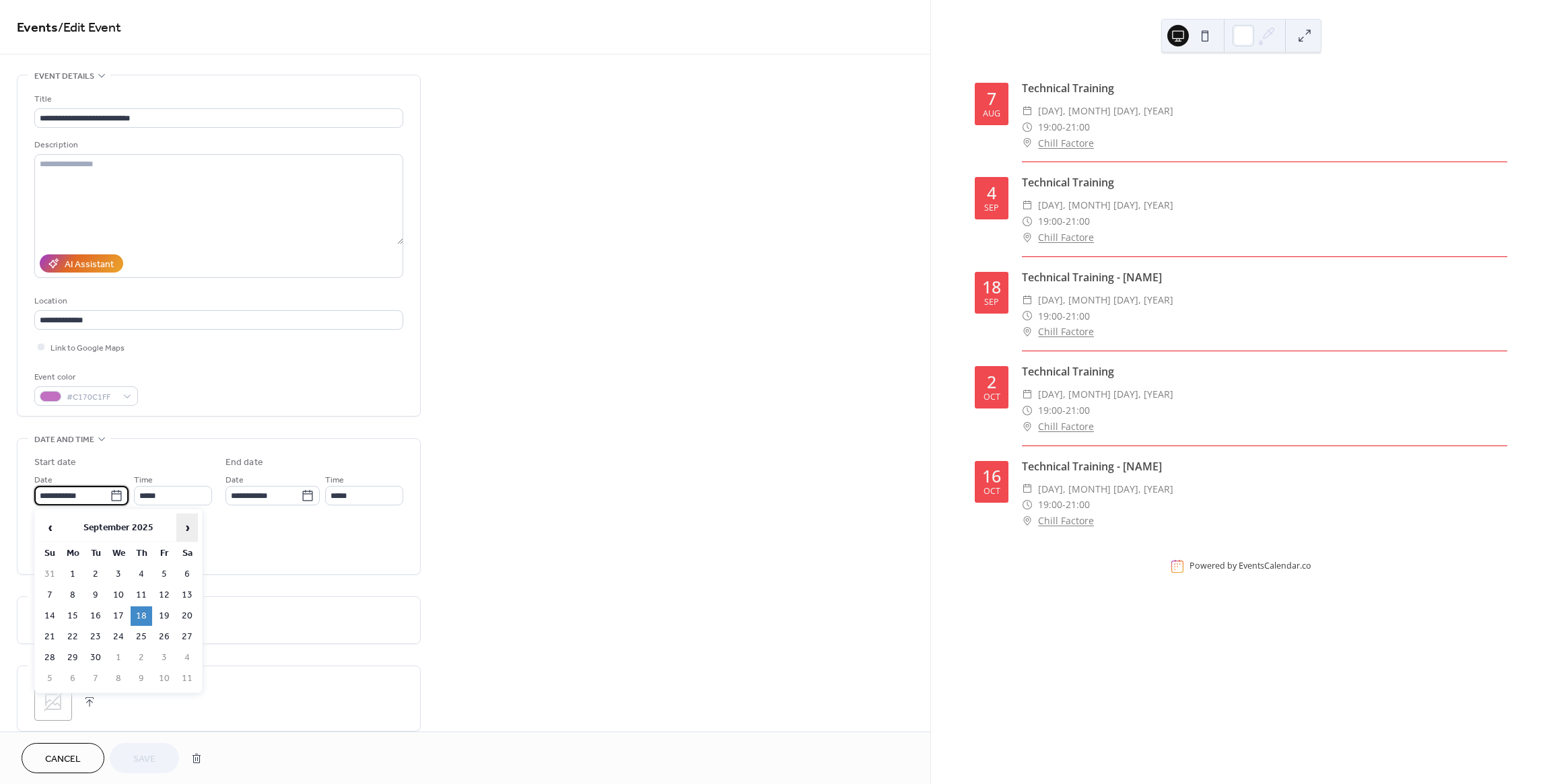 click on "›" at bounding box center [187, 528] 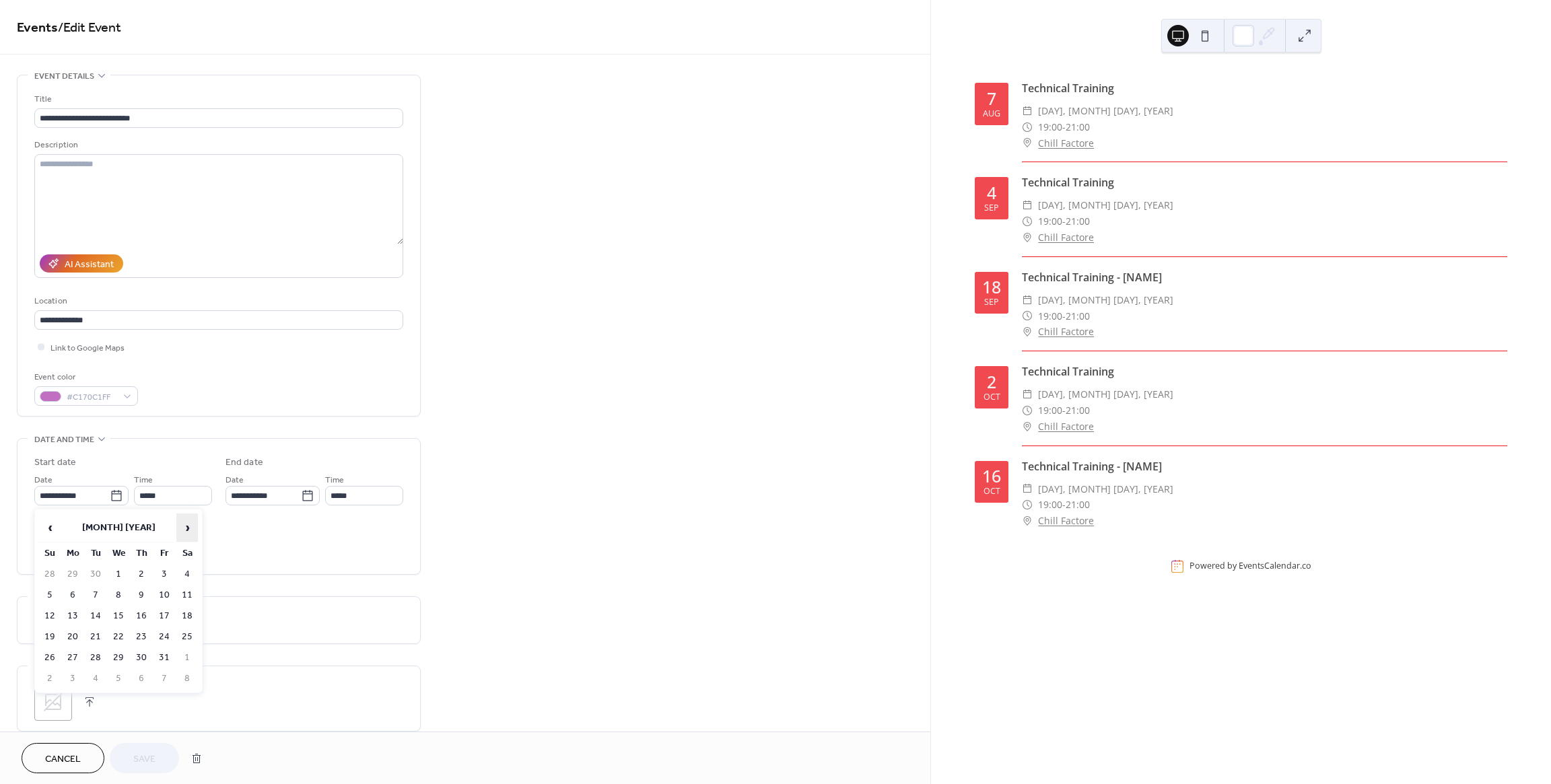click on "›" at bounding box center [187, 528] 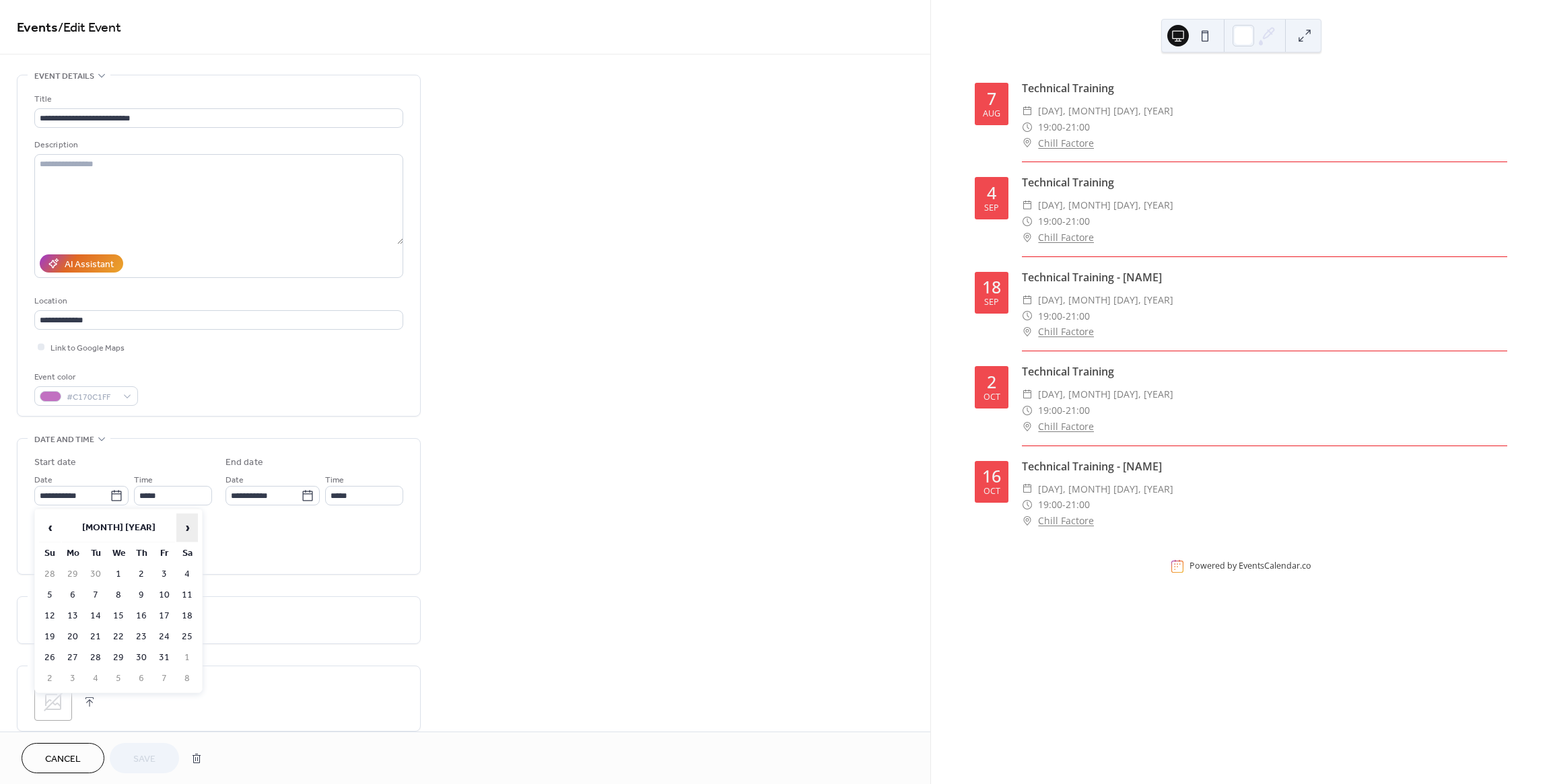 click on "›" at bounding box center (187, 528) 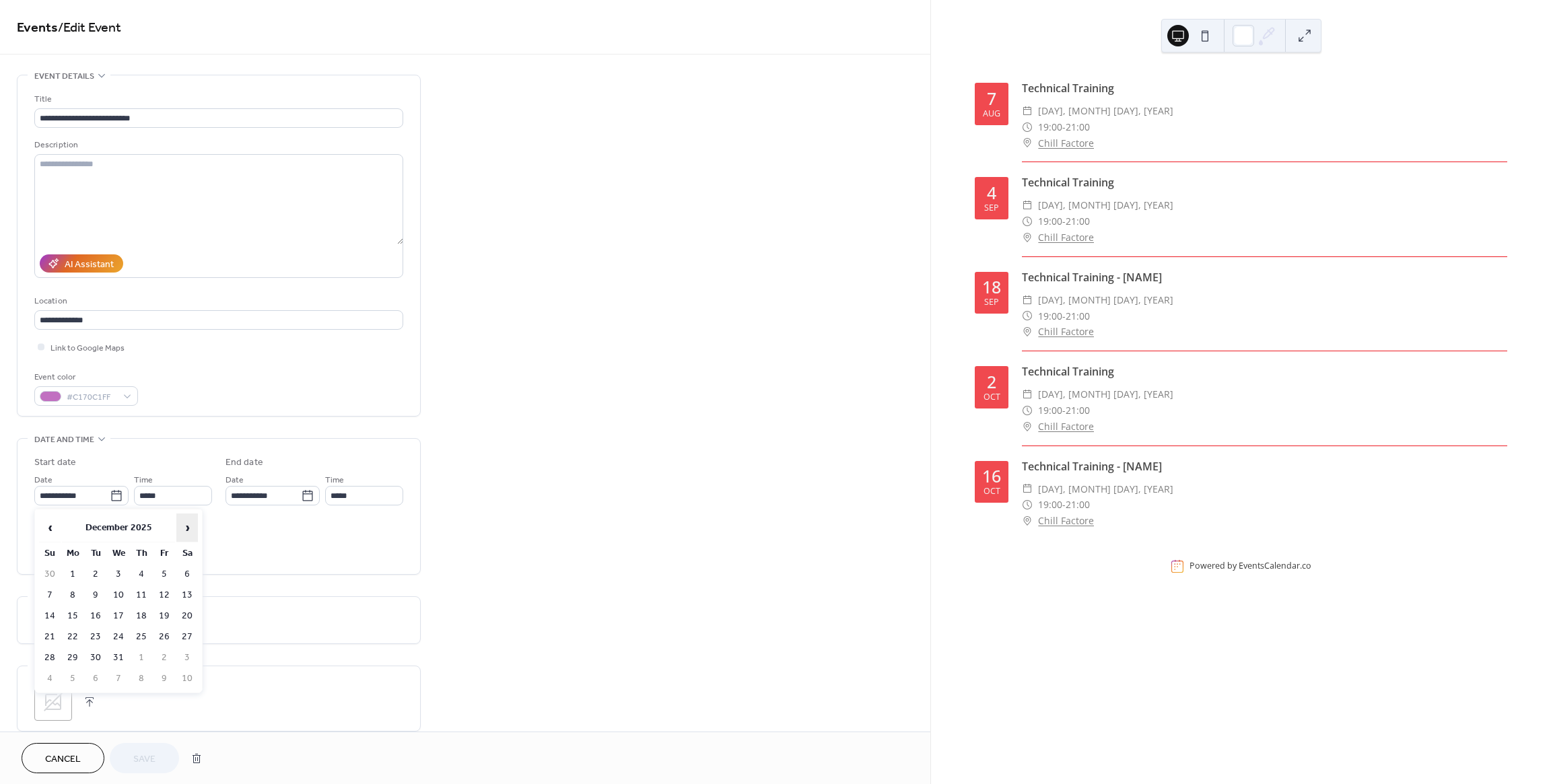 click on "›" at bounding box center [187, 528] 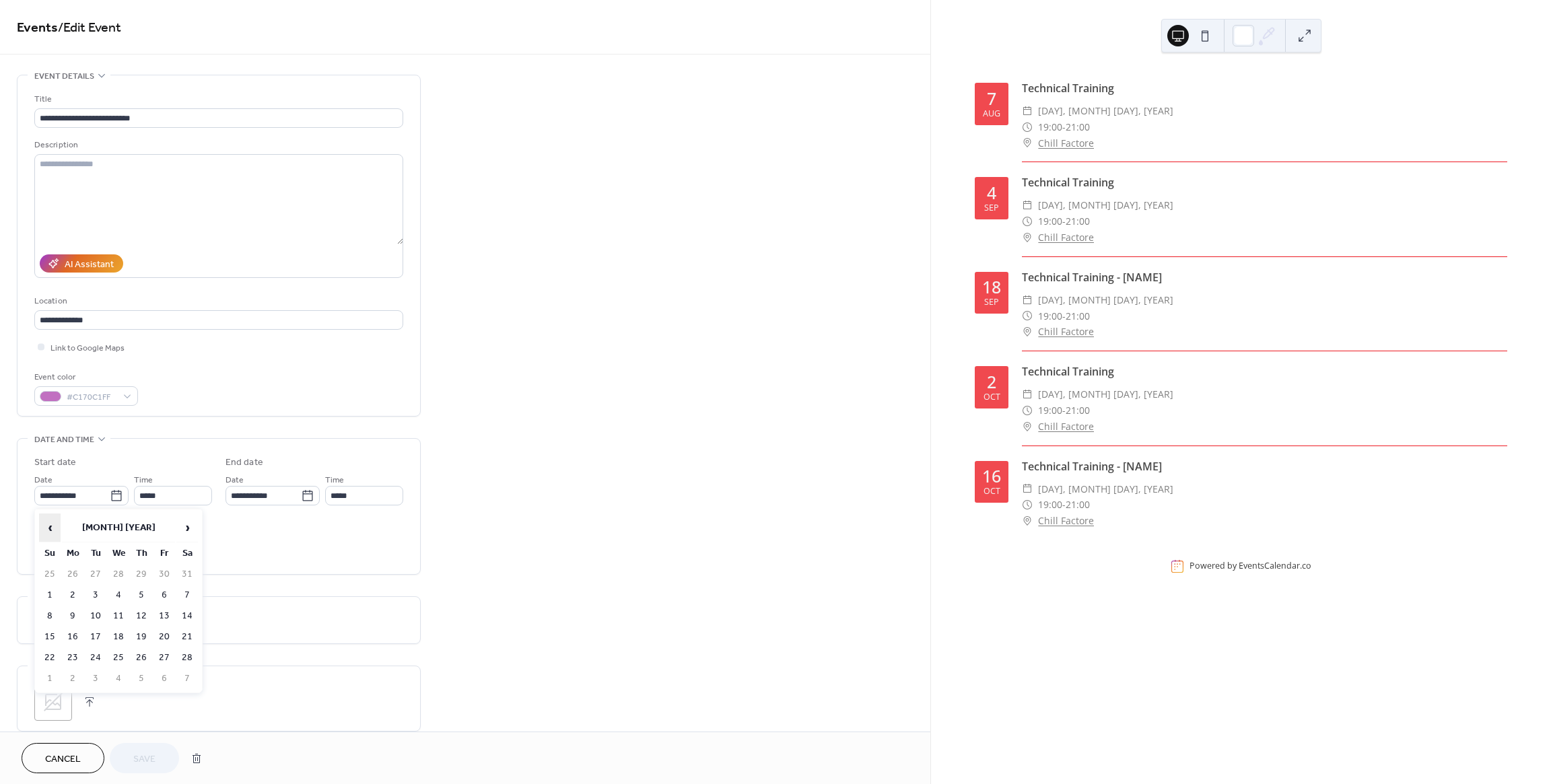 click on "‹" at bounding box center [50, 528] 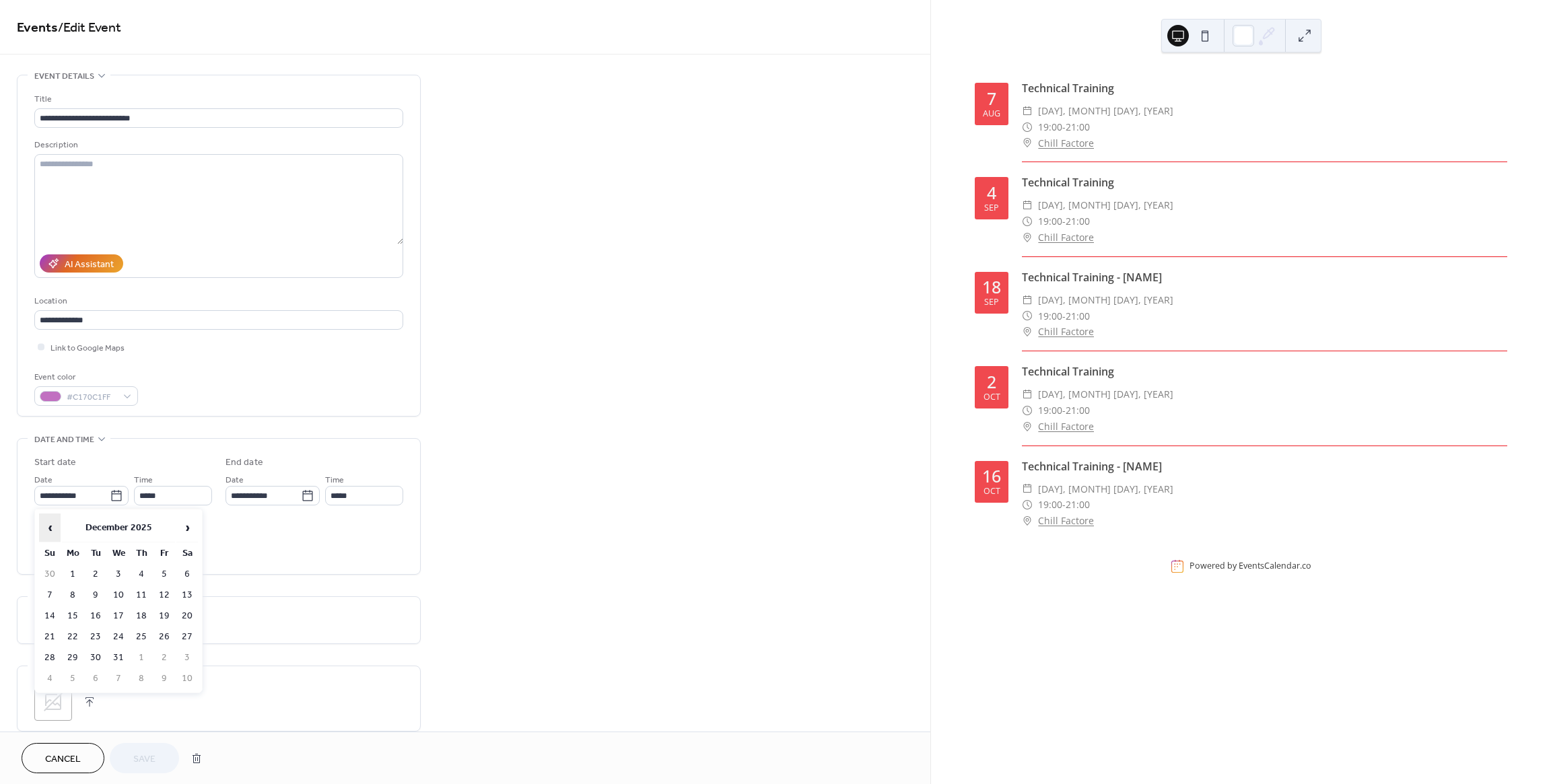 click on "‹" at bounding box center (50, 528) 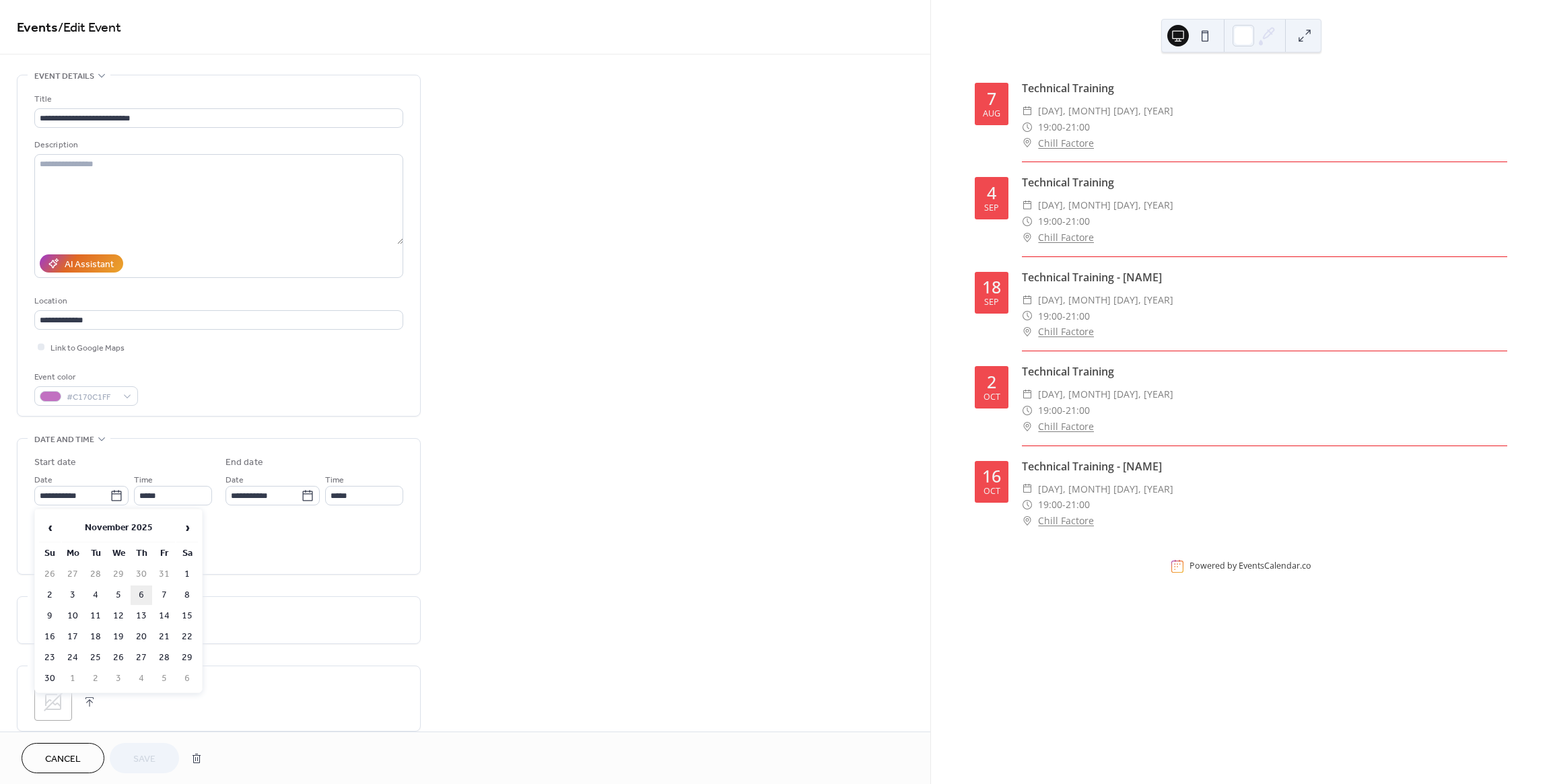 click on "6" at bounding box center [141, 595] 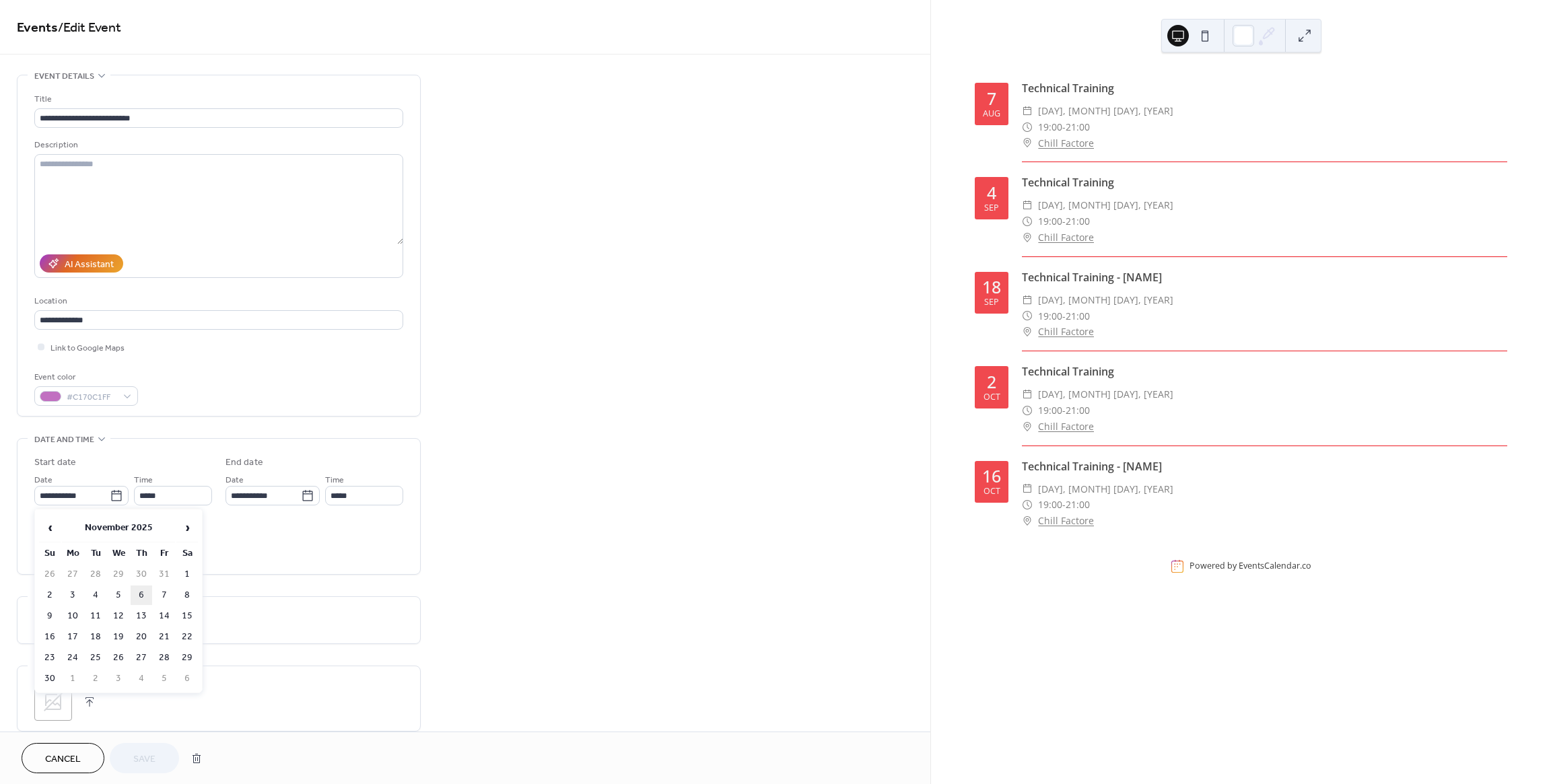 type on "**********" 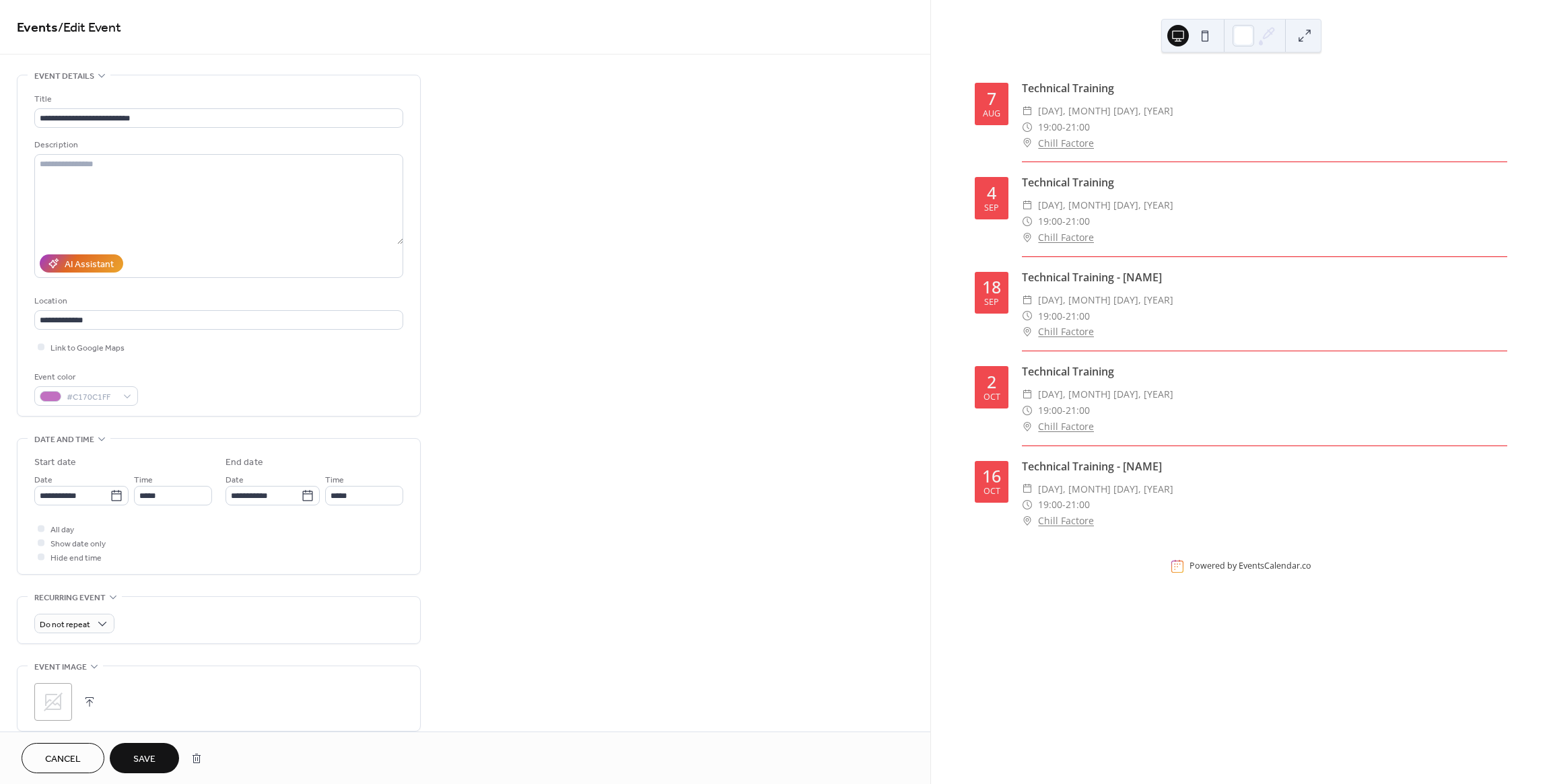 click on "Save" at bounding box center [144, 759] 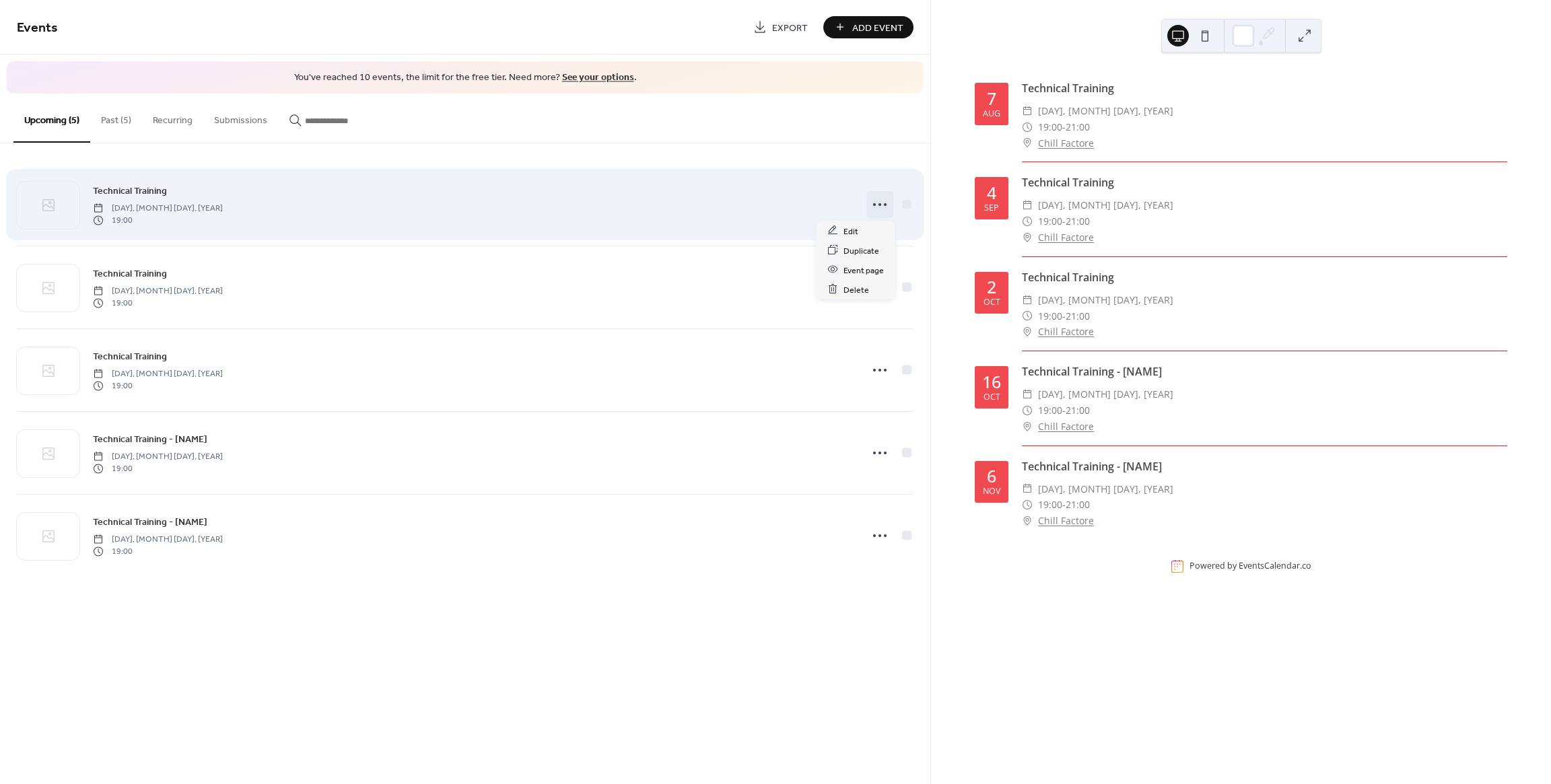 click 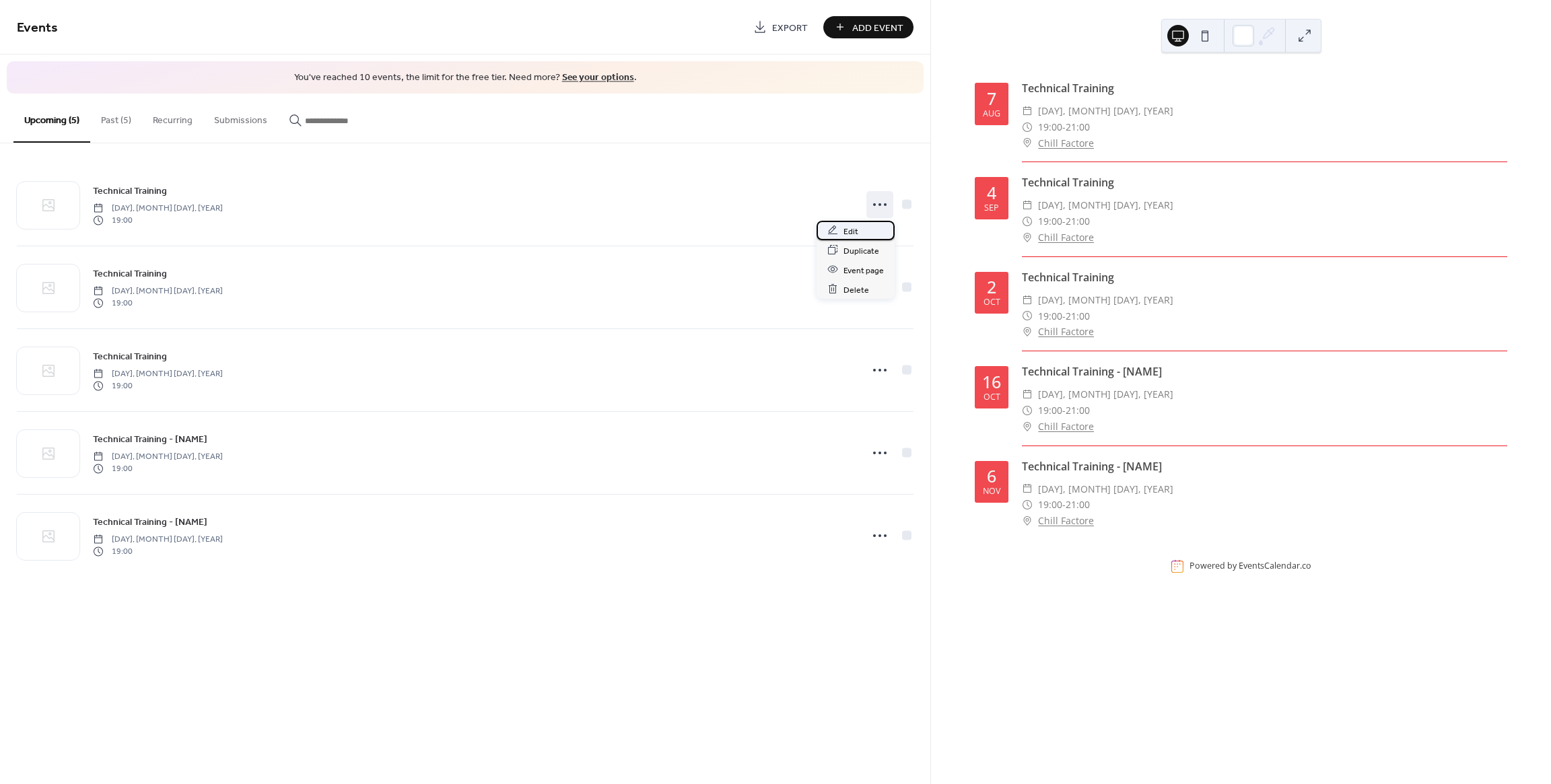 click on "Edit" at bounding box center (856, 230) 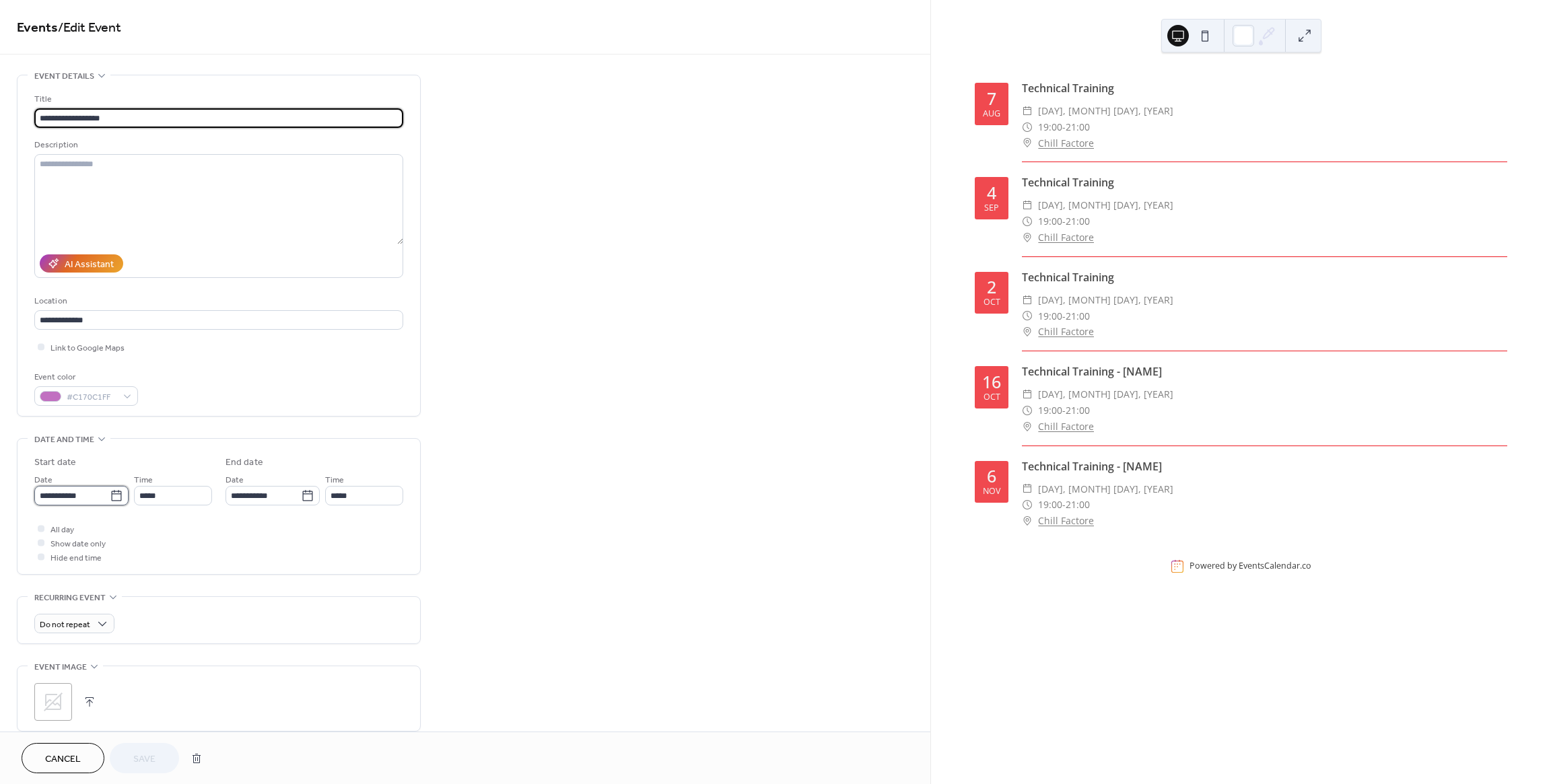 click on "**********" at bounding box center [72, 495] 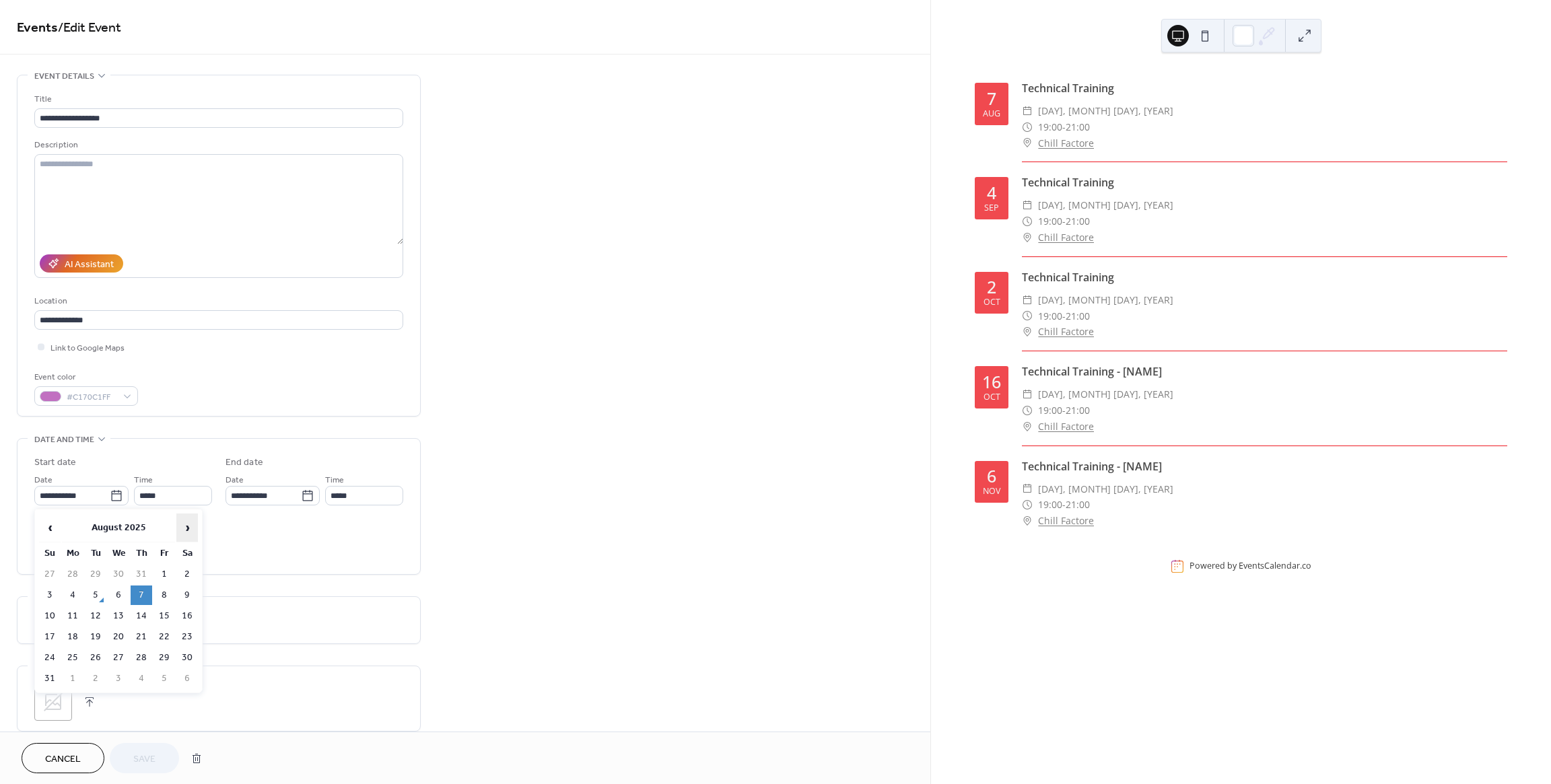 click on "›" at bounding box center [187, 528] 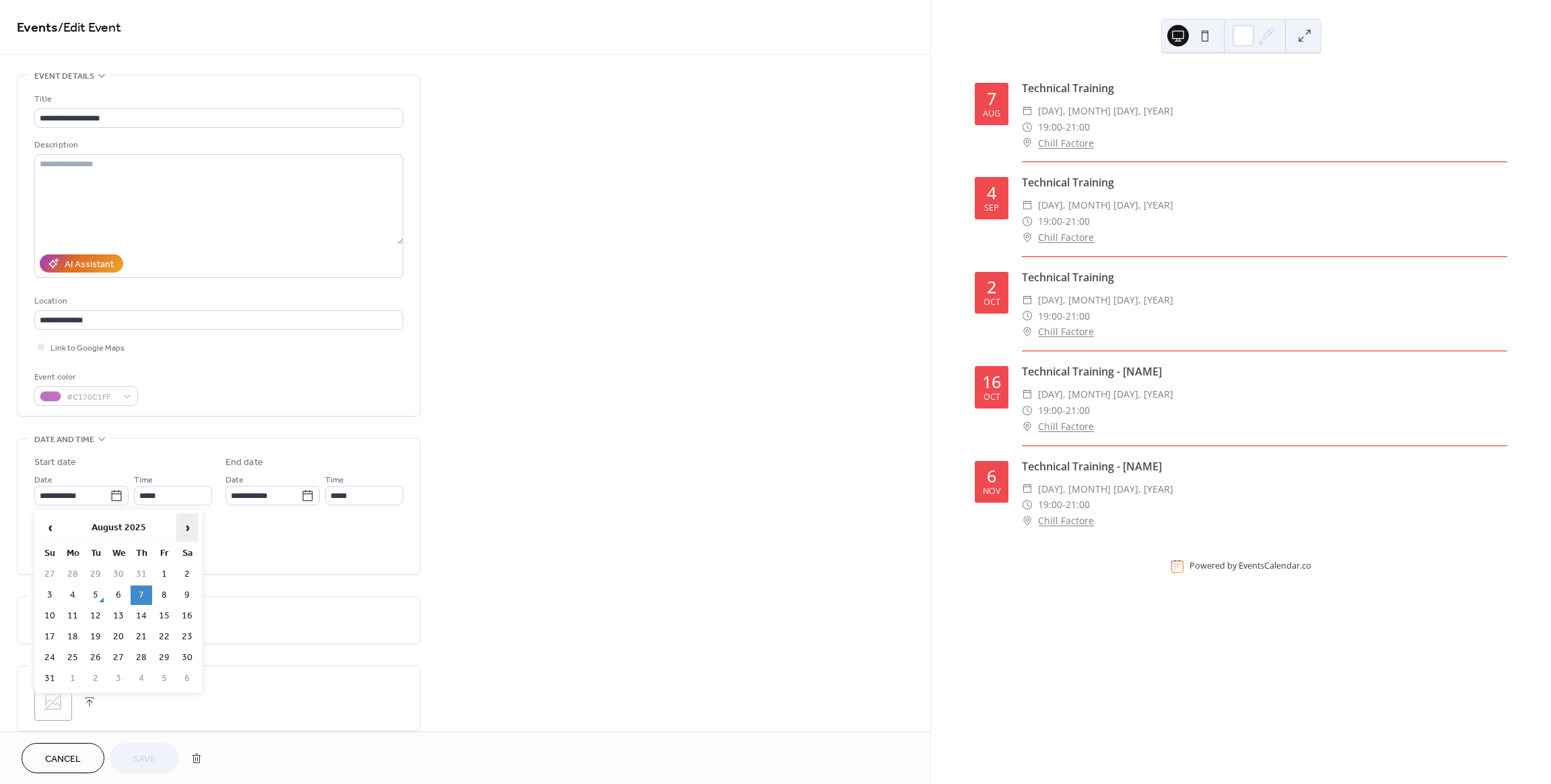 click on "›" at bounding box center (187, 528) 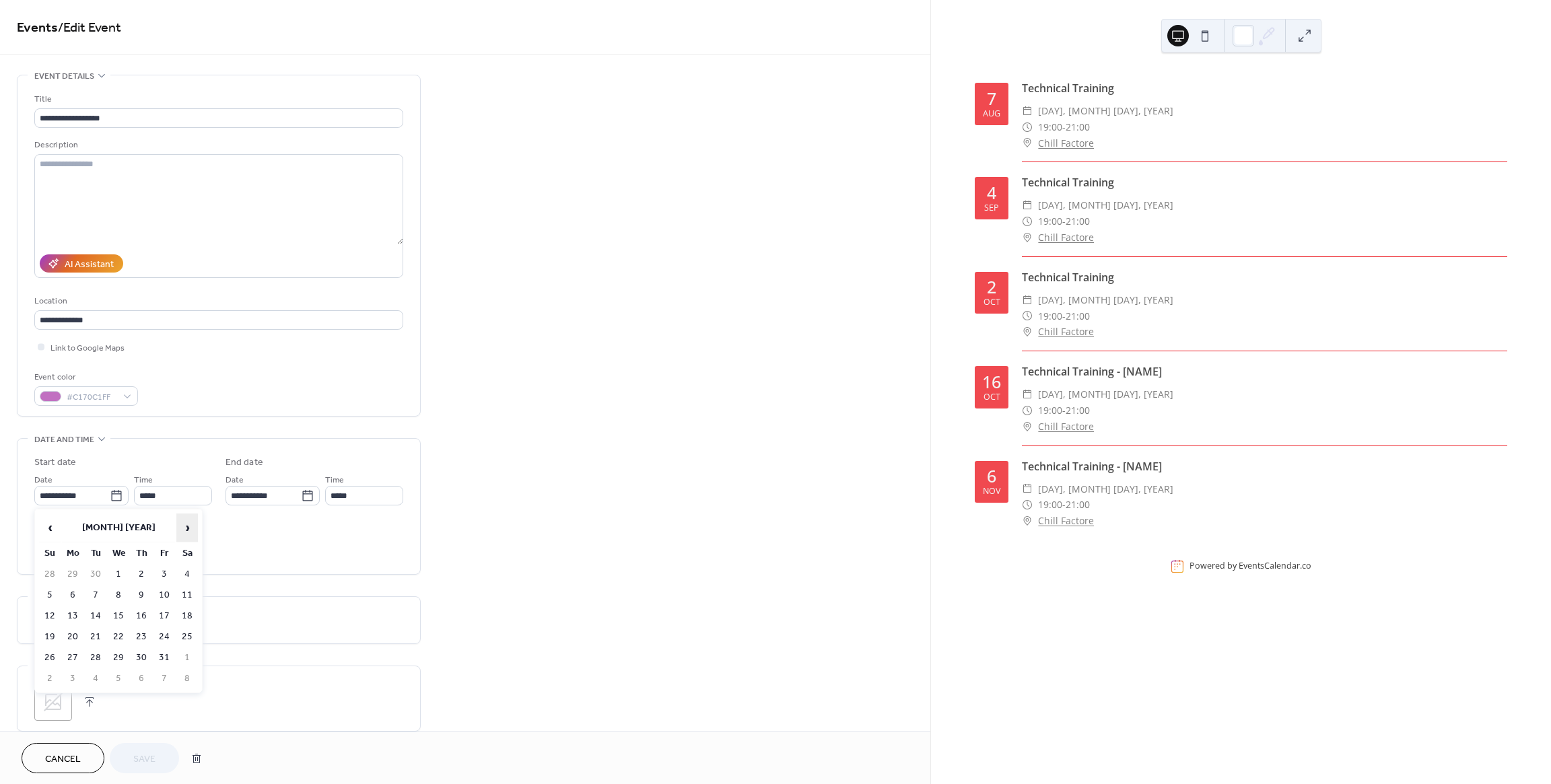 click on "›" at bounding box center (187, 528) 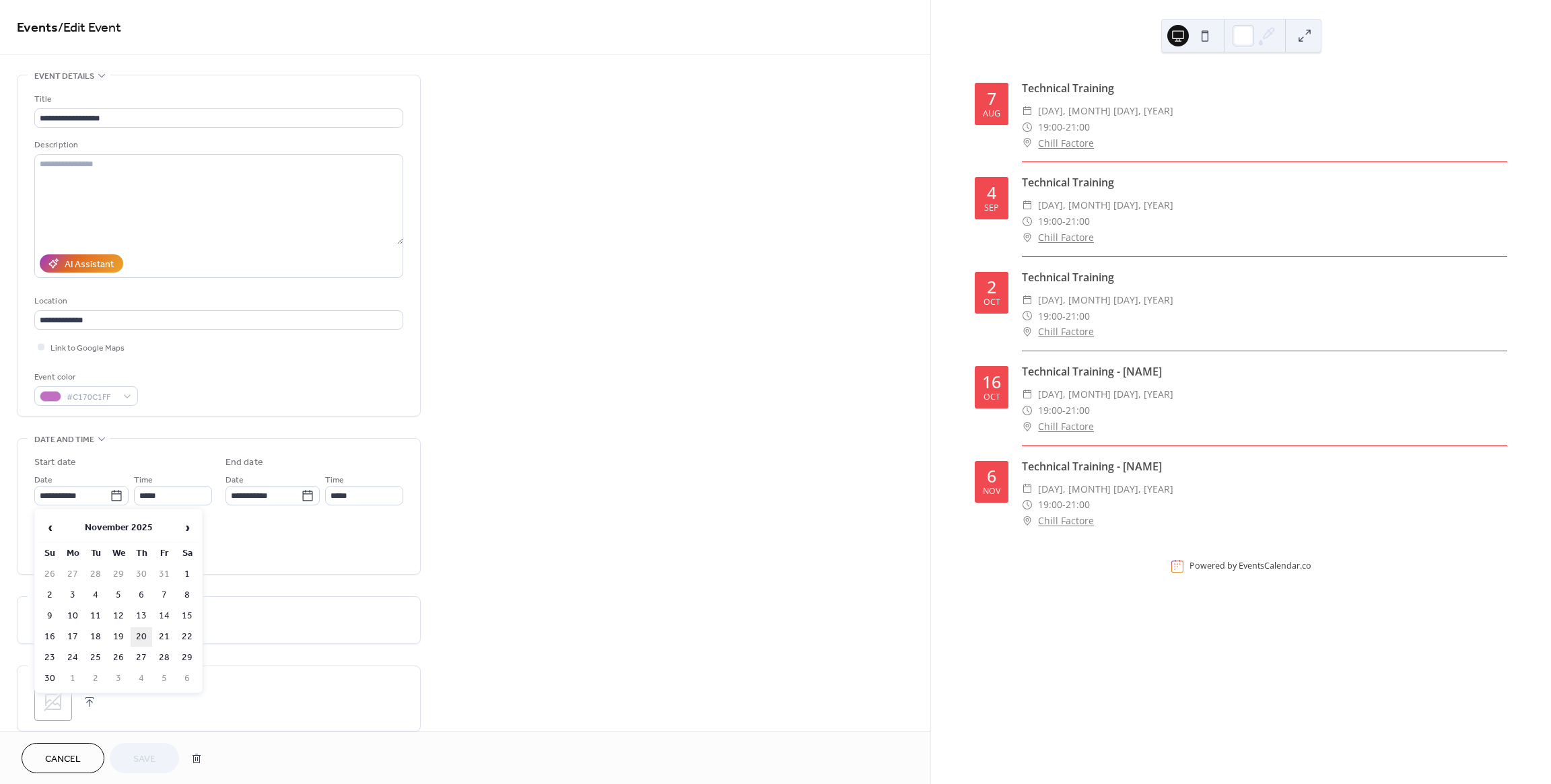 click on "20" at bounding box center (141, 637) 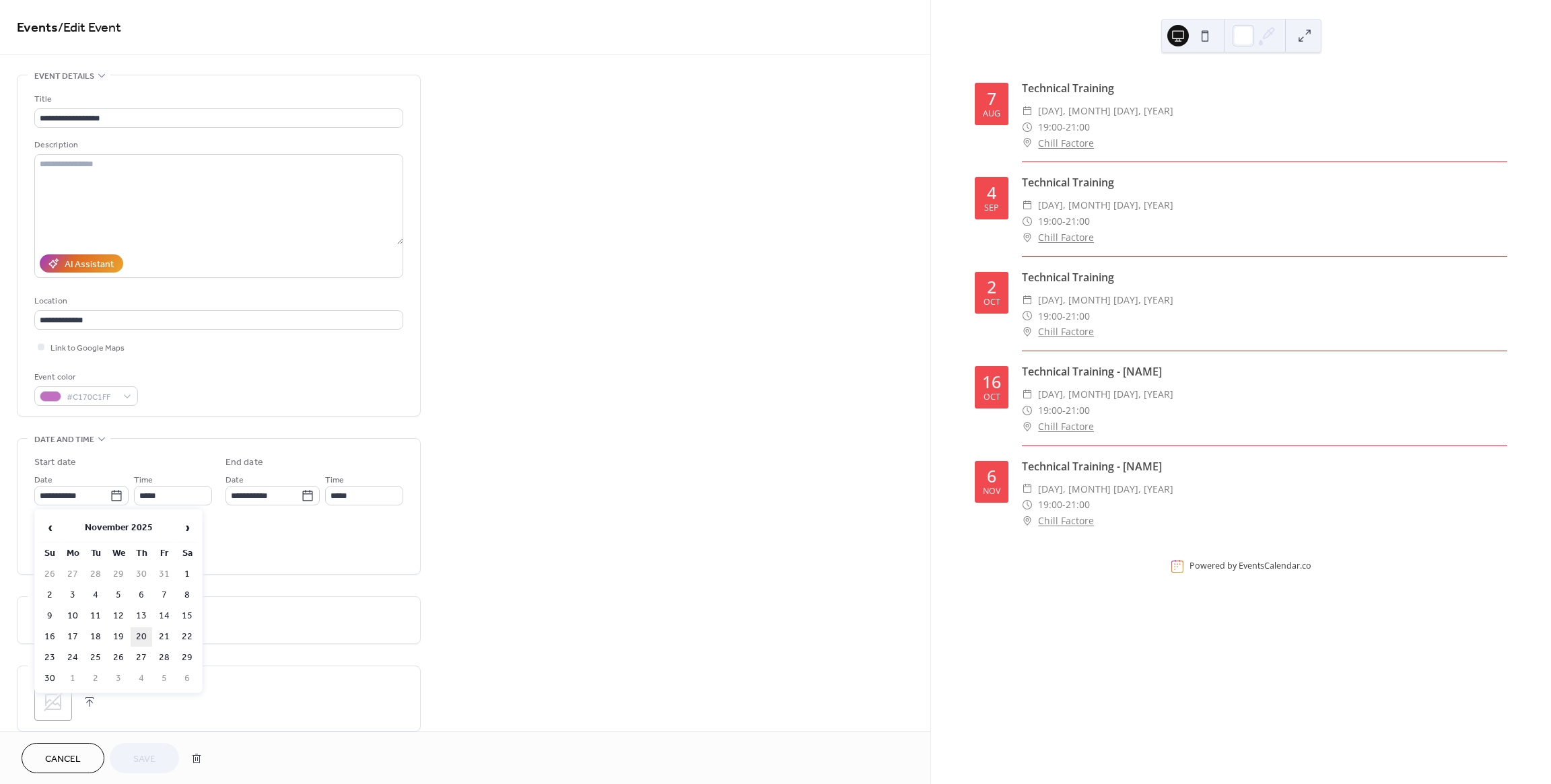 type on "**********" 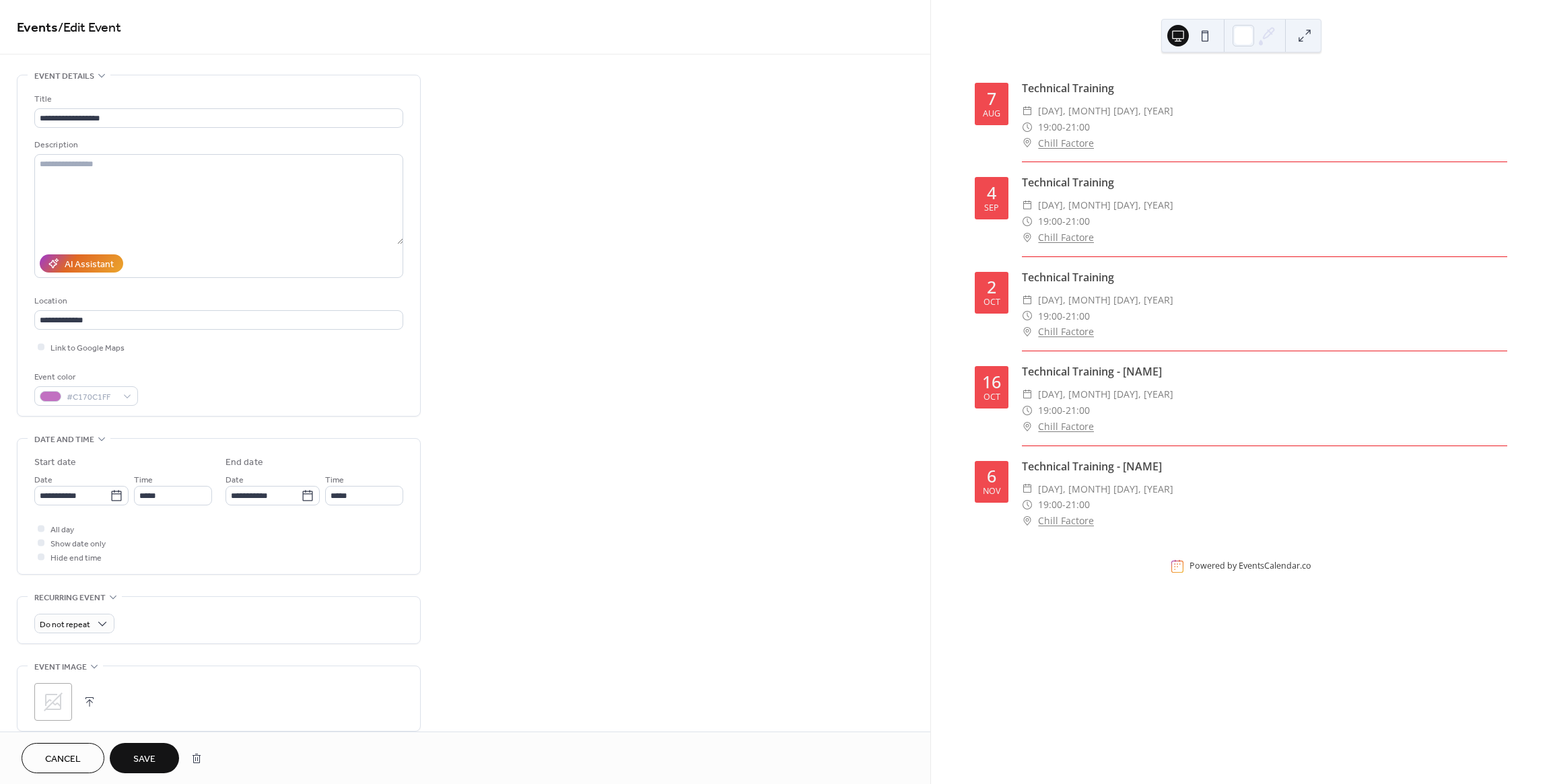 click on "Save" at bounding box center [144, 758] 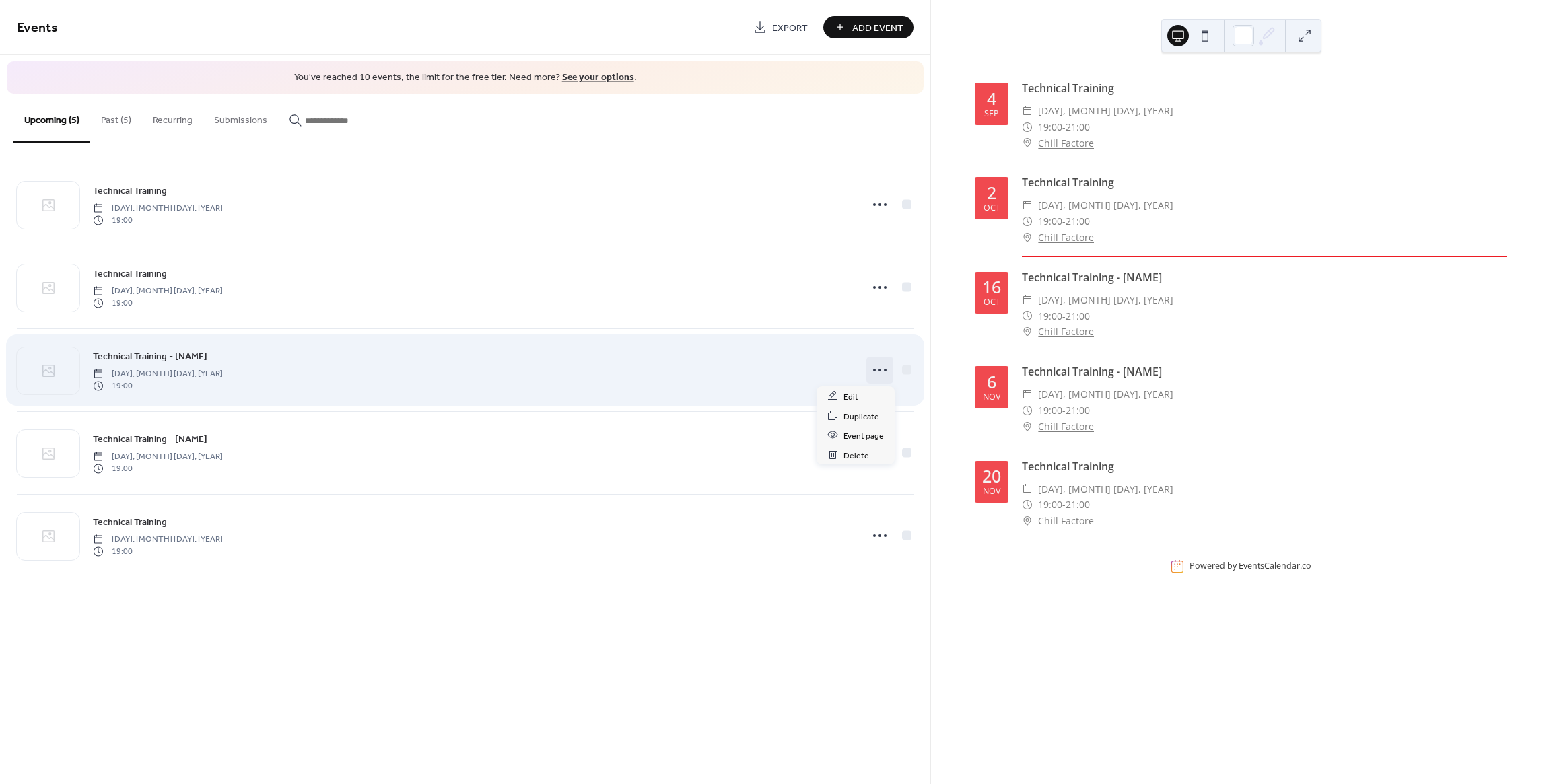 click 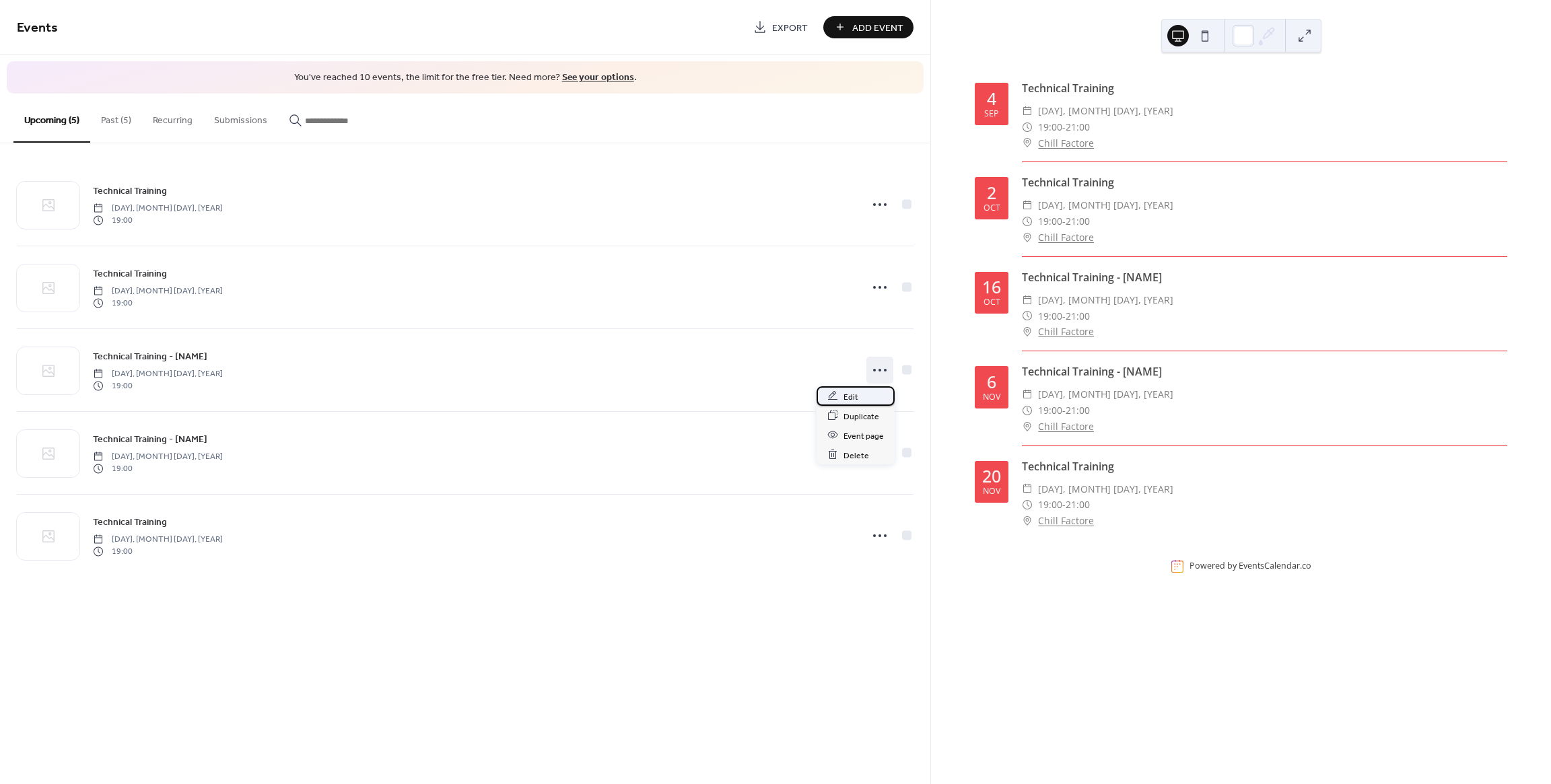 click on "Edit" at bounding box center (851, 396) 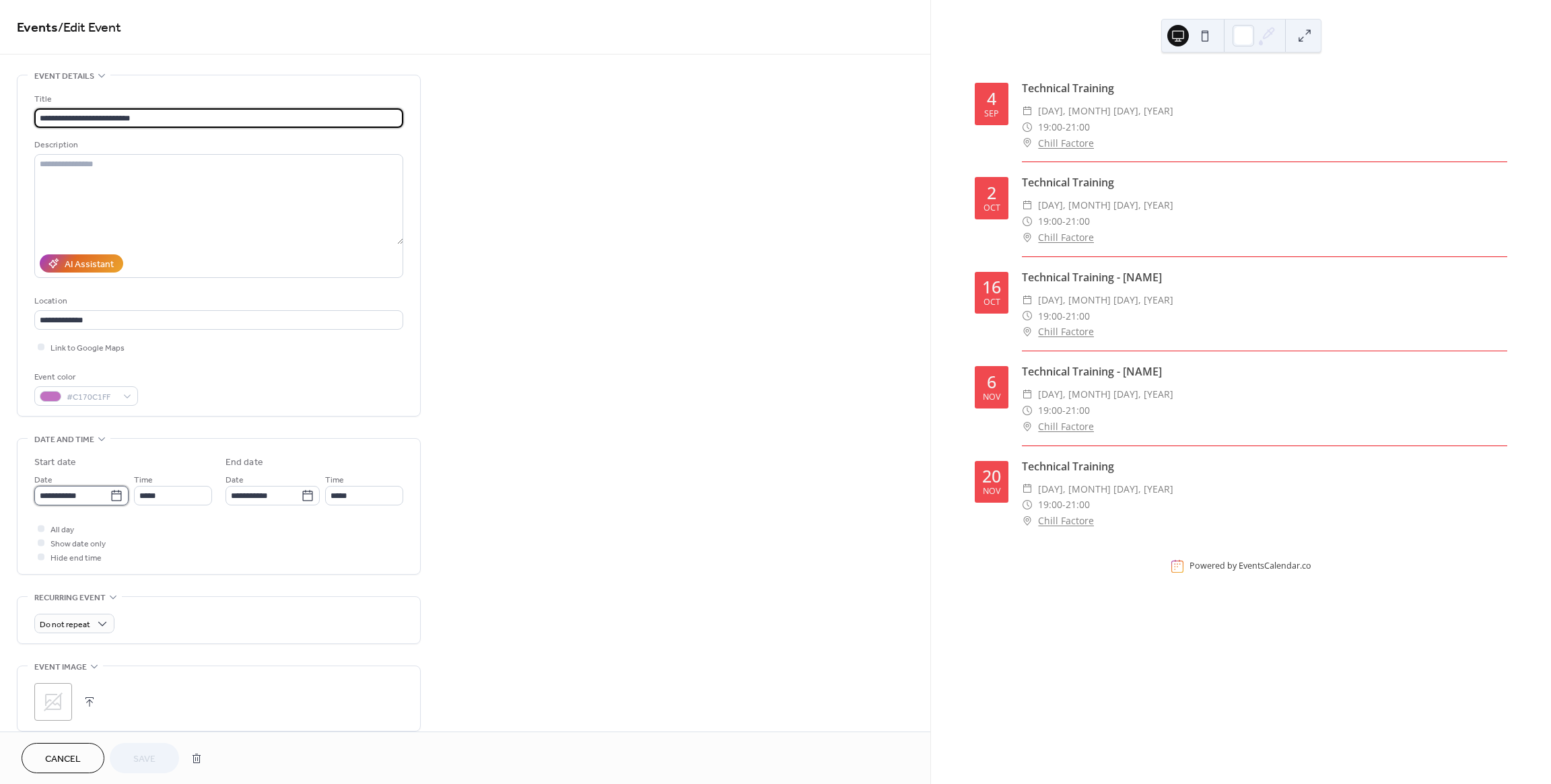 click on "**********" at bounding box center [72, 495] 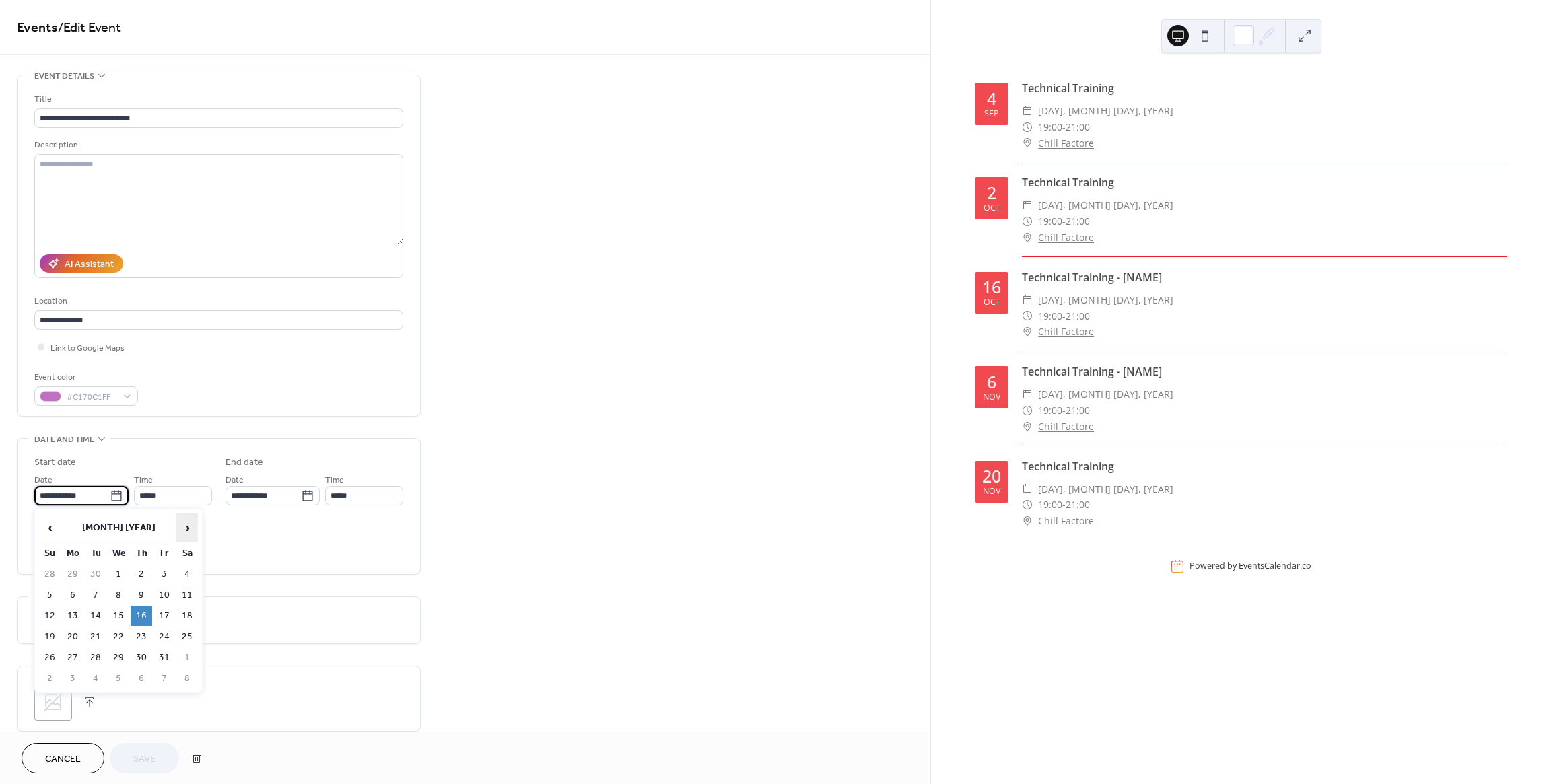 click on "›" at bounding box center (187, 528) 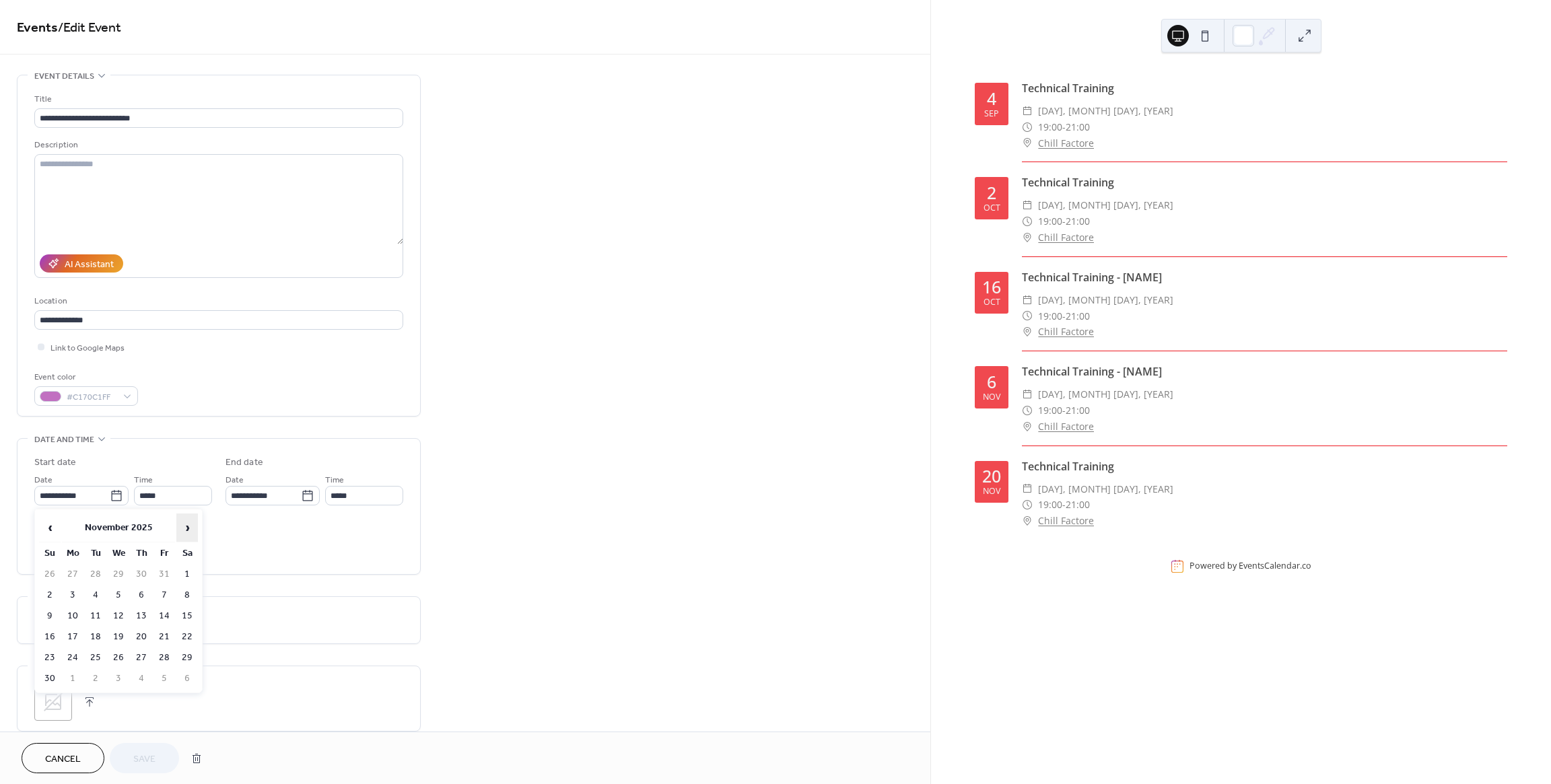 click on "›" at bounding box center [187, 528] 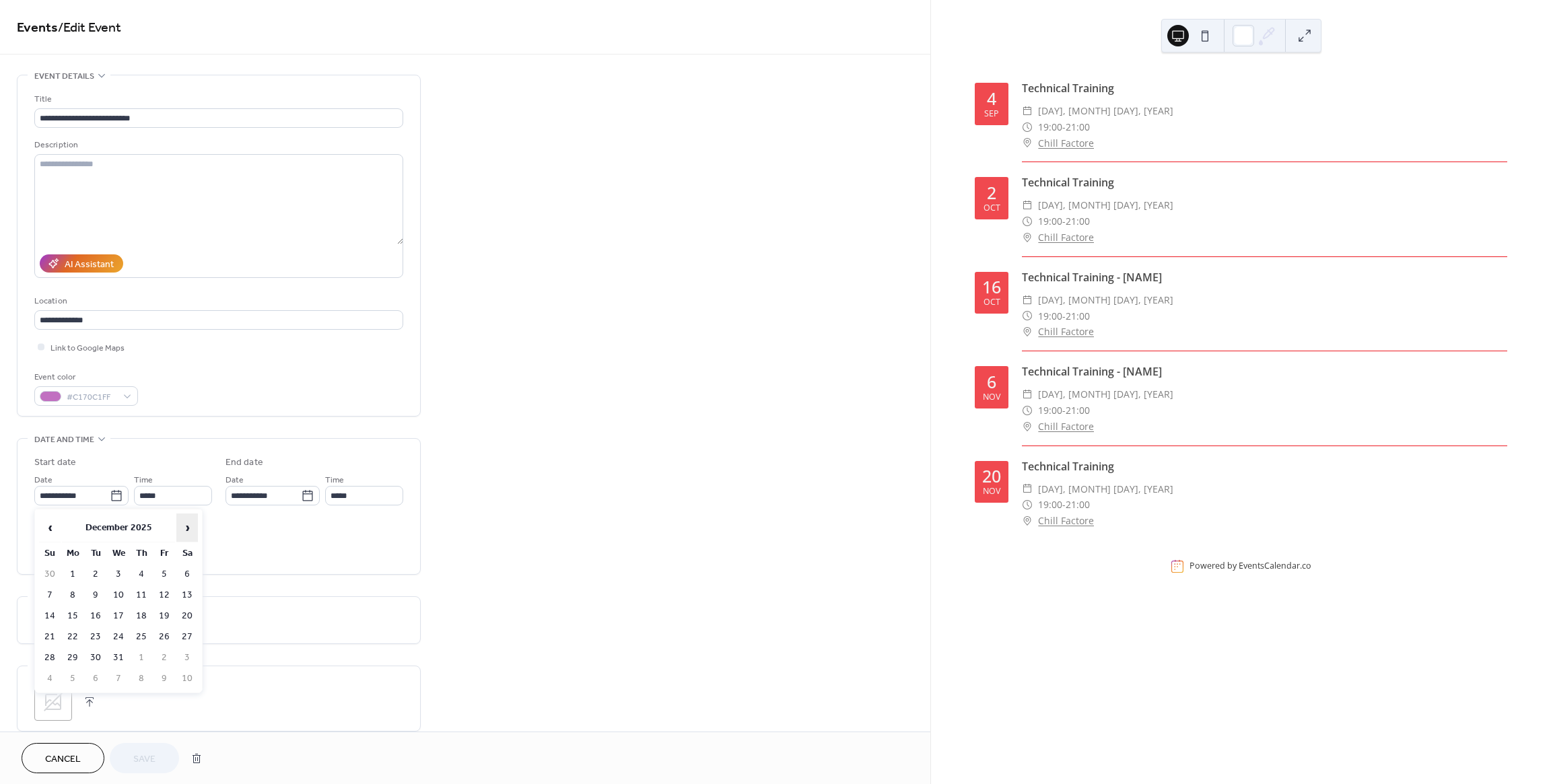 click on "›" at bounding box center [187, 528] 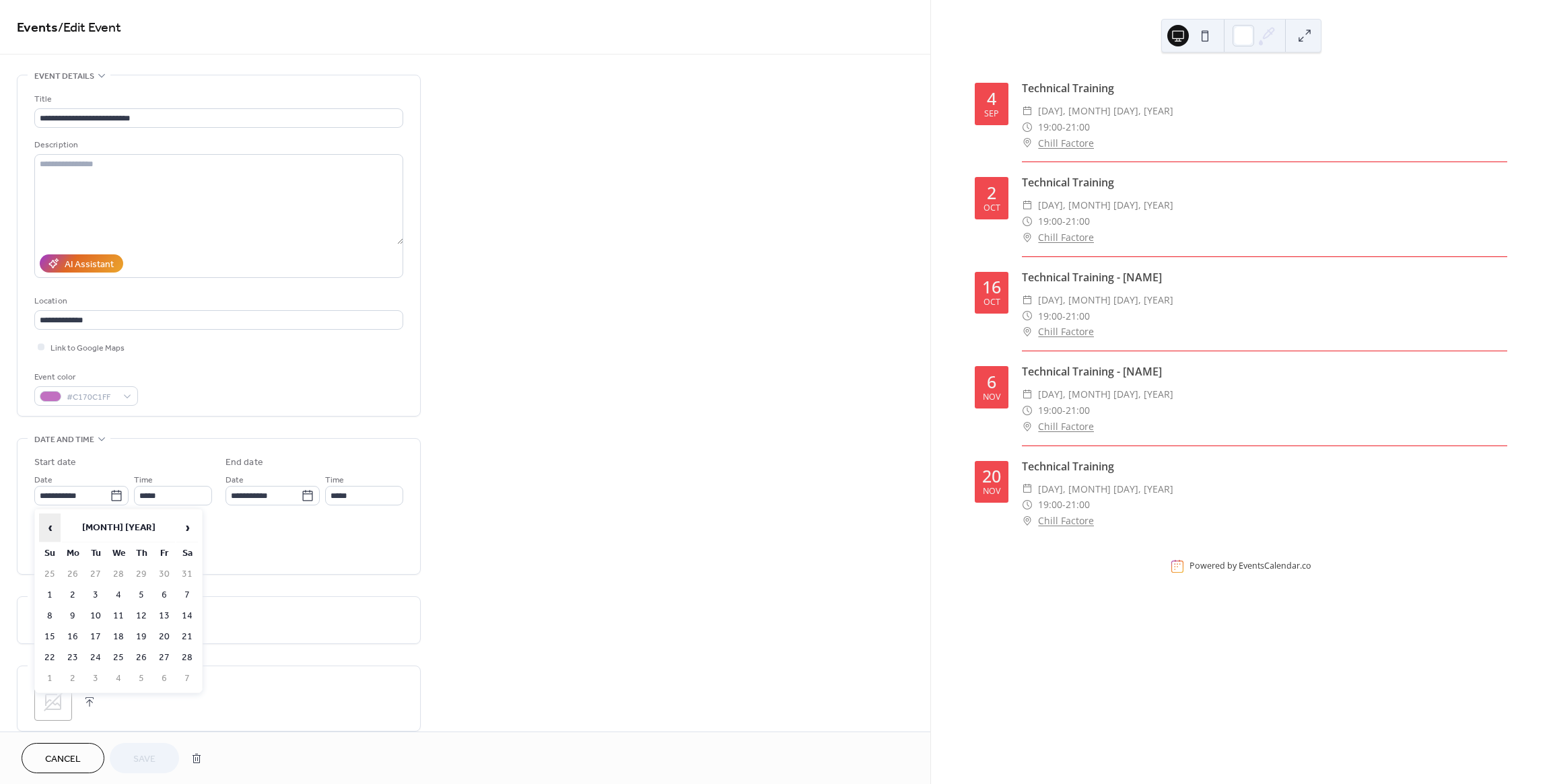 click on "‹" at bounding box center (50, 528) 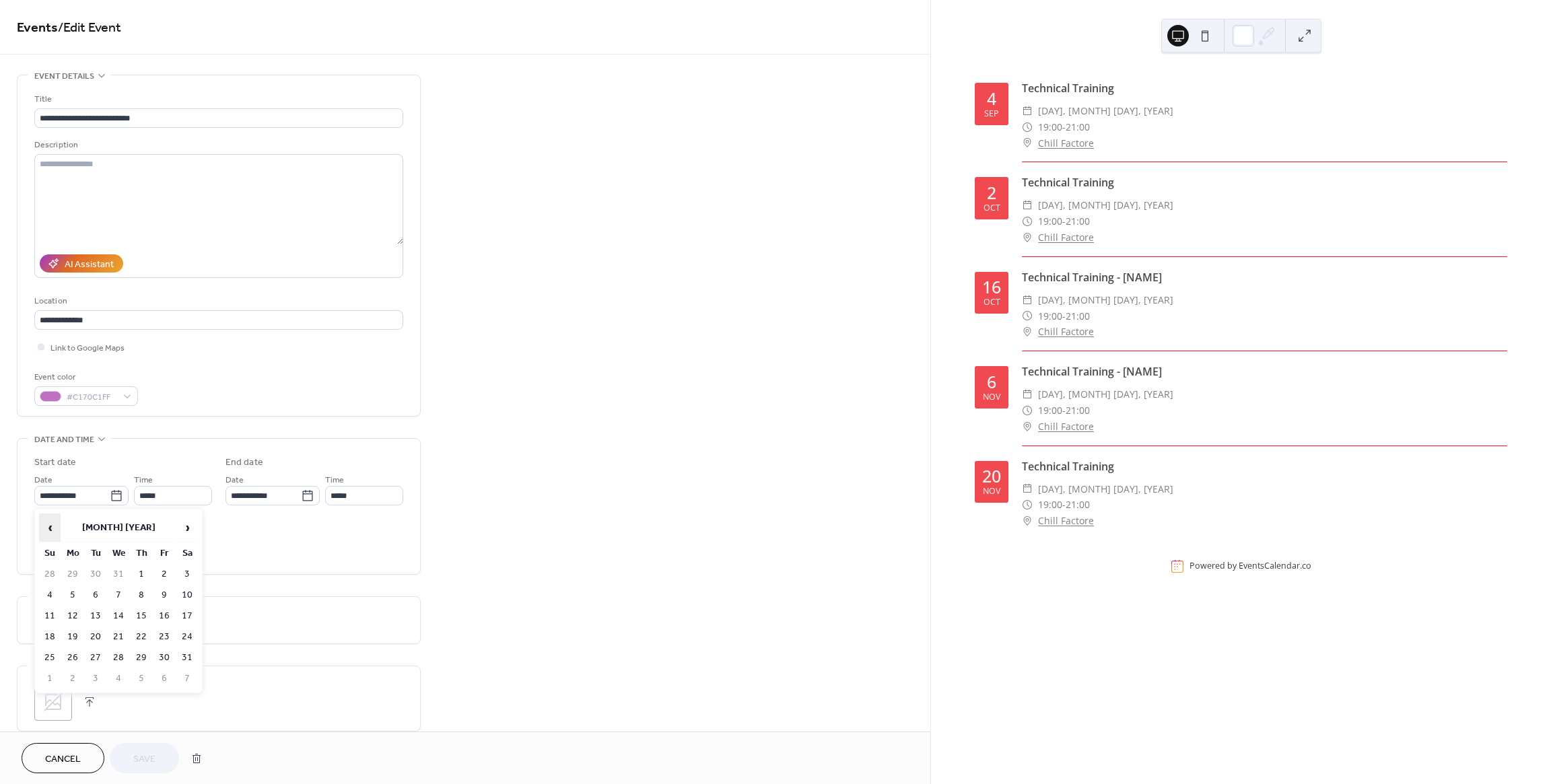 click on "‹" at bounding box center [50, 528] 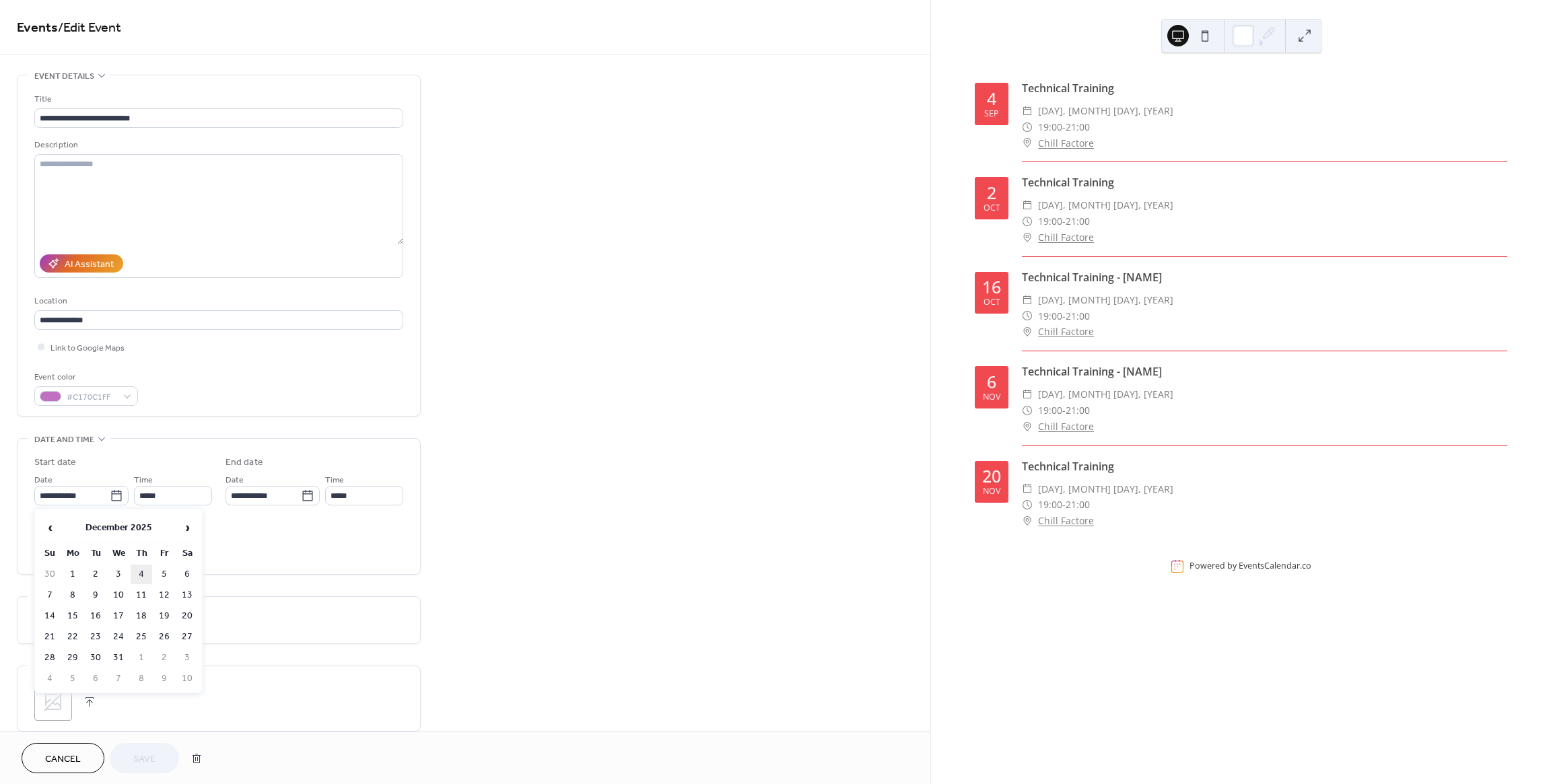click on "4" at bounding box center (141, 574) 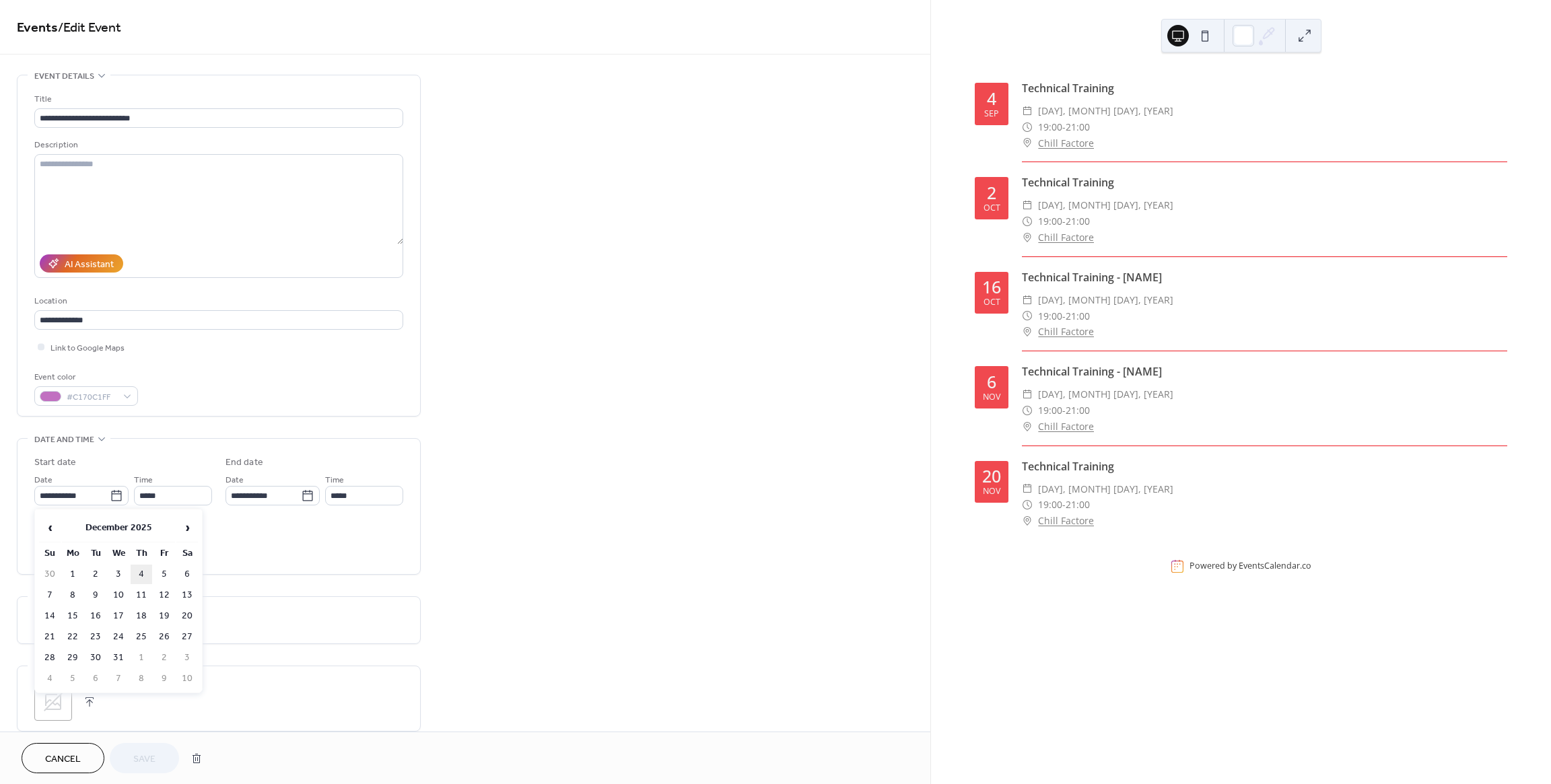 type on "**********" 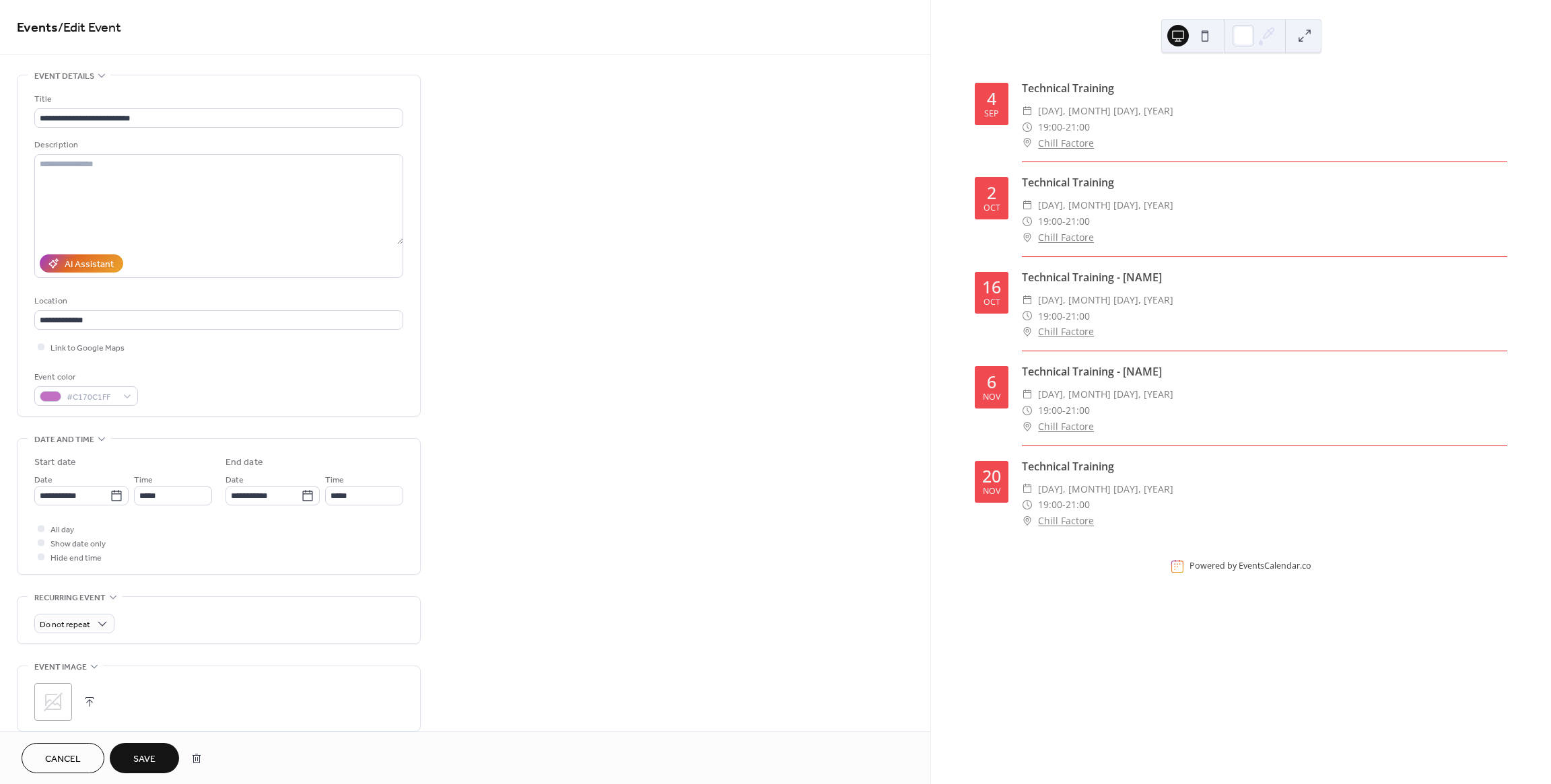 click on "Save" at bounding box center [144, 759] 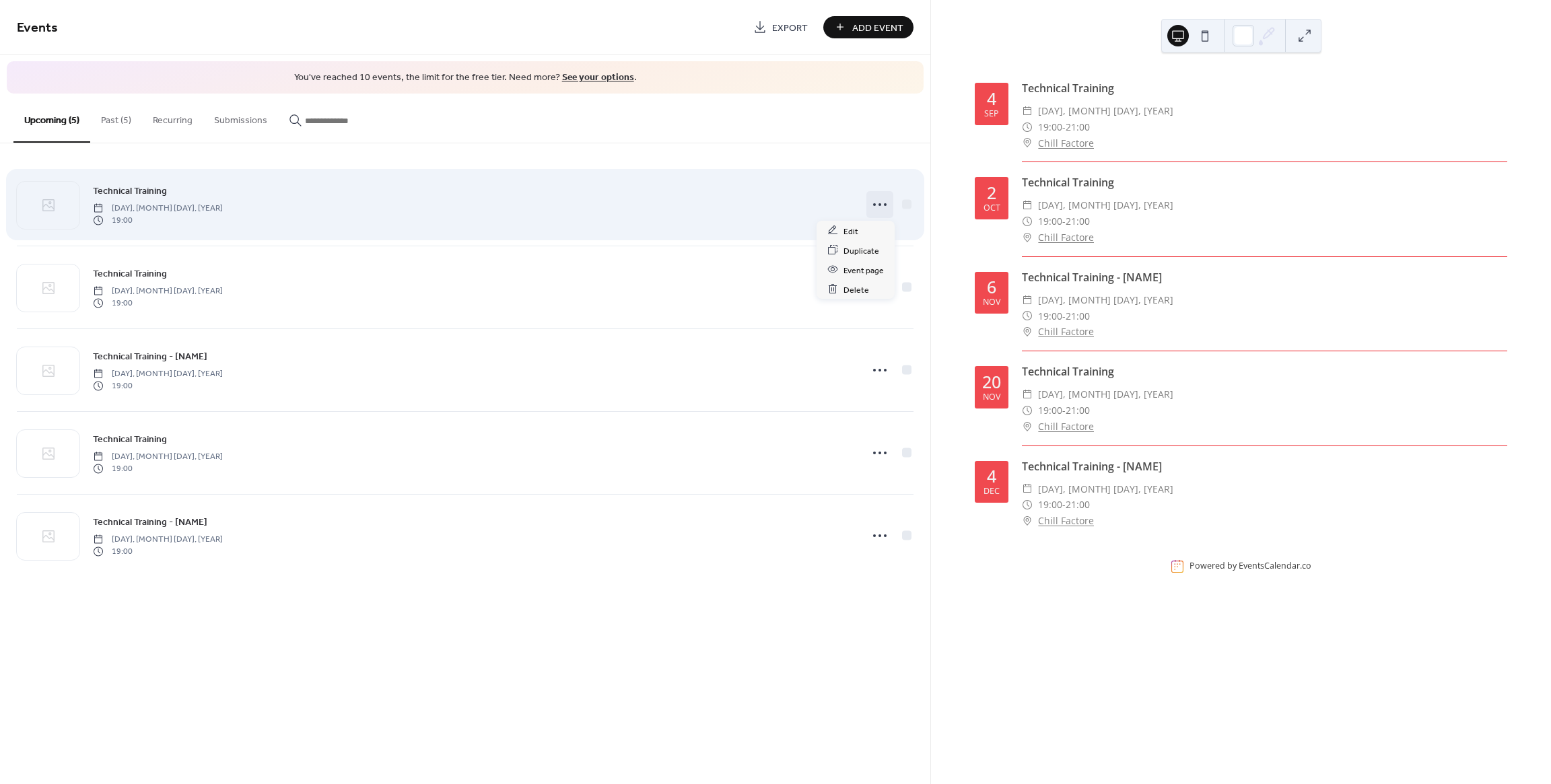 click 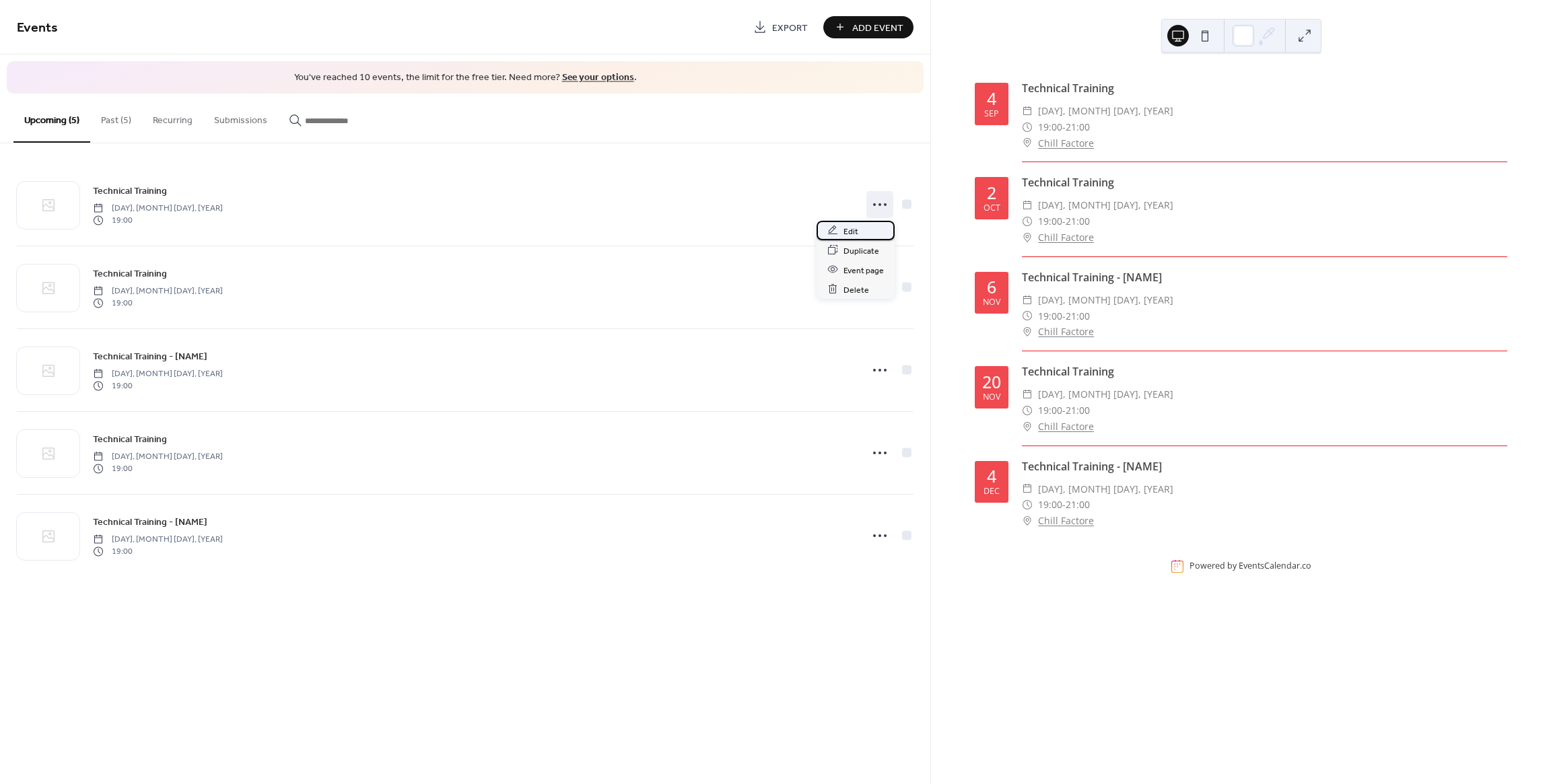 click on "Edit" at bounding box center (851, 231) 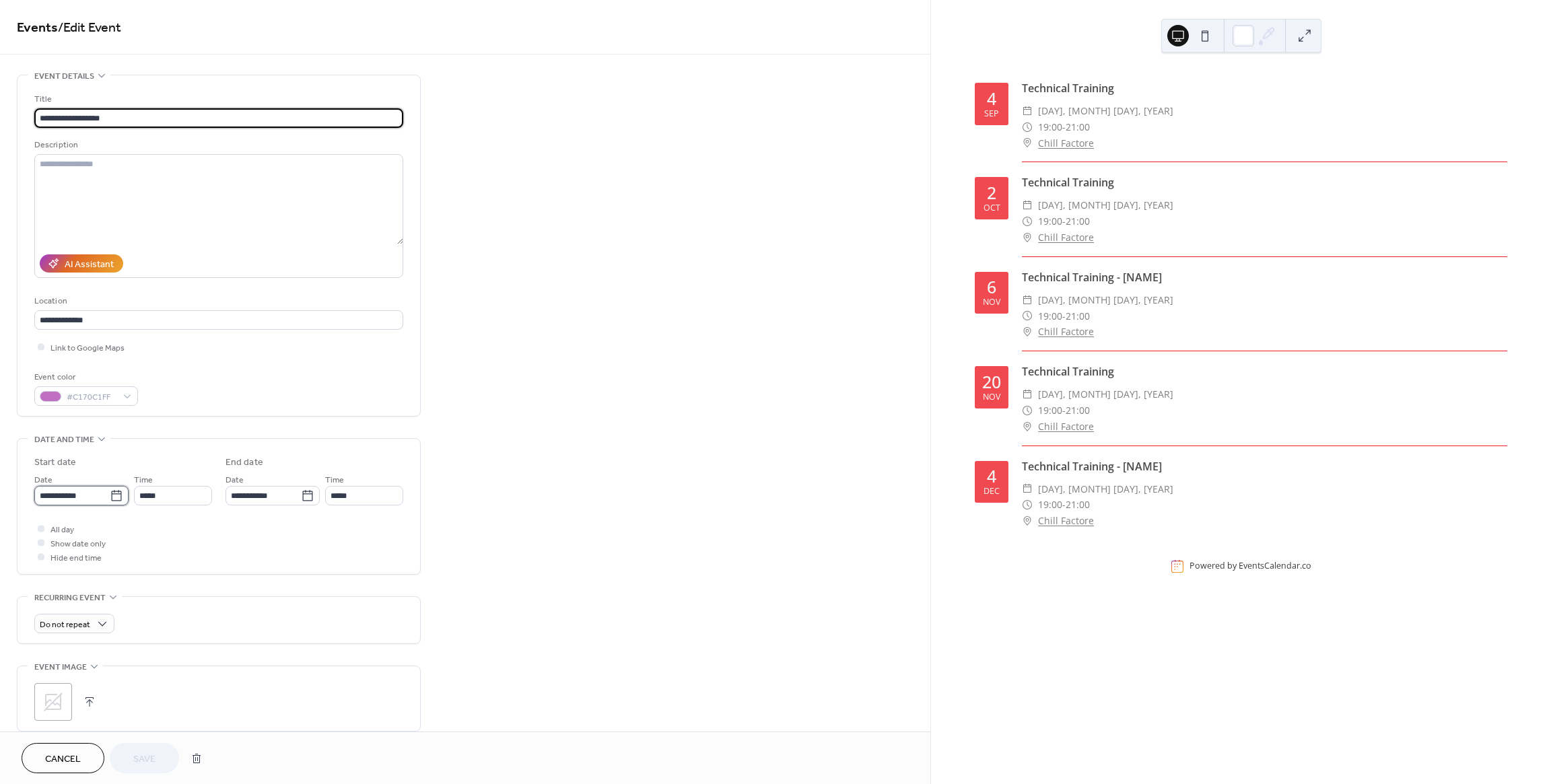 click on "**********" at bounding box center [72, 495] 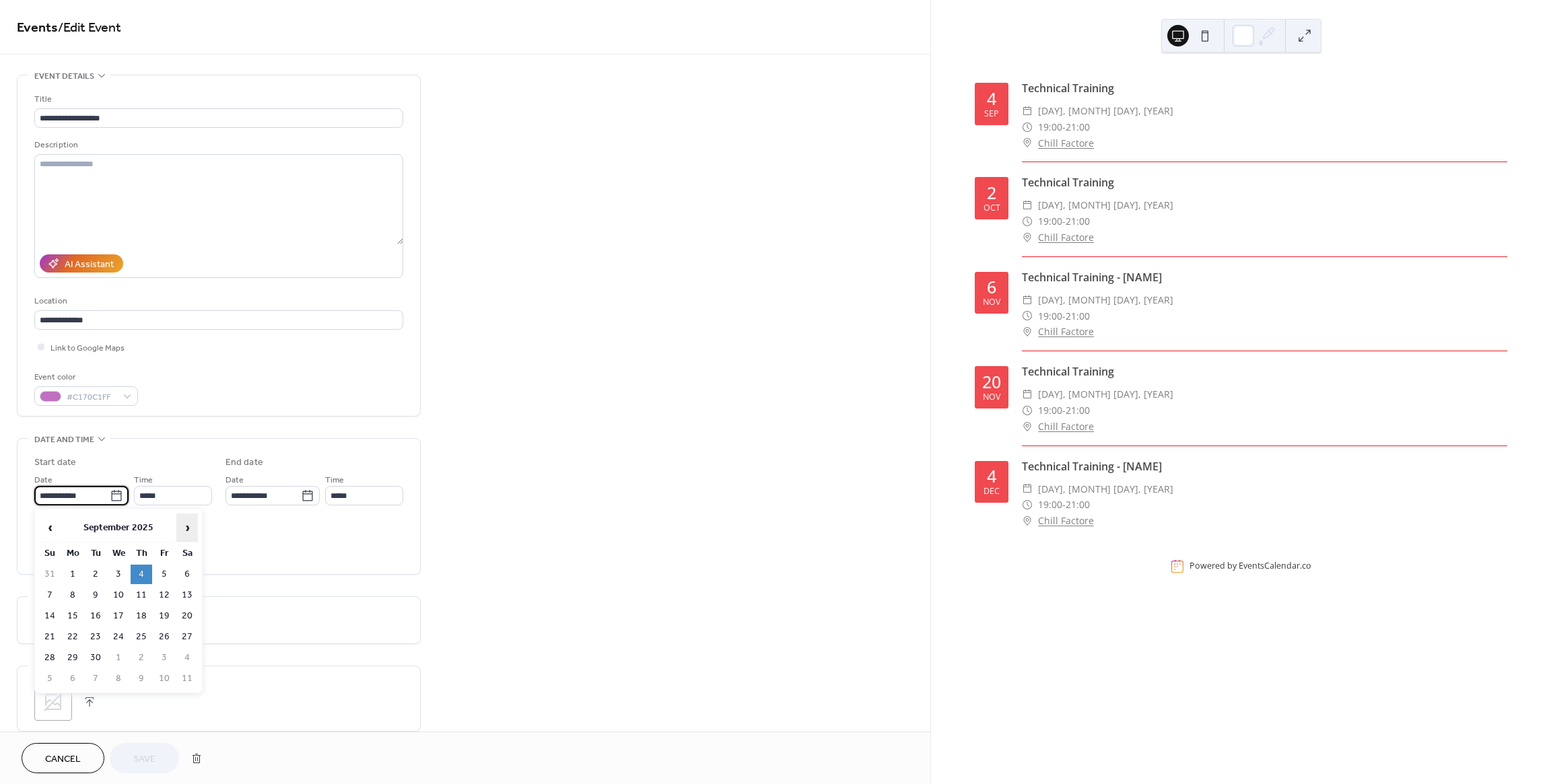 click on "›" at bounding box center (187, 528) 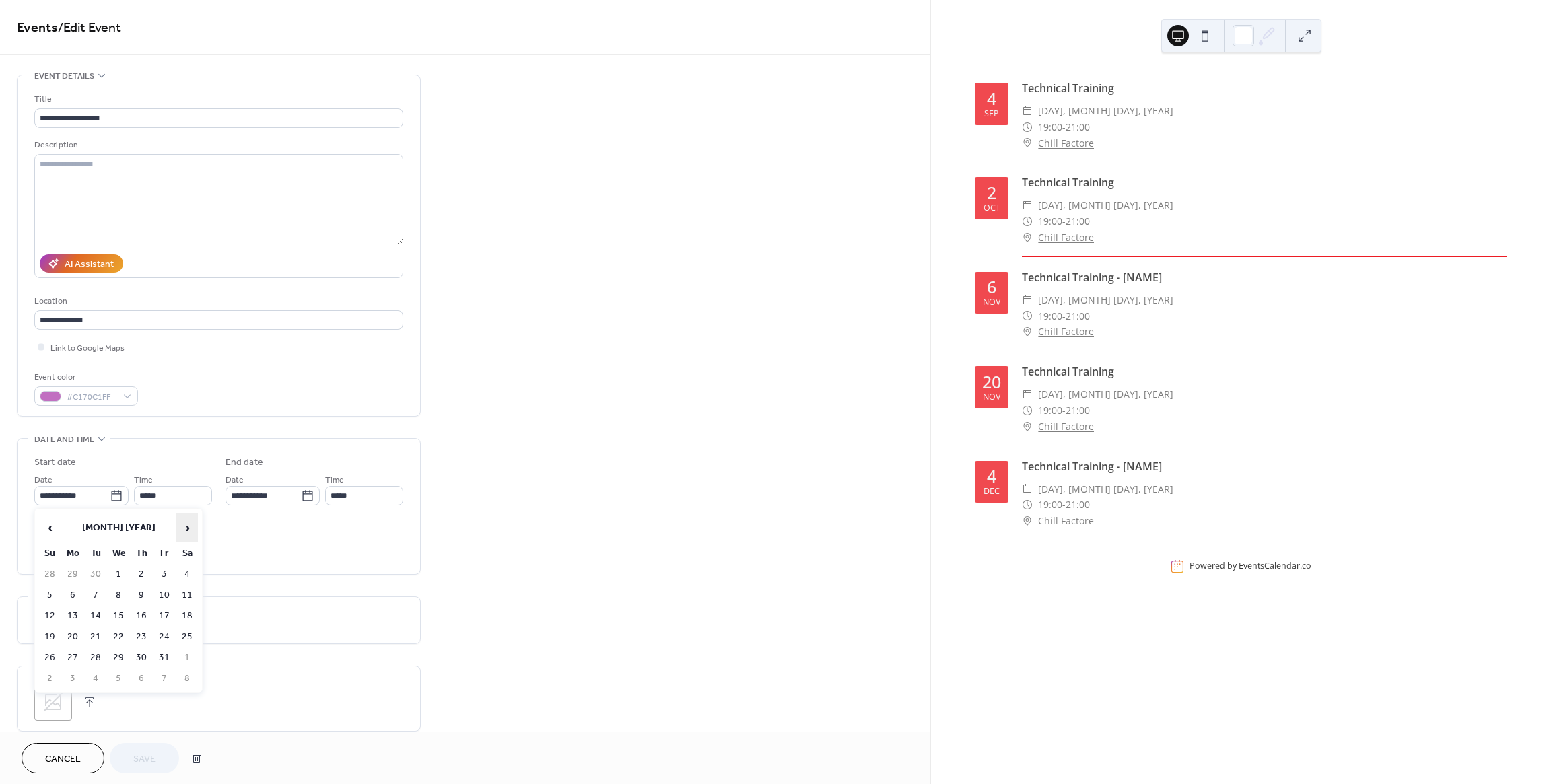 click on "›" at bounding box center (187, 528) 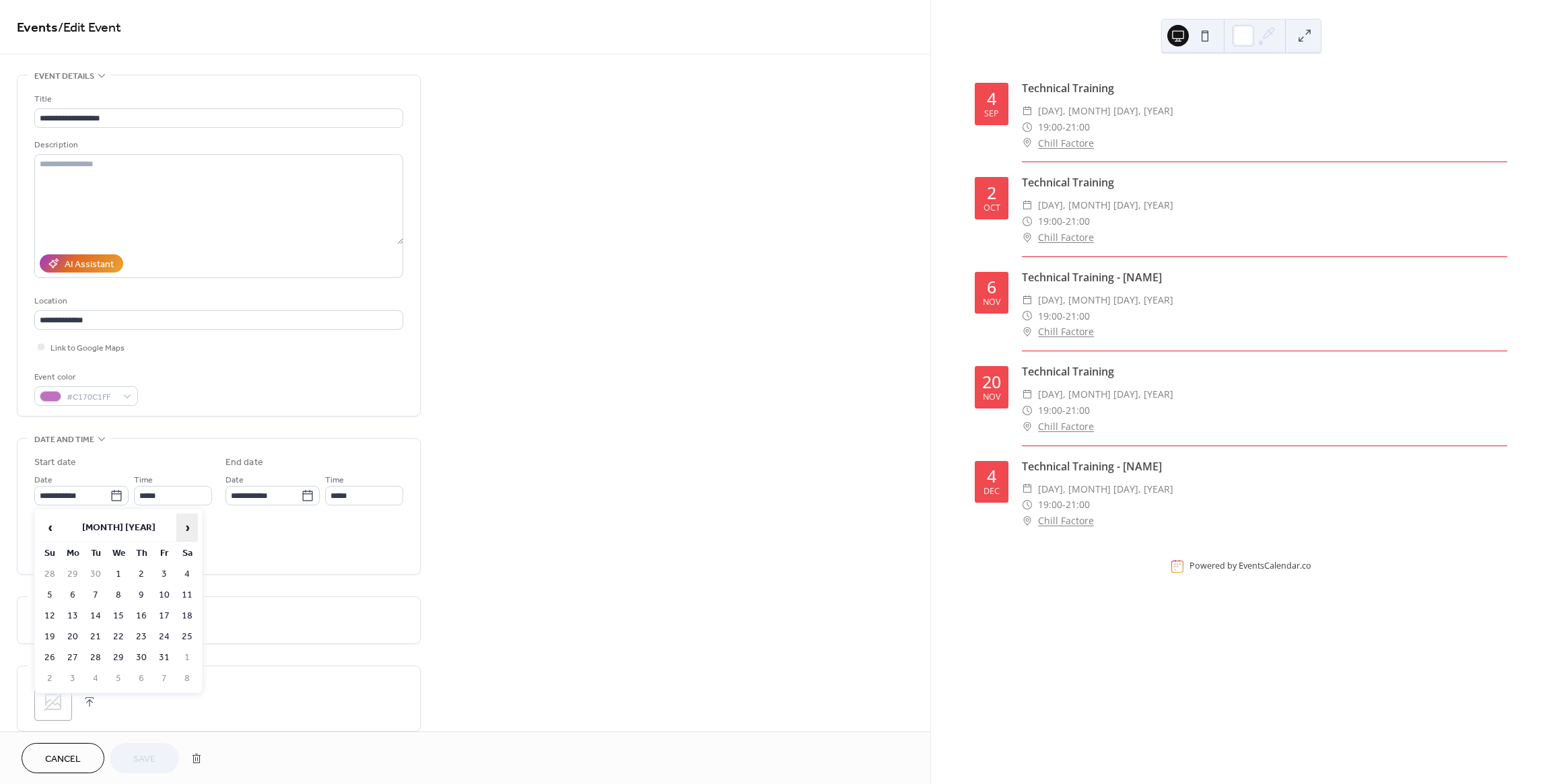 click on "›" at bounding box center (187, 528) 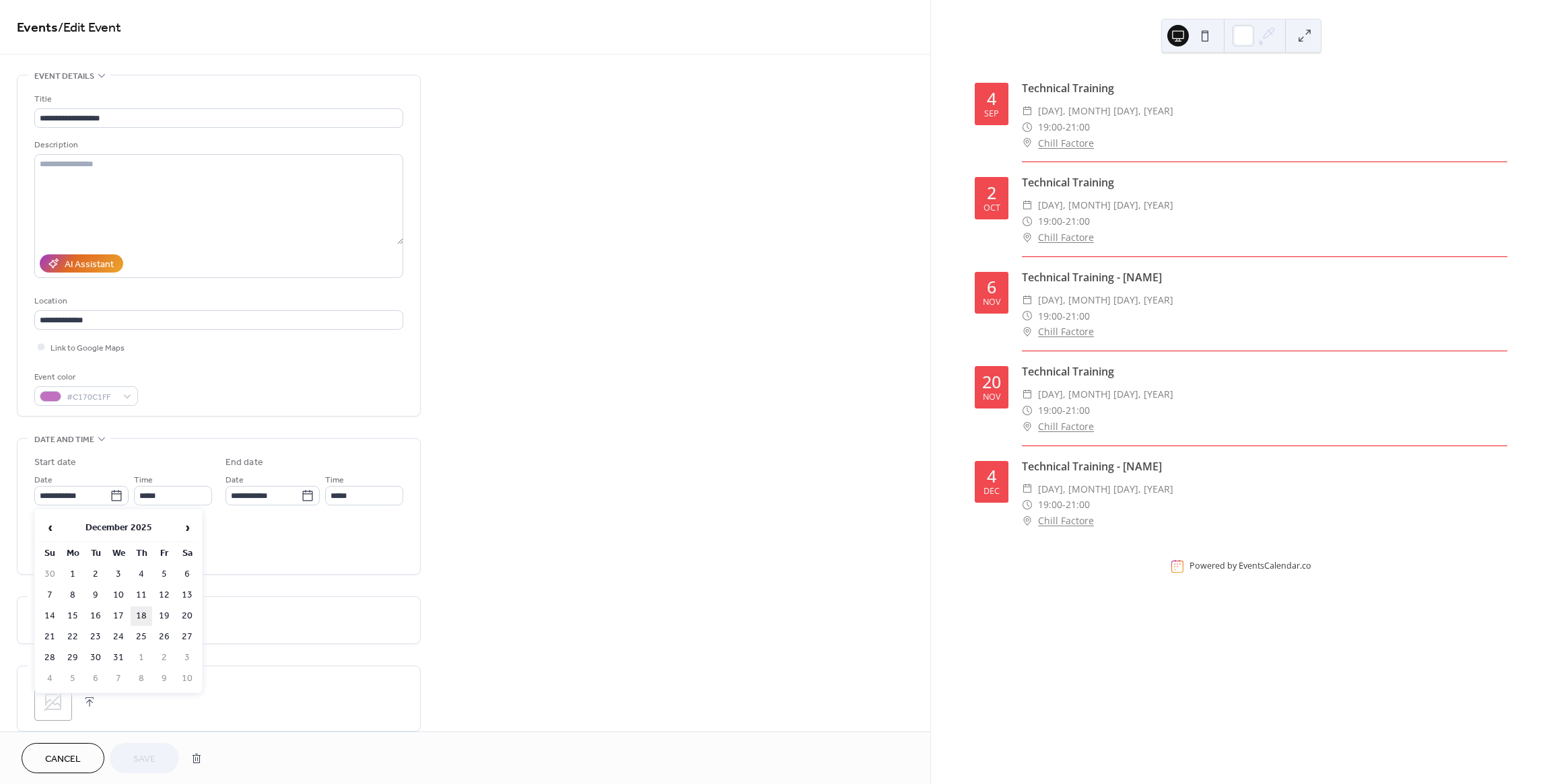 click on "18" at bounding box center (141, 616) 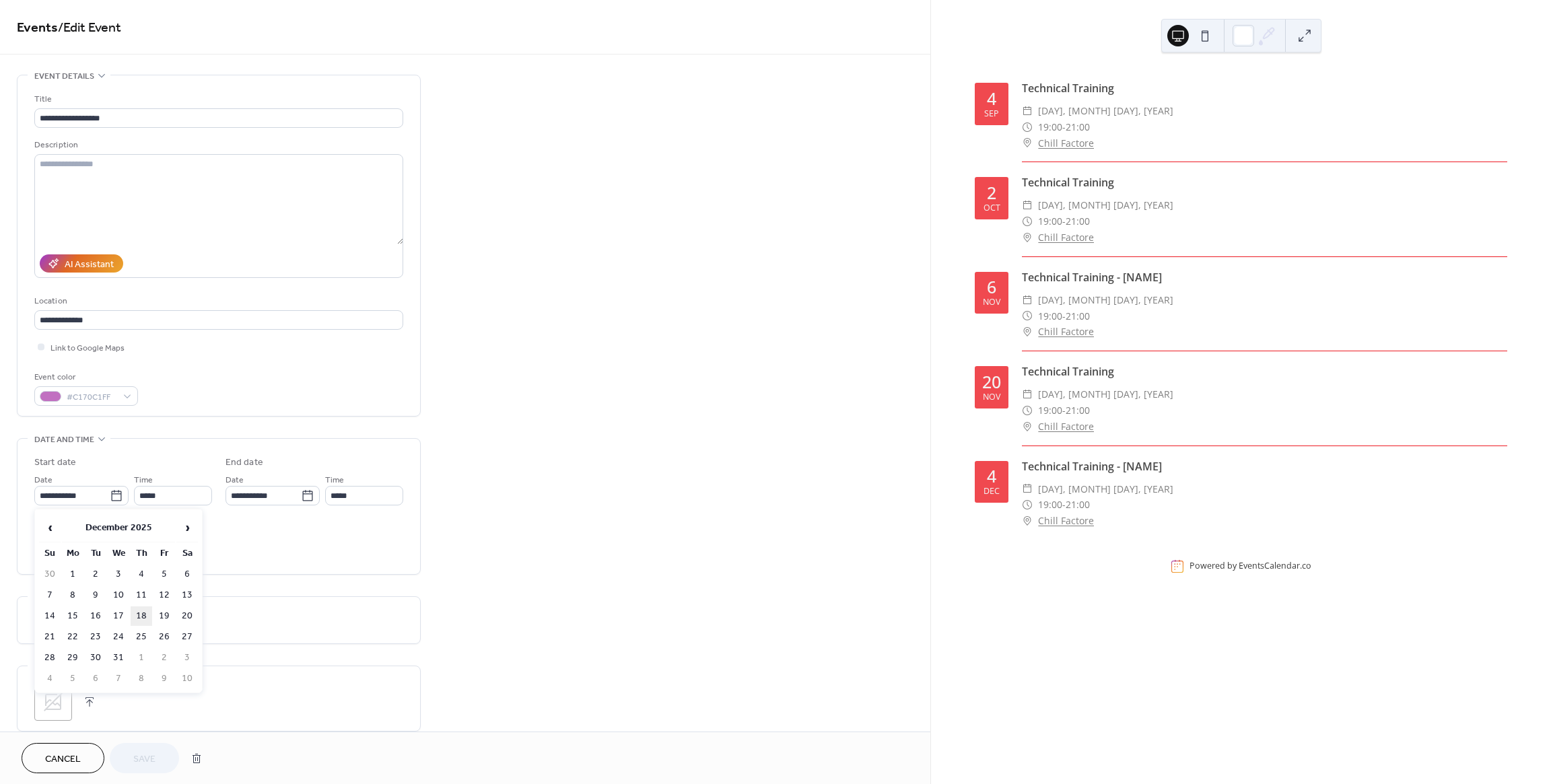 type on "**********" 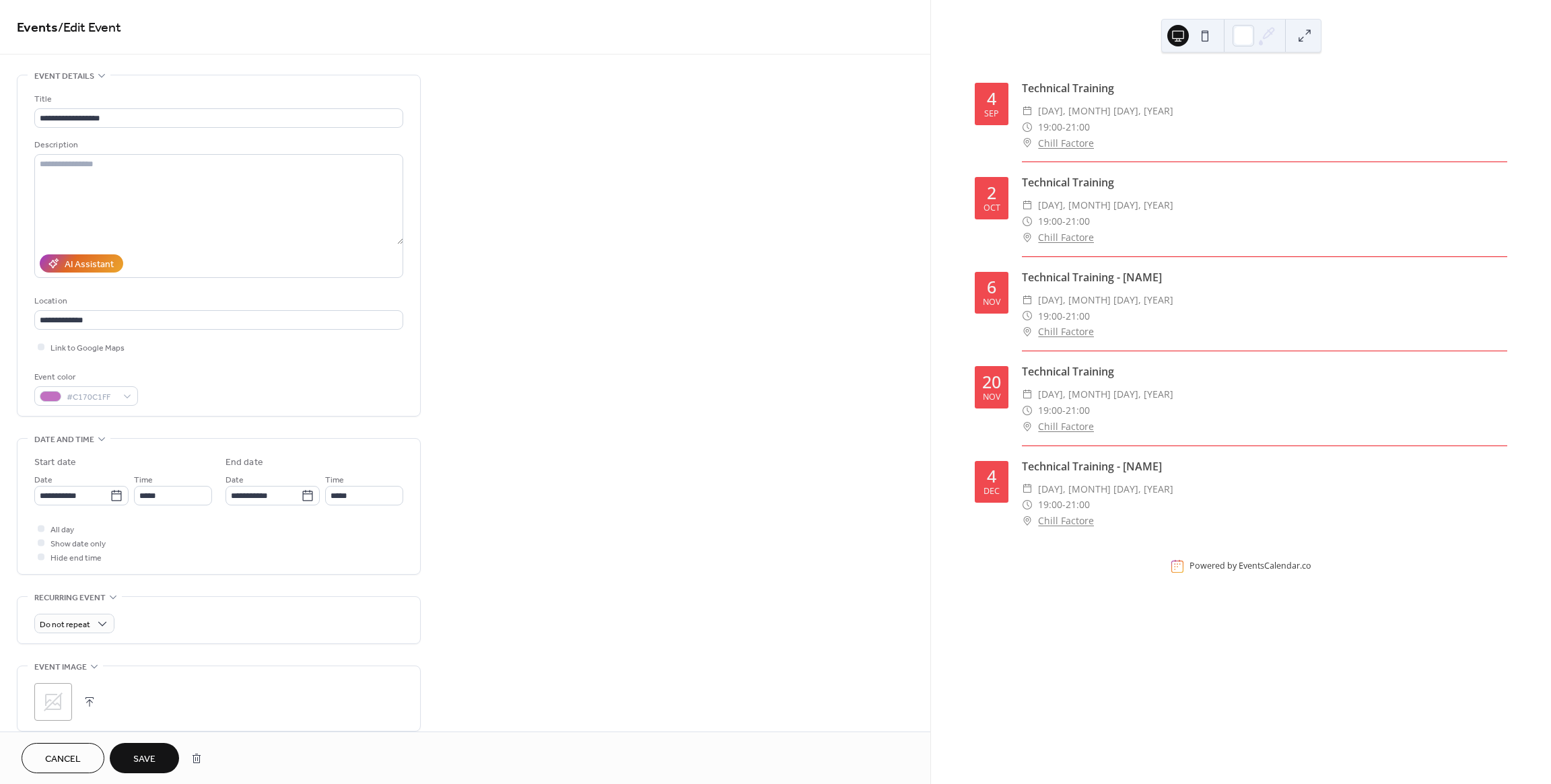 click on "Save" at bounding box center [144, 759] 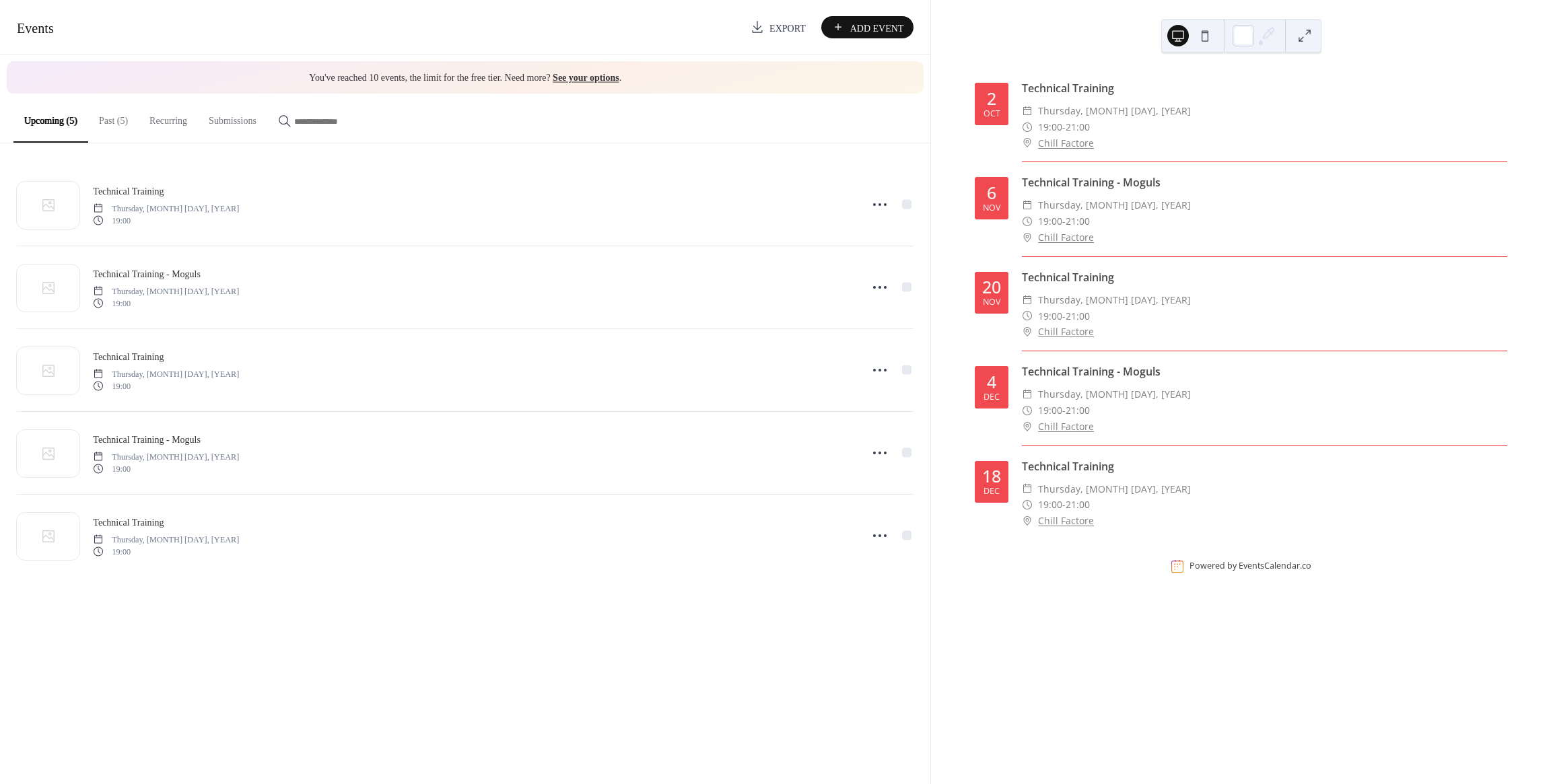 scroll, scrollTop: 0, scrollLeft: 0, axis: both 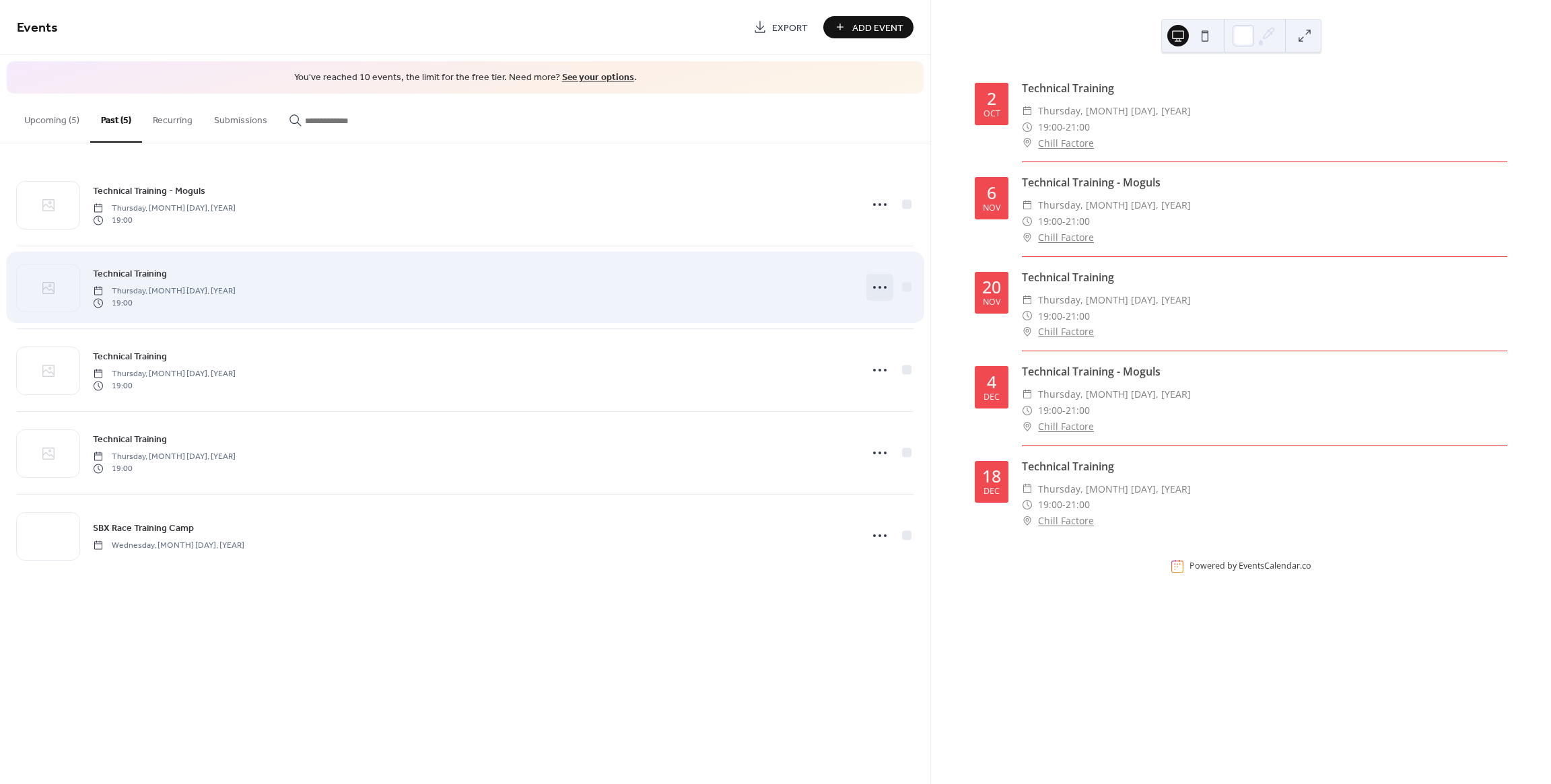 click 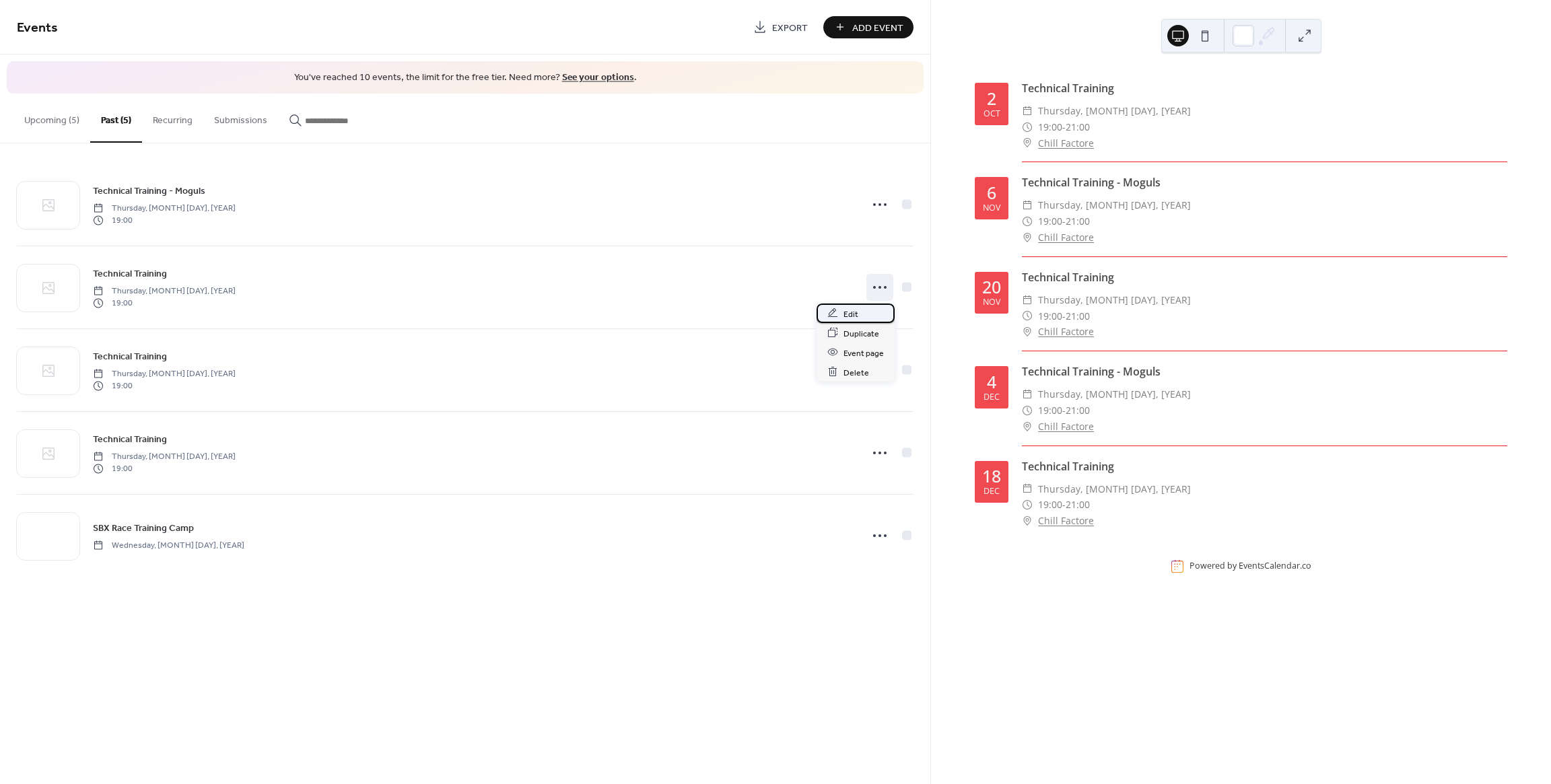 click on "Edit" at bounding box center (851, 314) 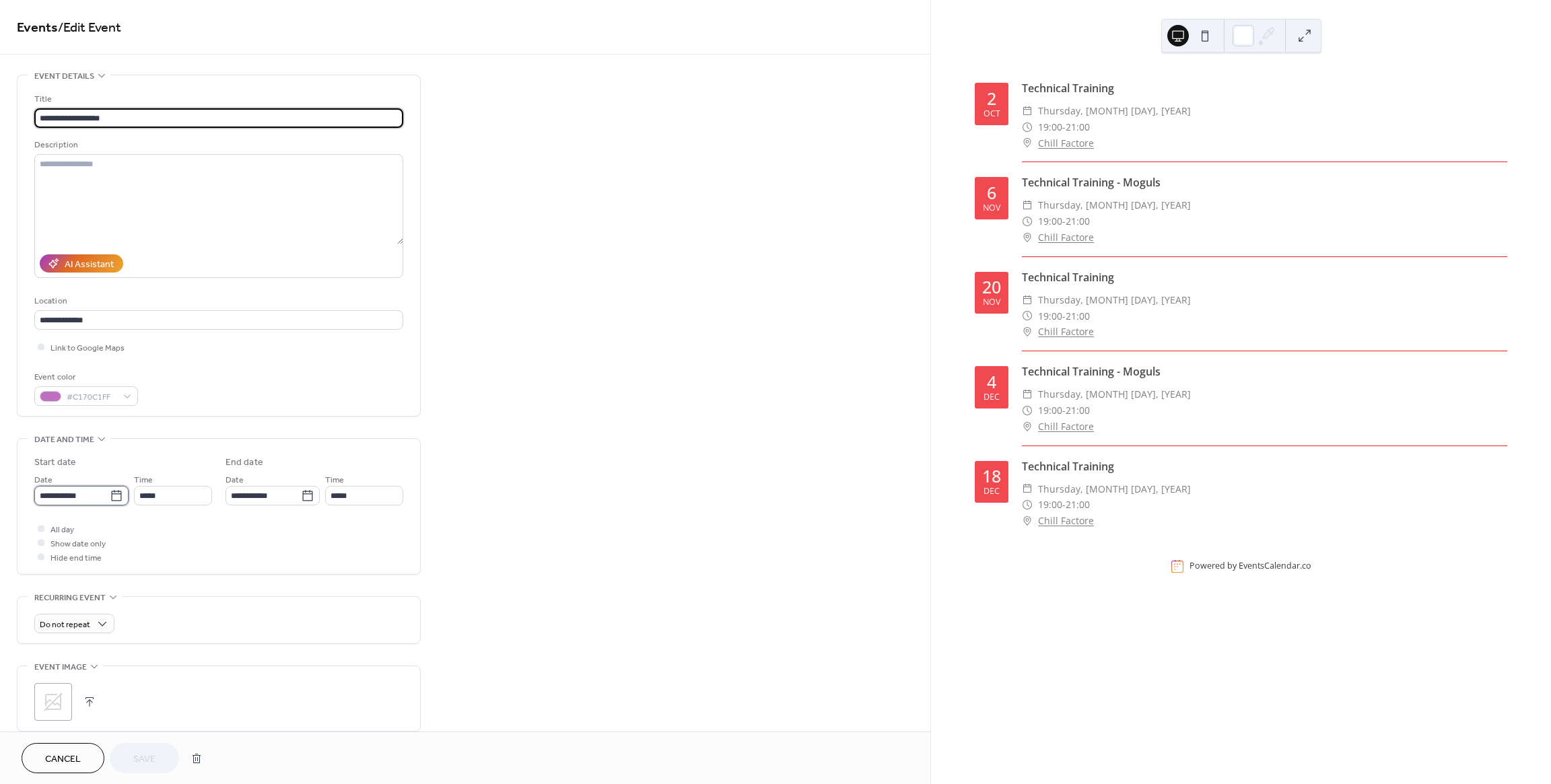 click on "**********" at bounding box center [72, 495] 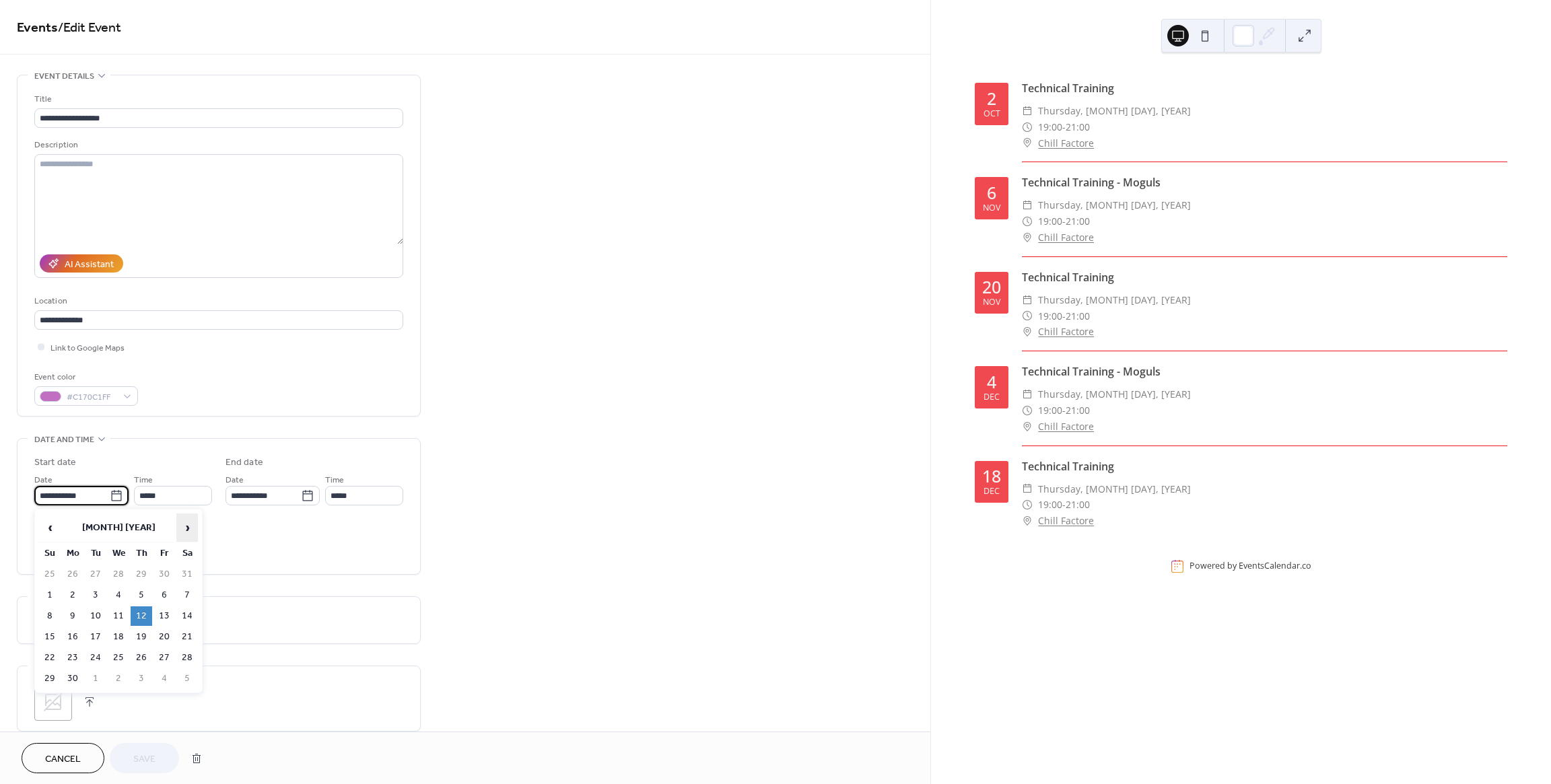 click on "›" at bounding box center (187, 528) 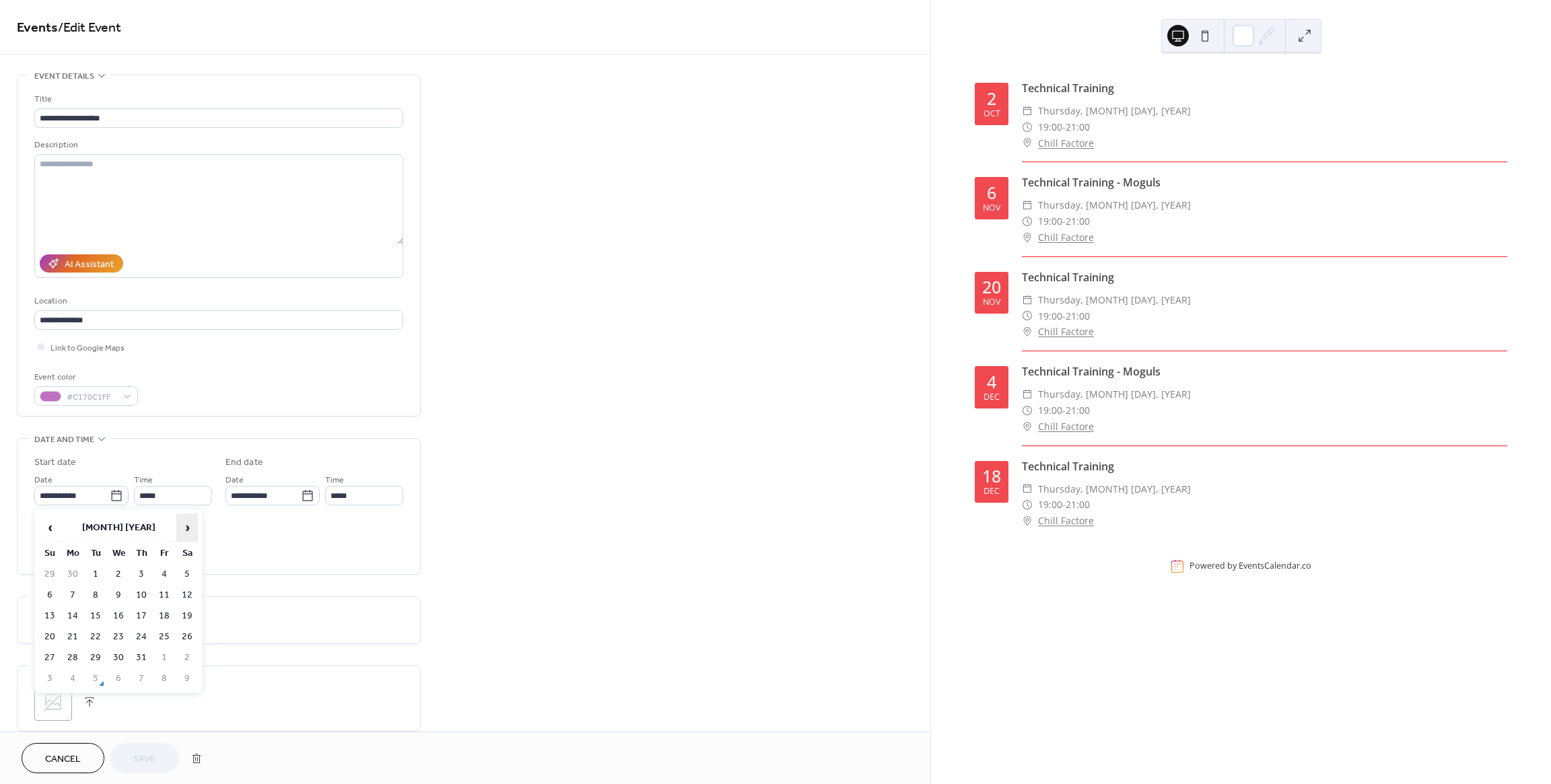 click on "›" at bounding box center (187, 528) 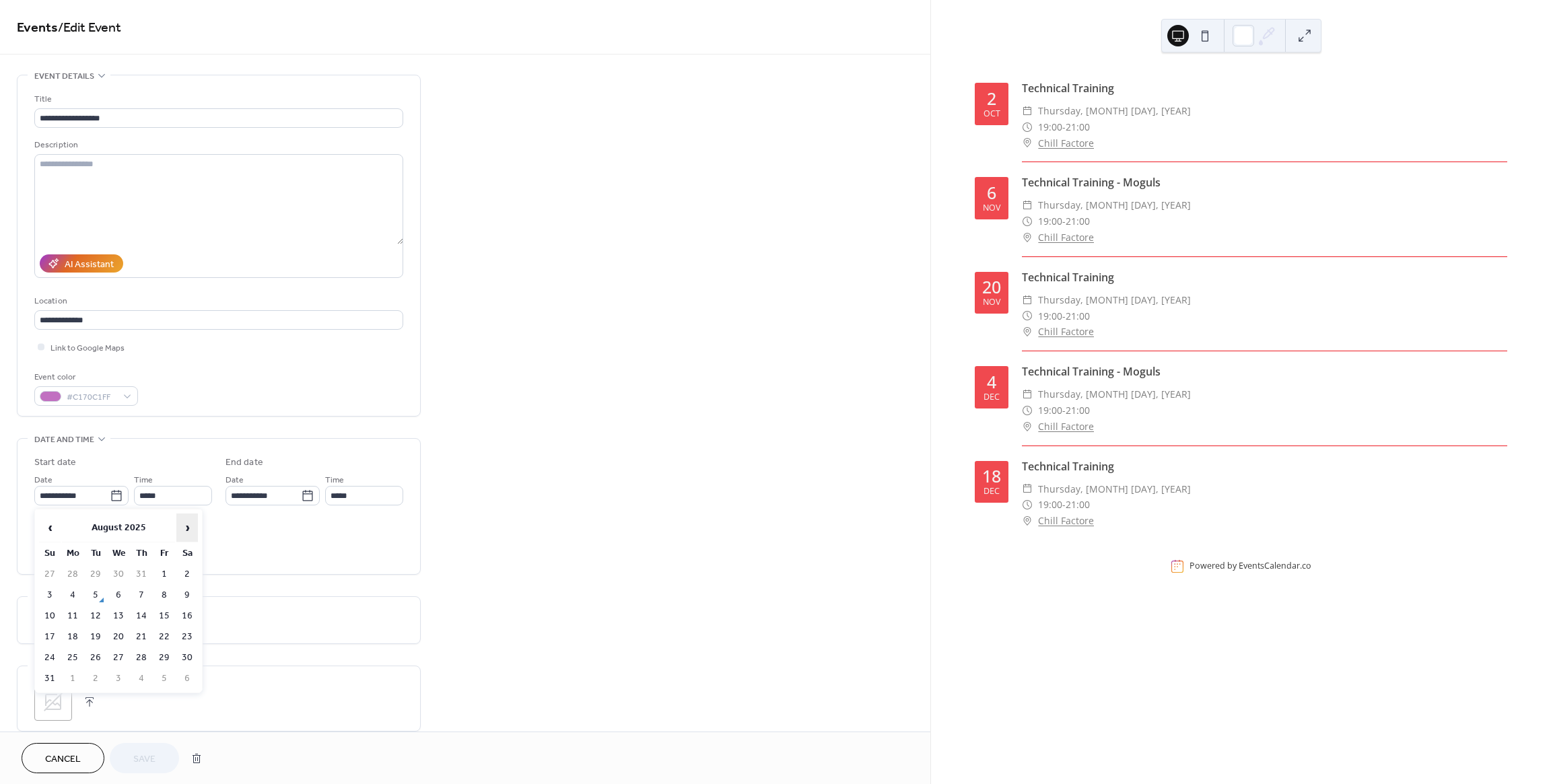 click on "›" at bounding box center [187, 528] 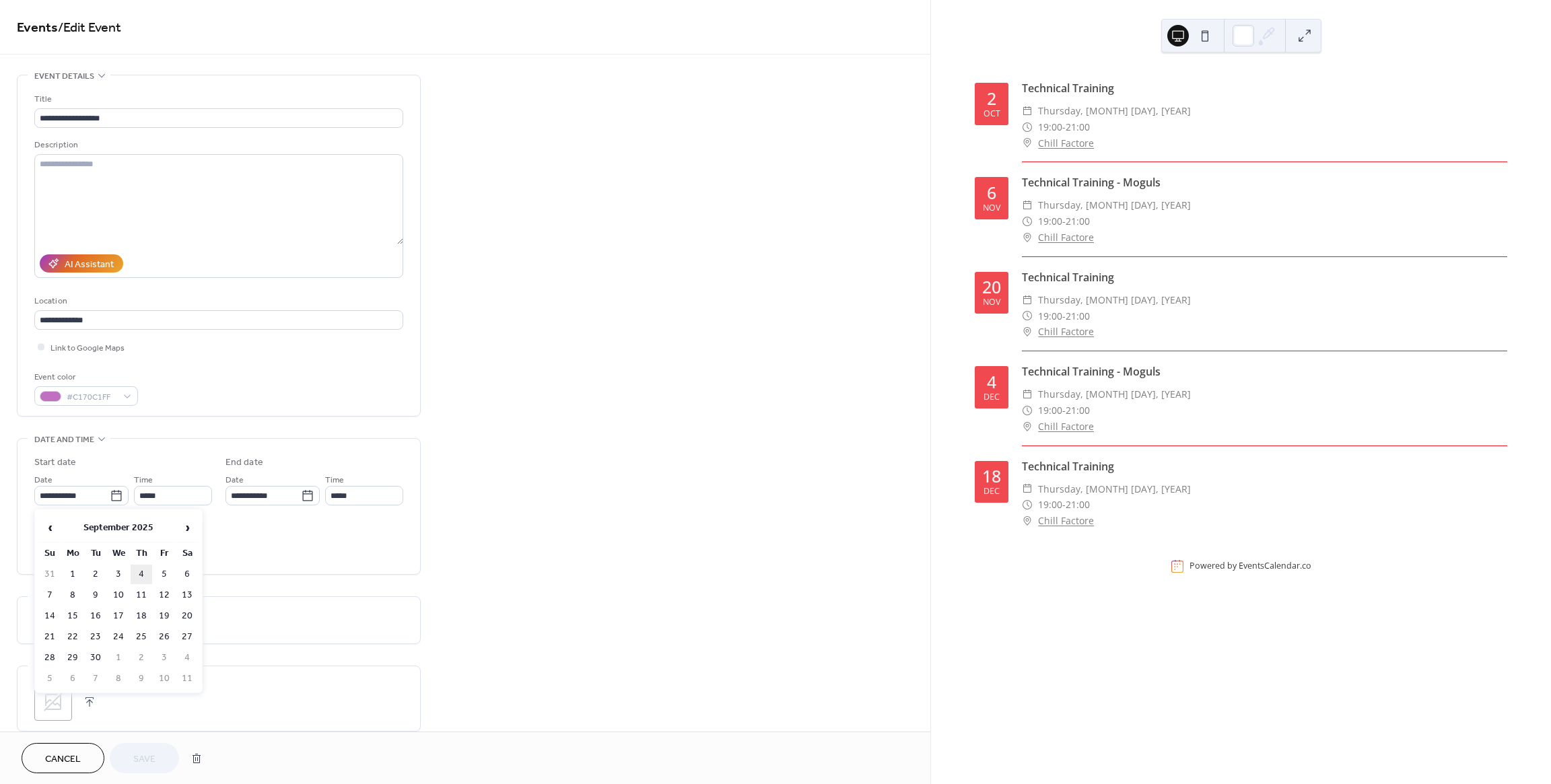 click on "4" at bounding box center (141, 574) 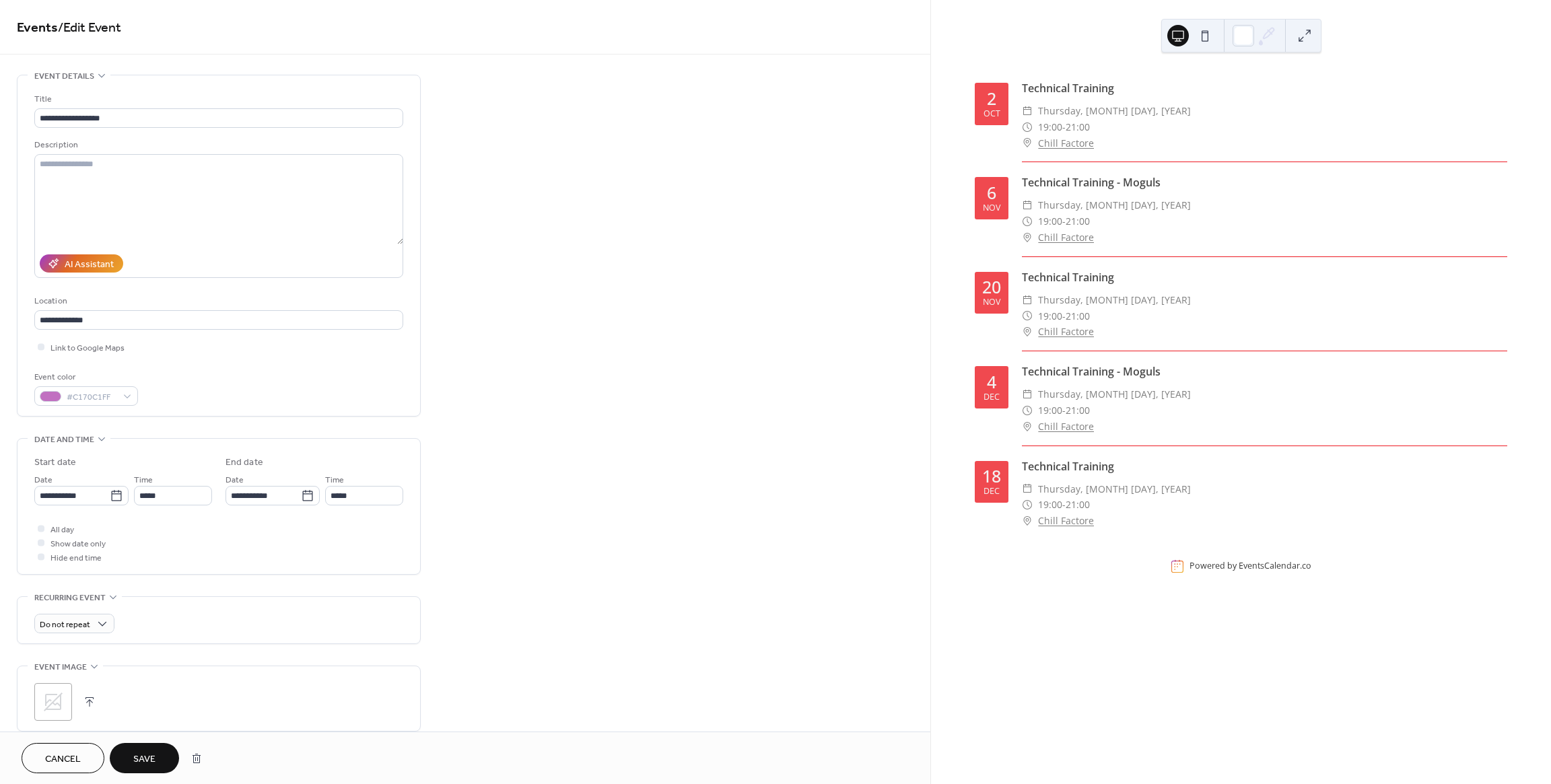 click on "Save" at bounding box center [144, 759] 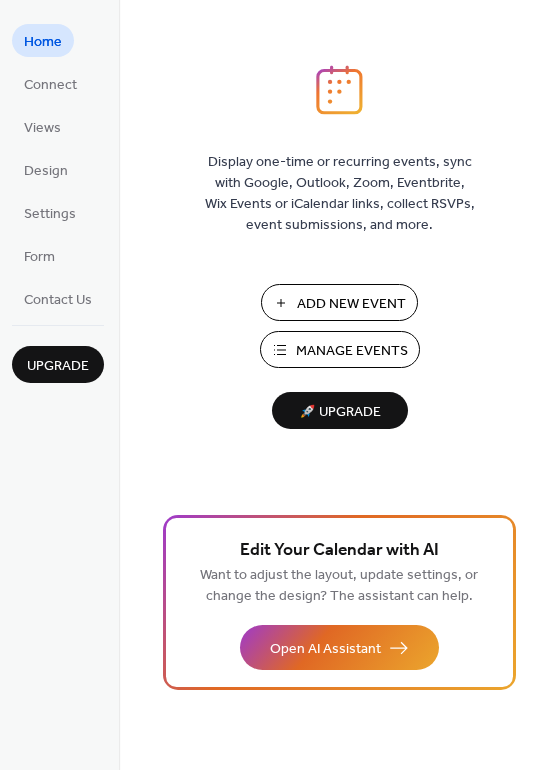 scroll, scrollTop: 0, scrollLeft: 0, axis: both 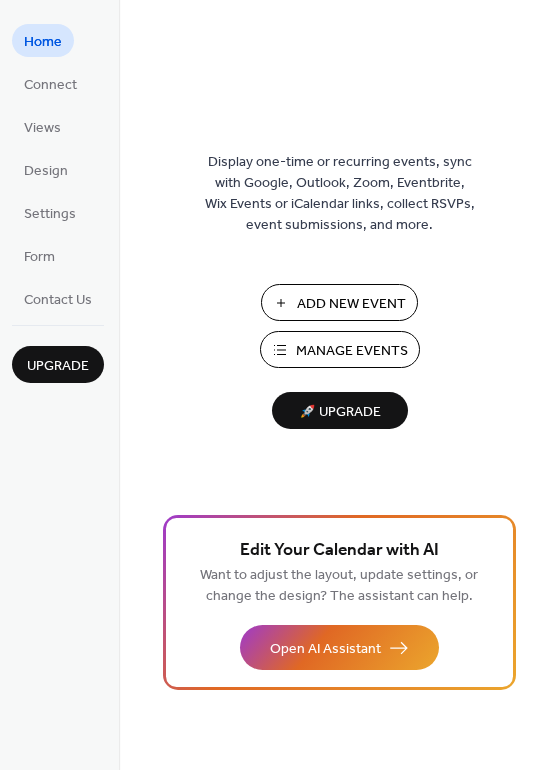 click on "Manage Events" at bounding box center [352, 351] 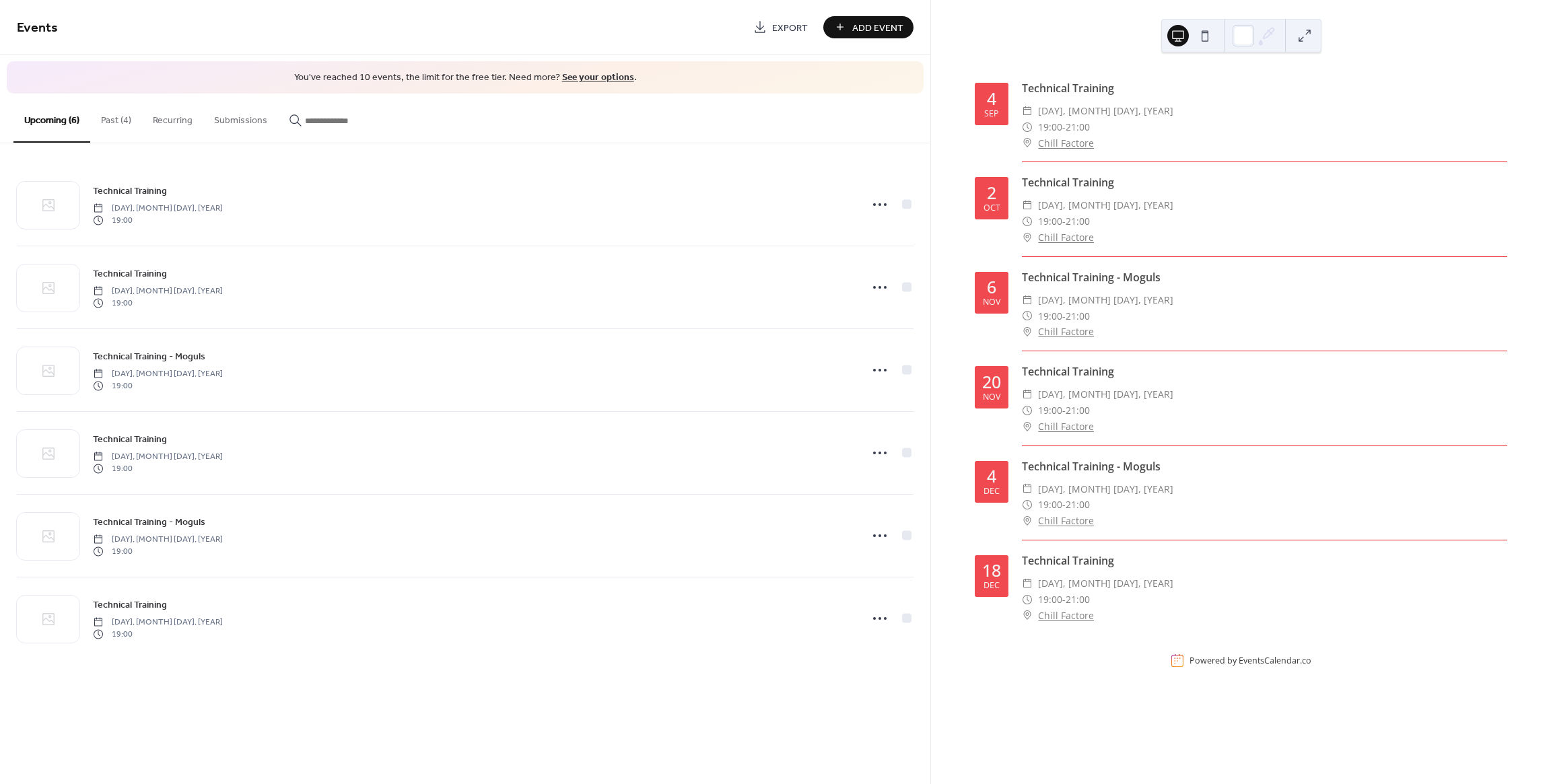 scroll, scrollTop: 0, scrollLeft: 0, axis: both 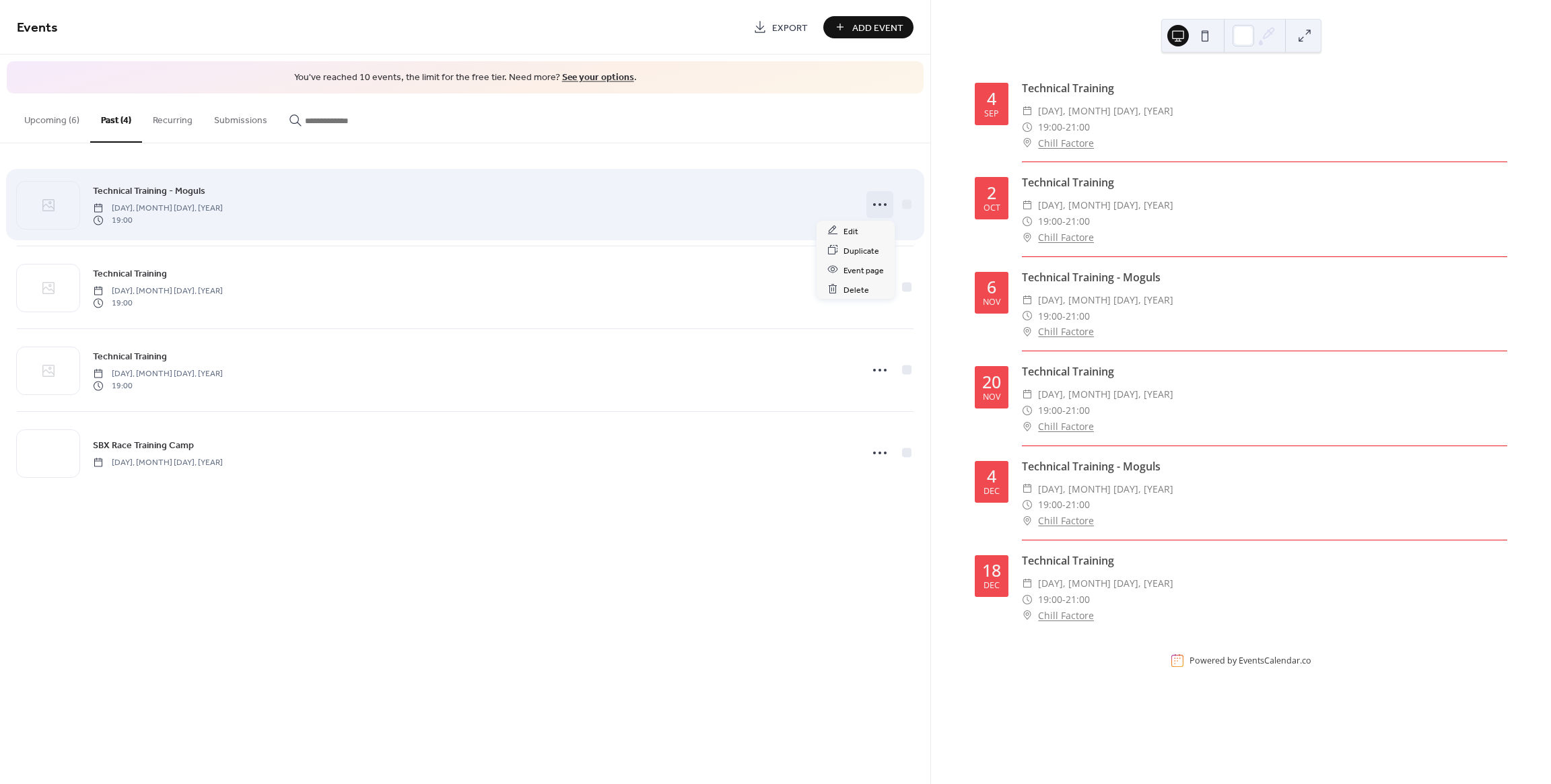 click 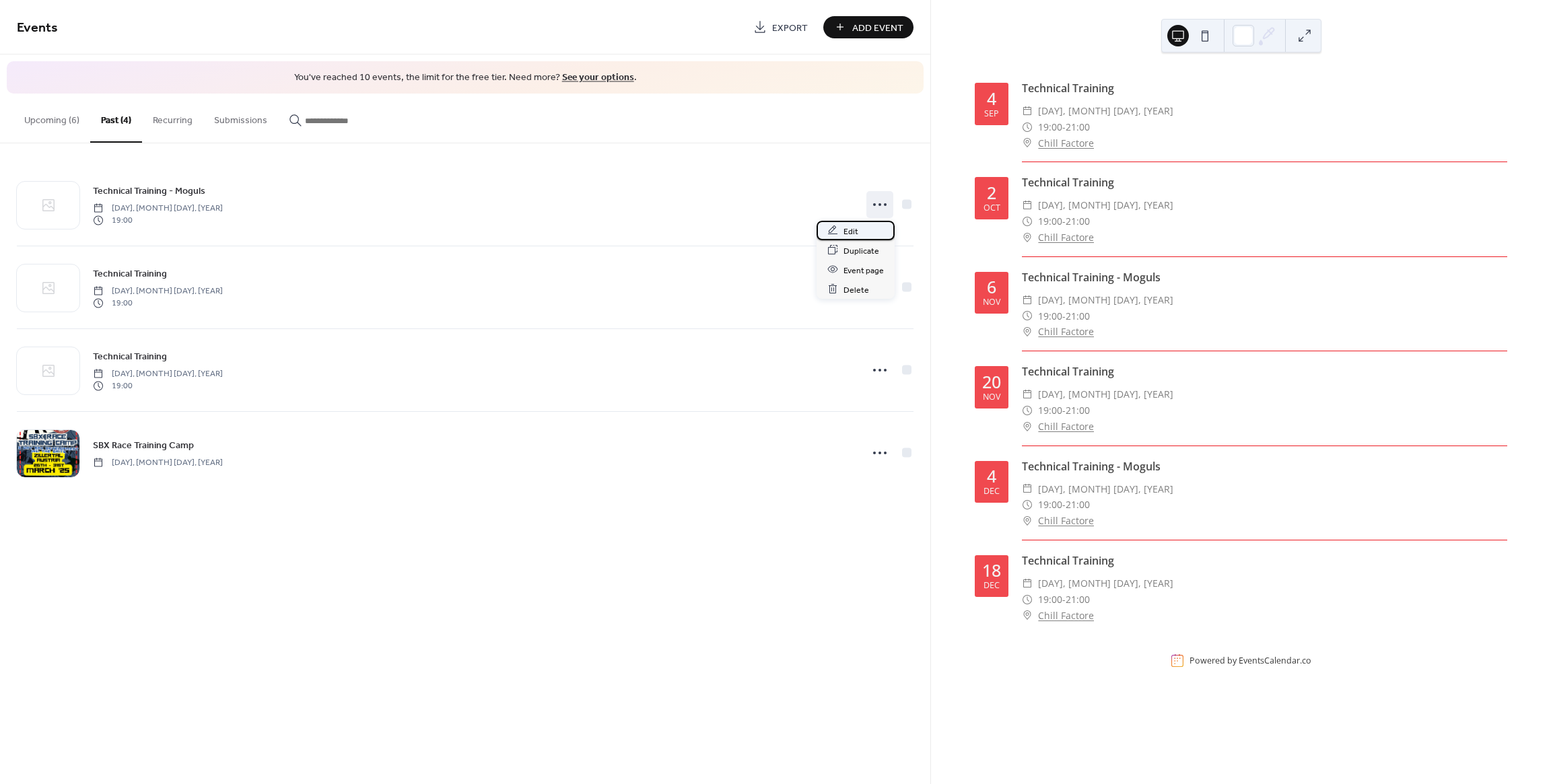click on "Edit" at bounding box center [856, 230] 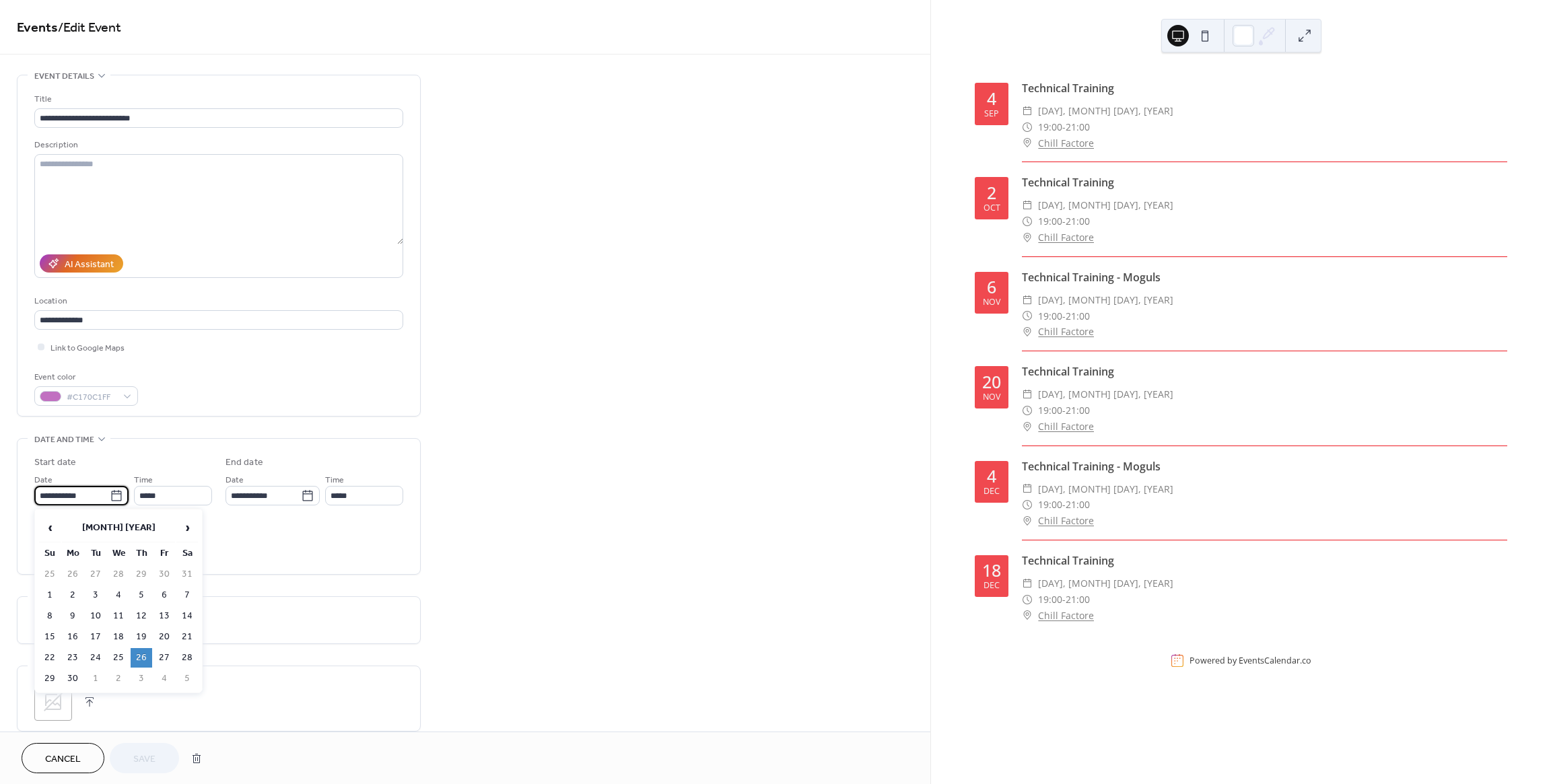 click on "**********" at bounding box center (72, 495) 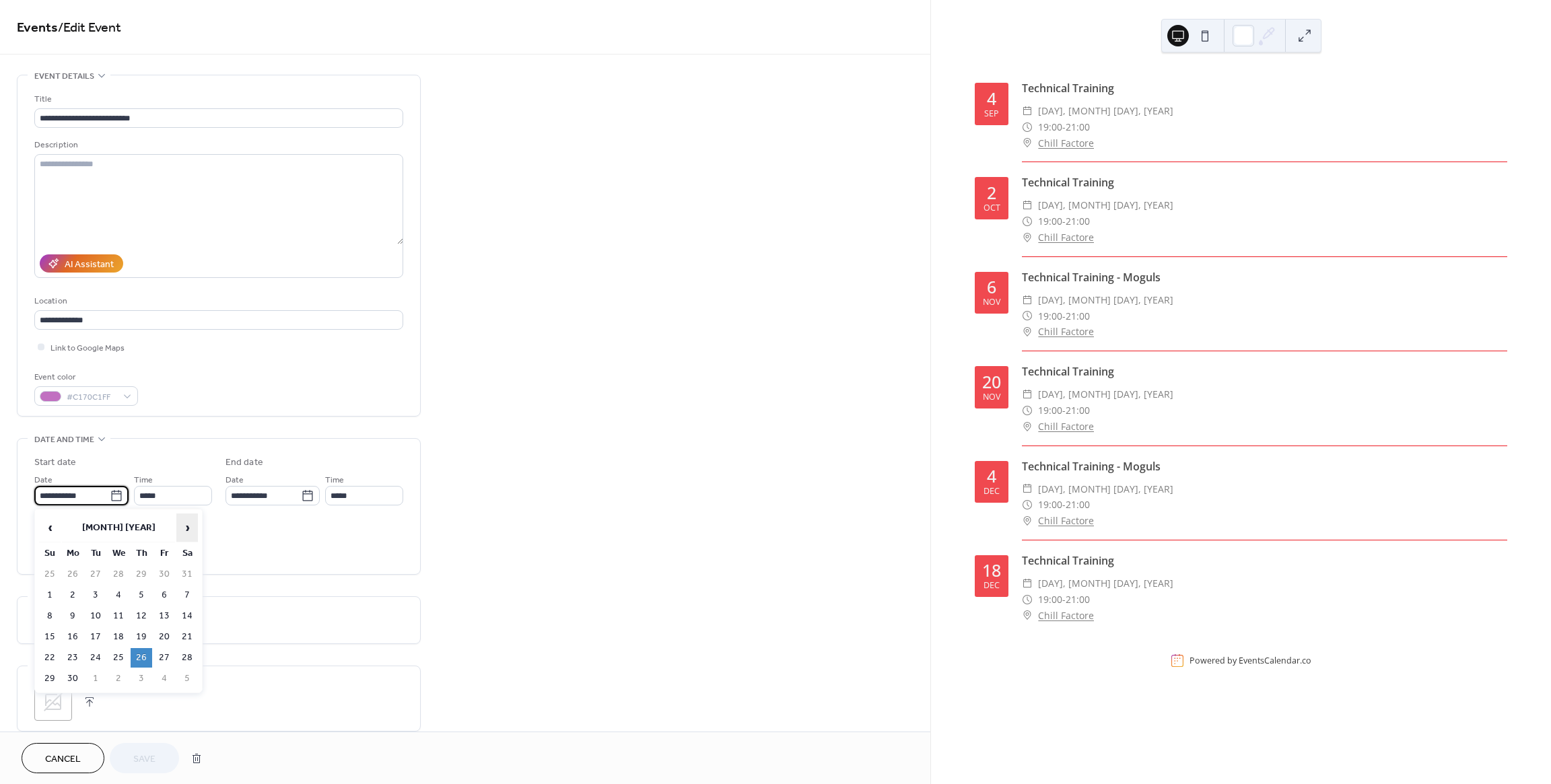 click on "›" at bounding box center (187, 528) 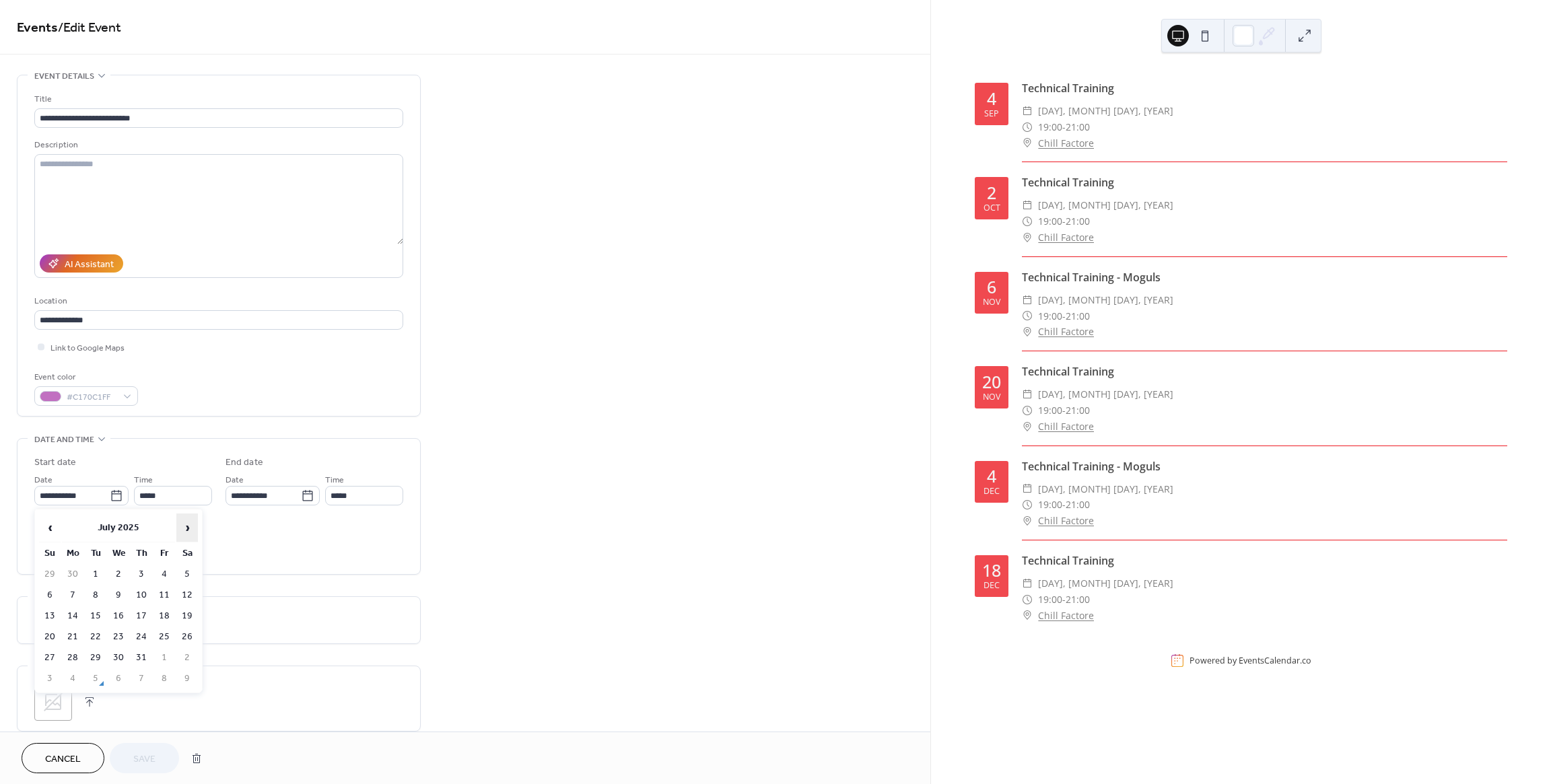 click on "›" at bounding box center [187, 528] 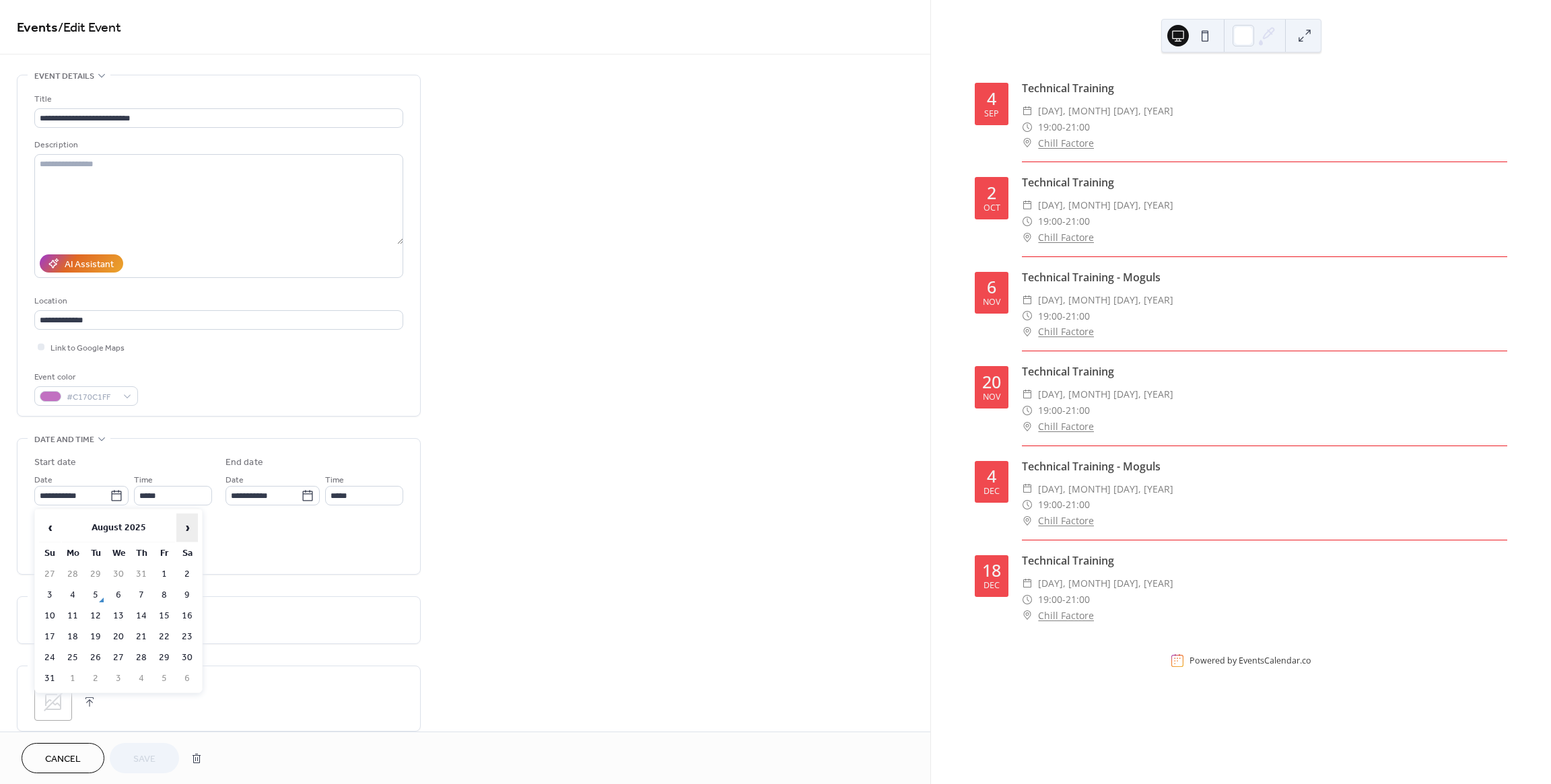click on "›" at bounding box center (187, 528) 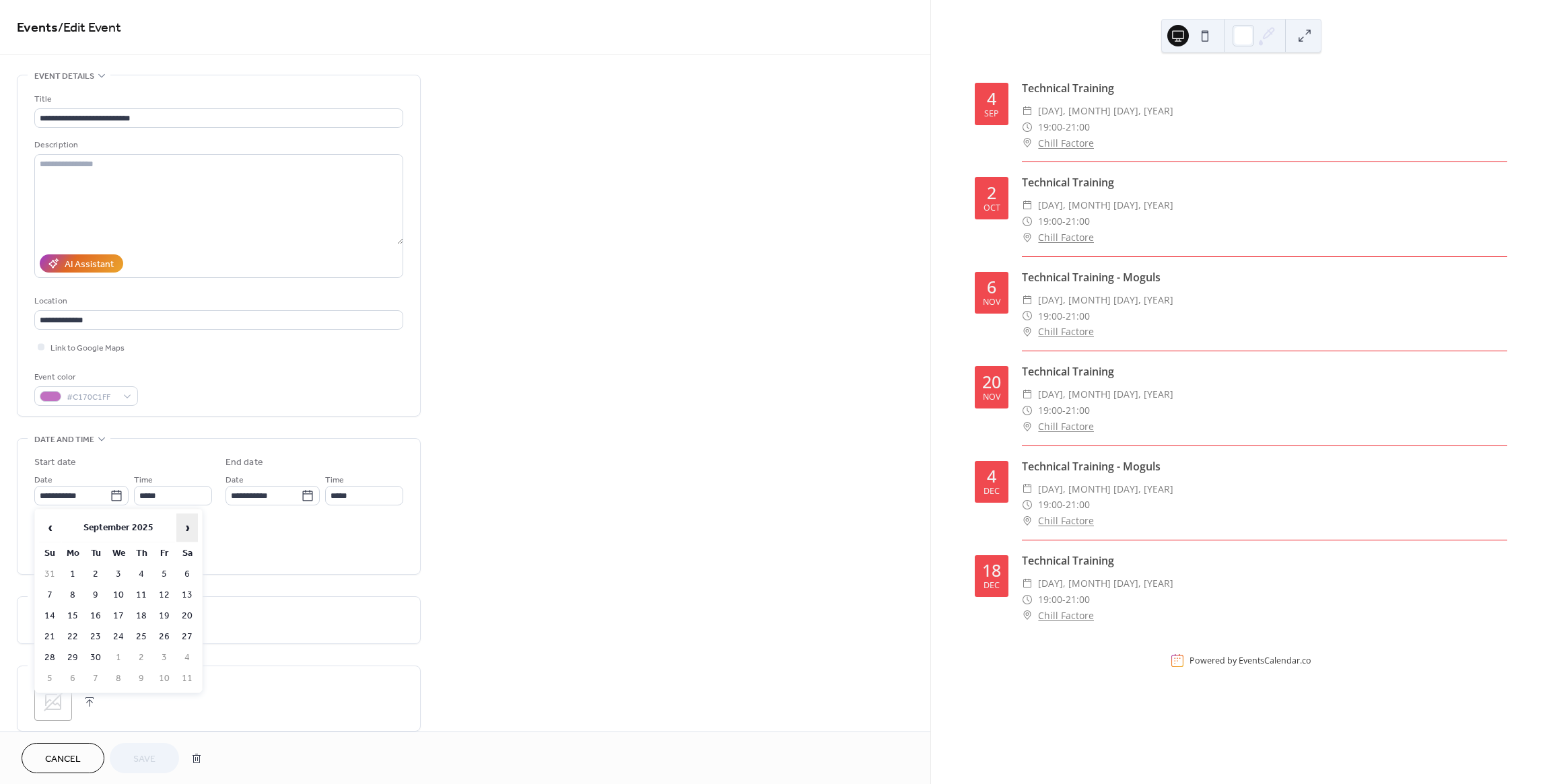 click on "›" at bounding box center [187, 528] 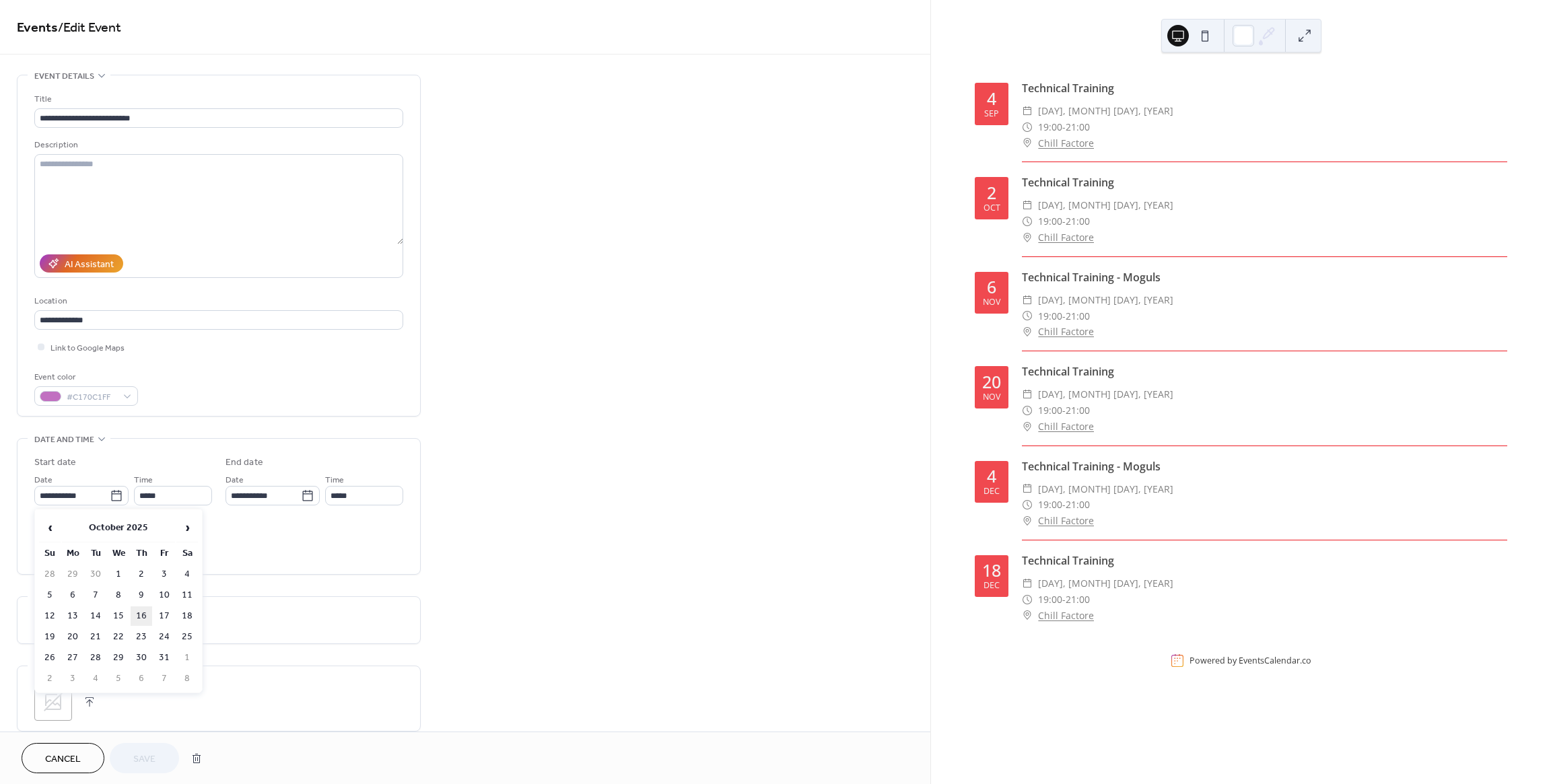 click on "16" at bounding box center [141, 616] 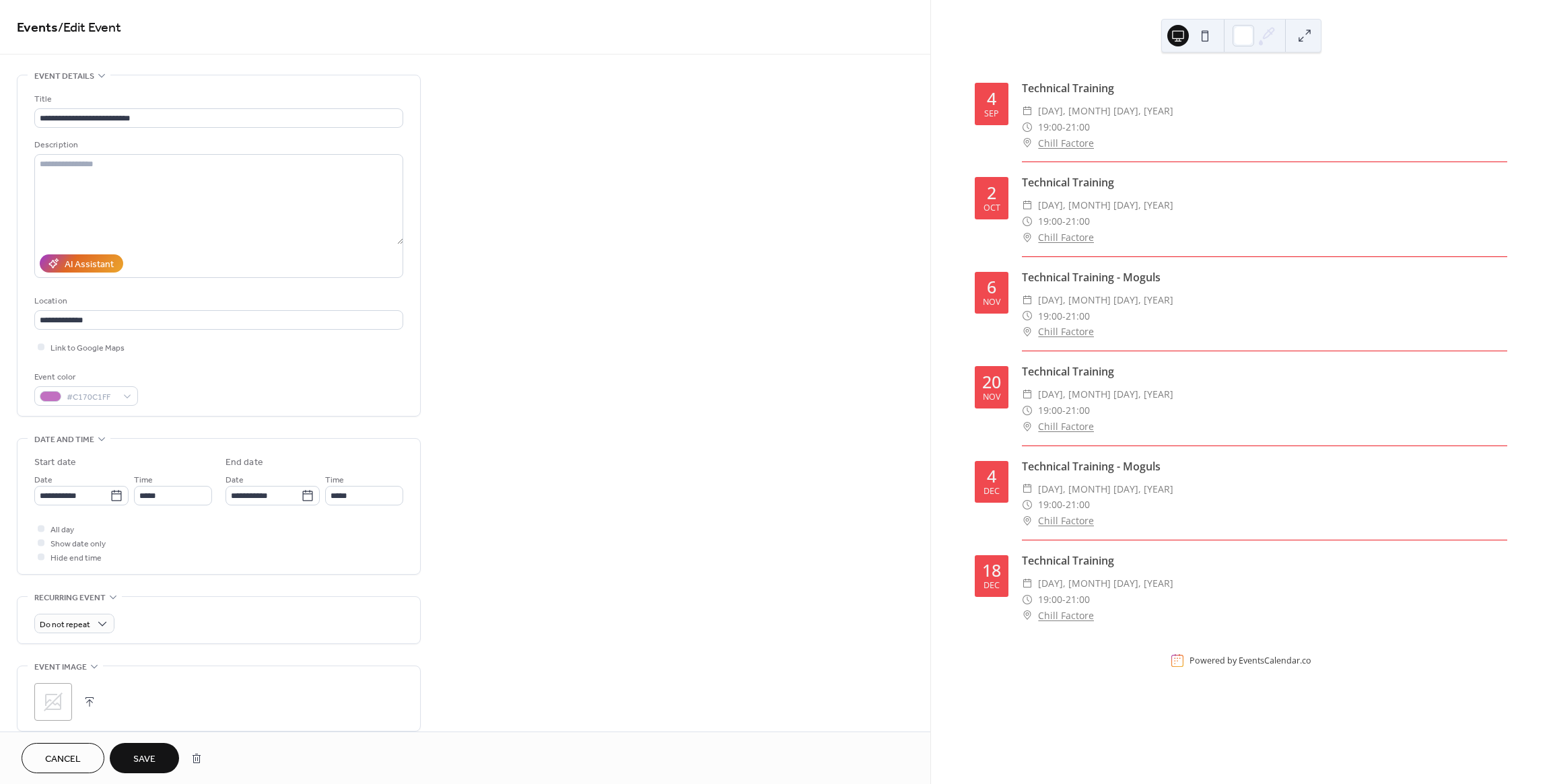 click on "Save" at bounding box center (144, 759) 